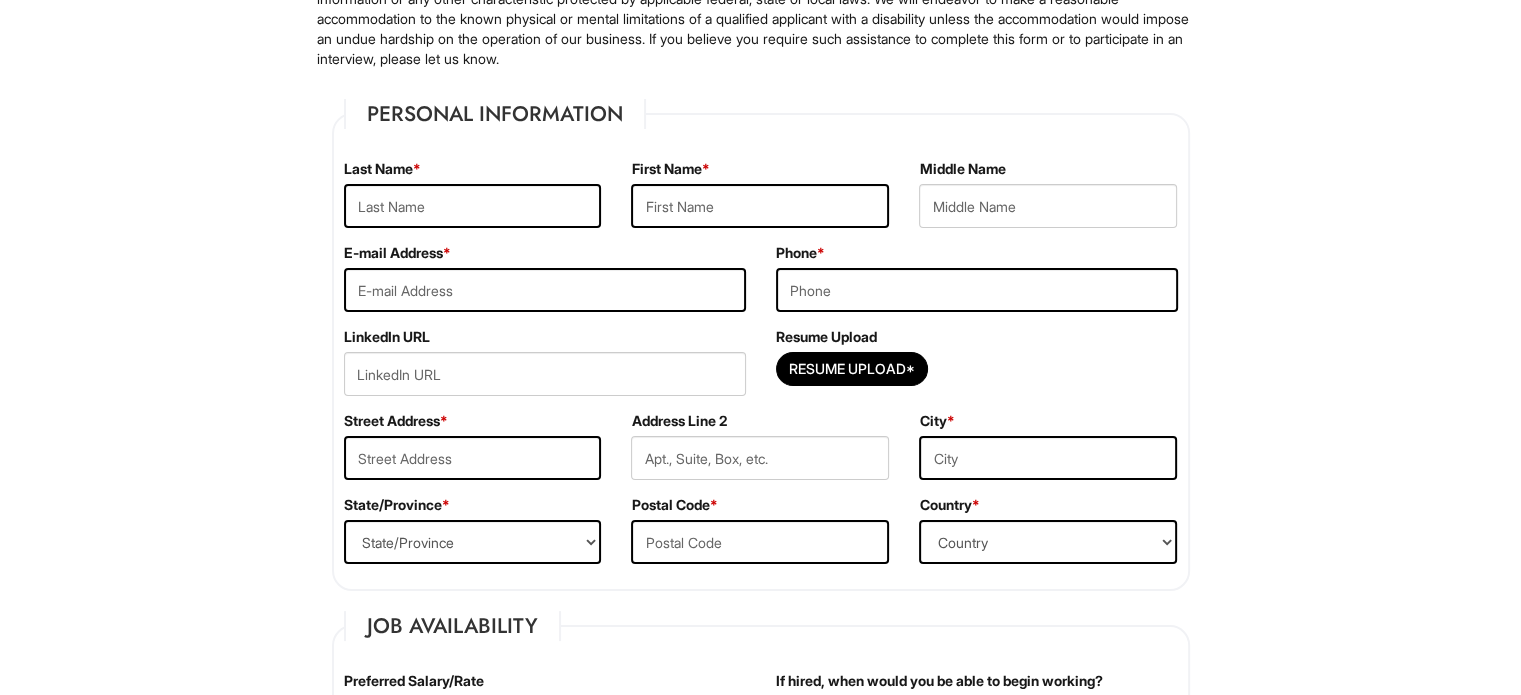 scroll, scrollTop: 0, scrollLeft: 0, axis: both 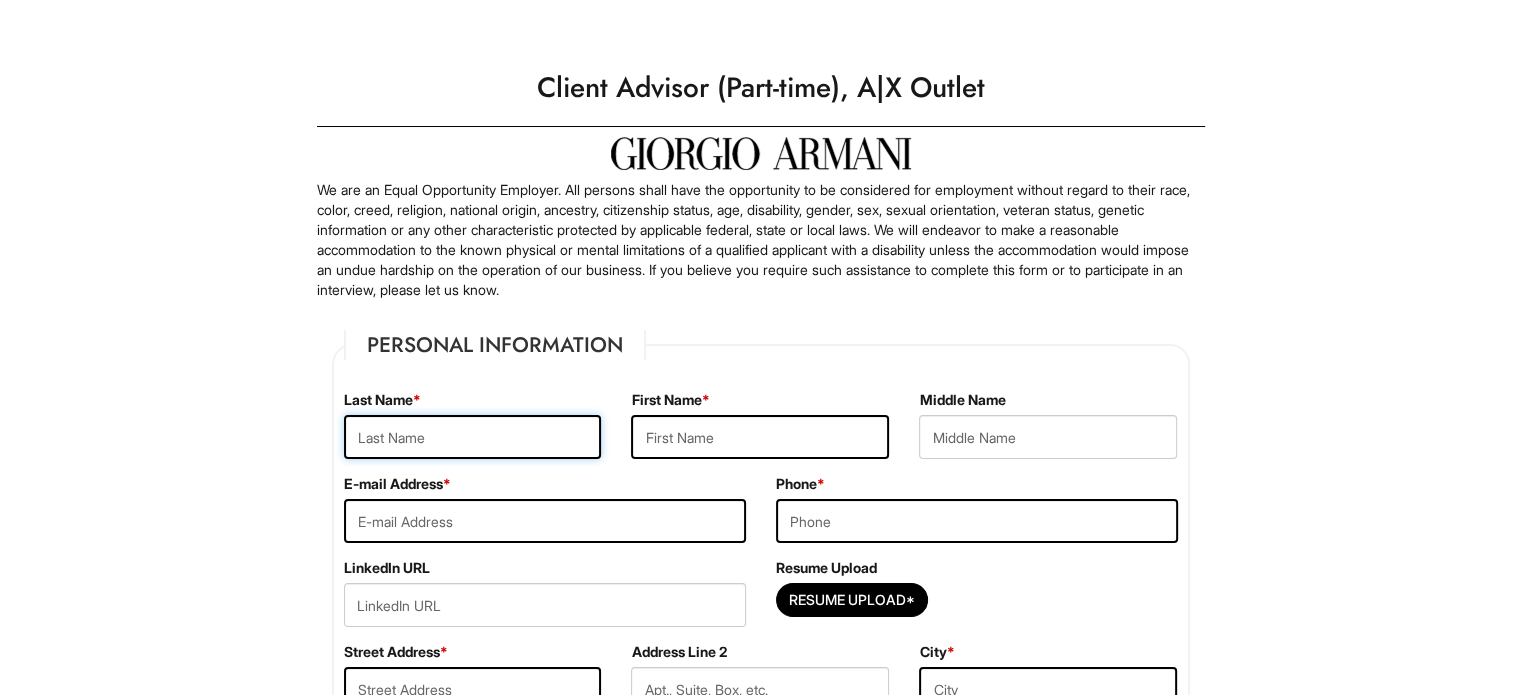 click at bounding box center [473, 437] 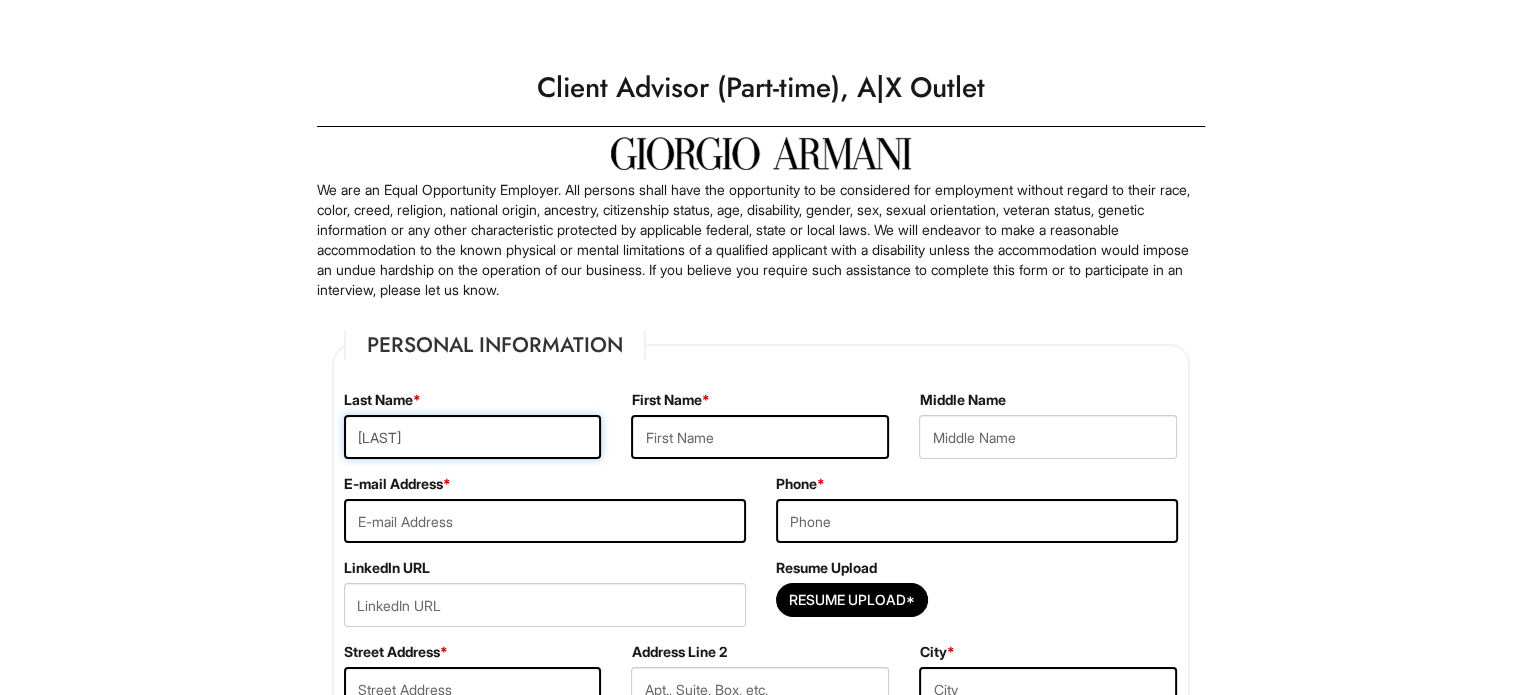 type on "[LAST]" 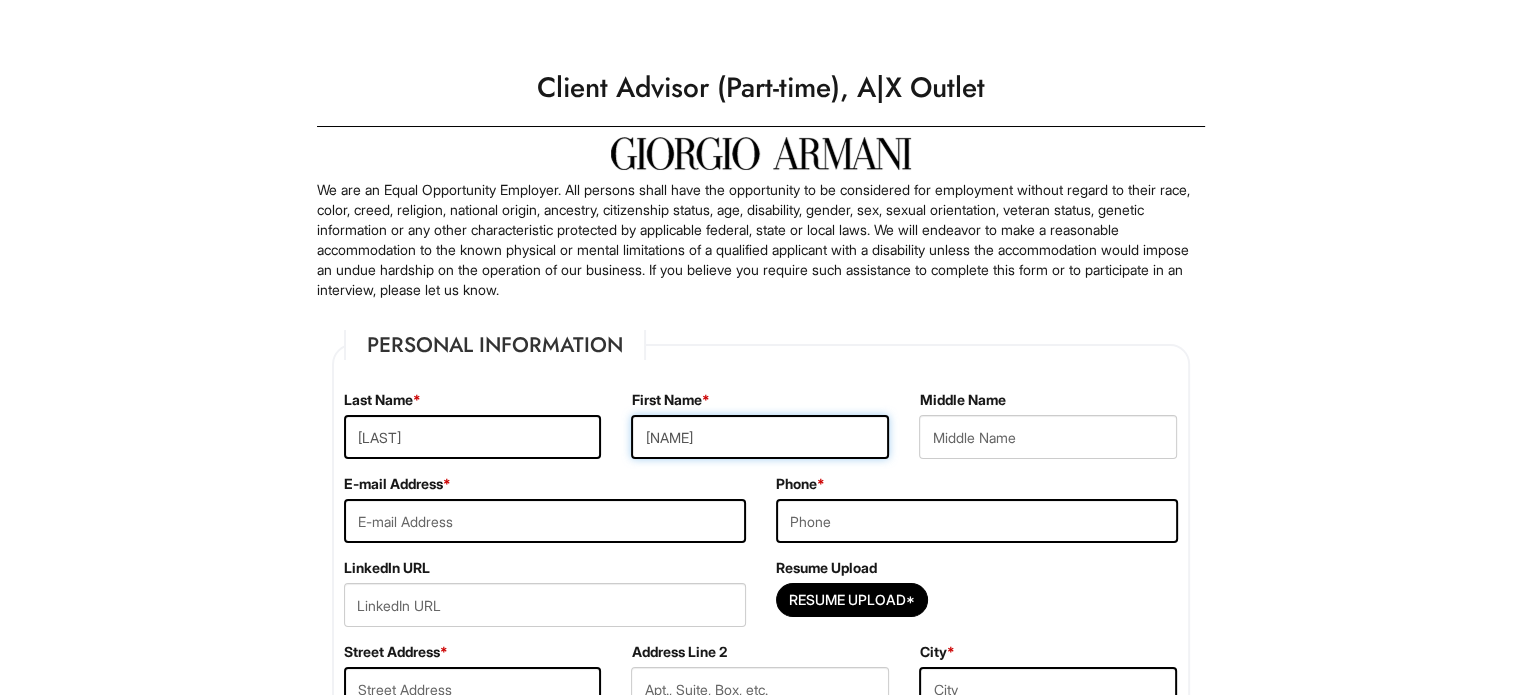 type on "[NAME]" 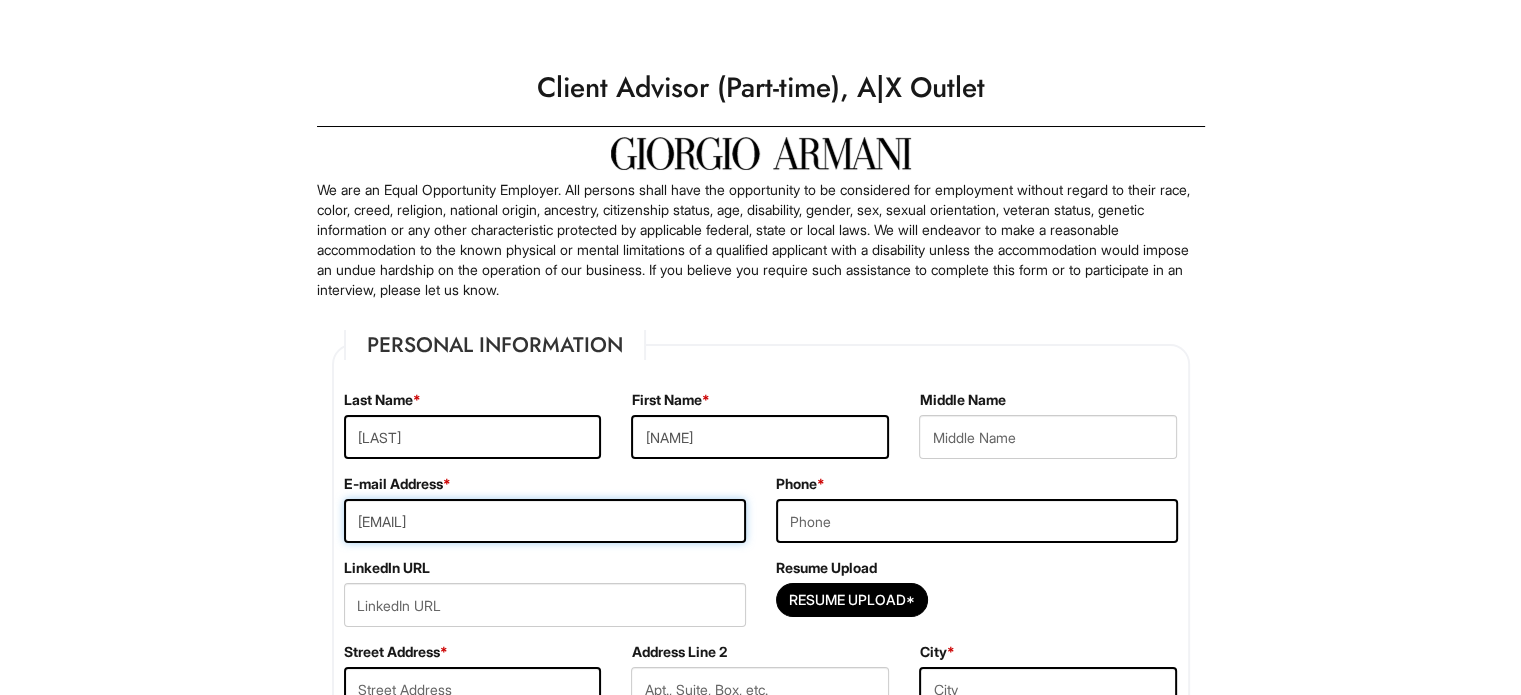 type on "[EMAIL]" 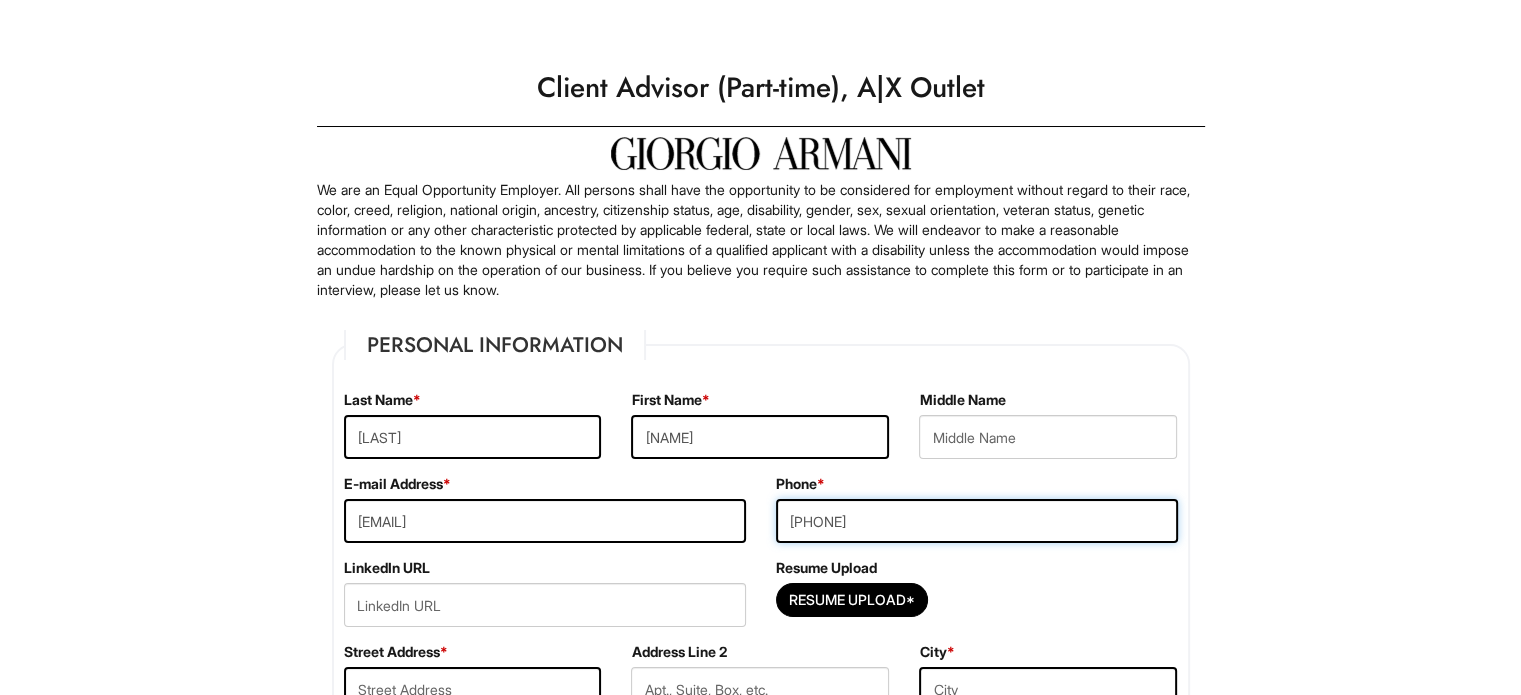 type on "[PHONE]" 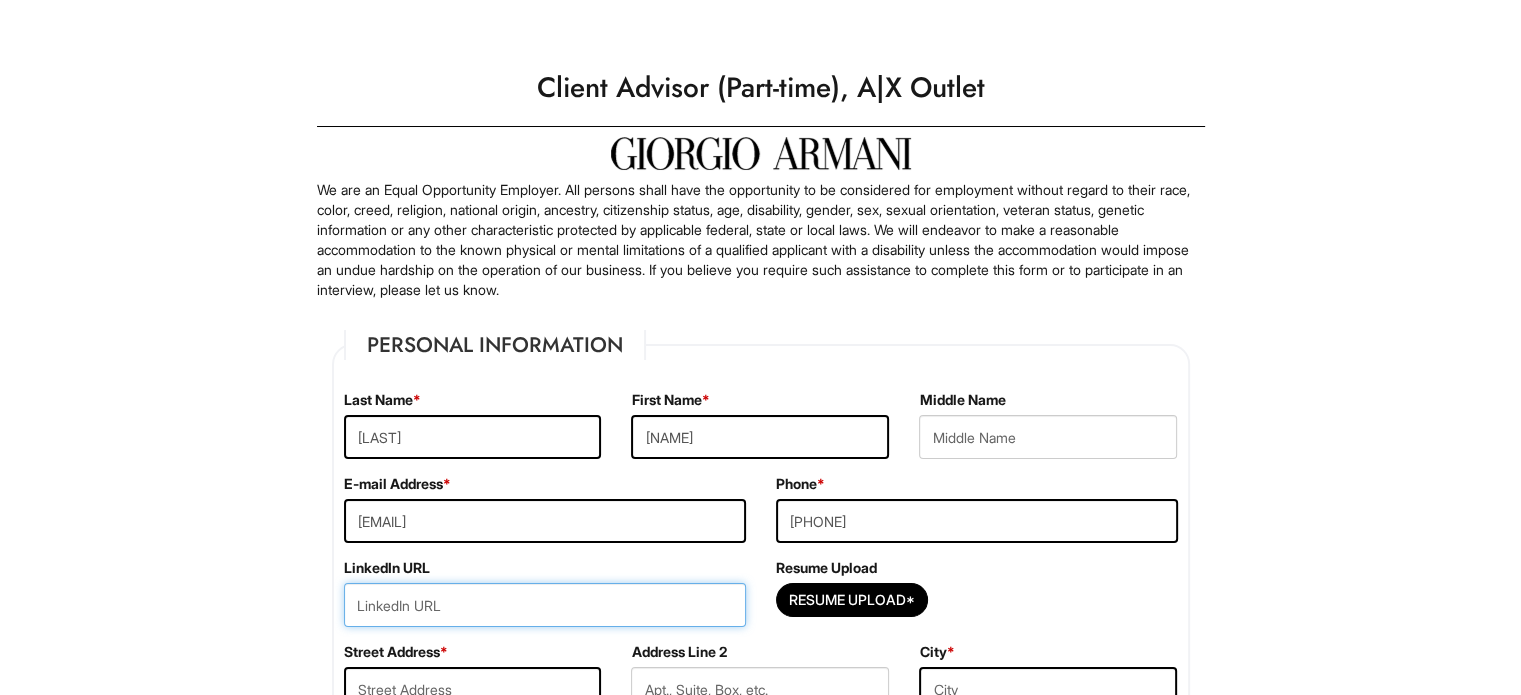 paste on "https://www.linkedin.com/in/[USERNAME]/" 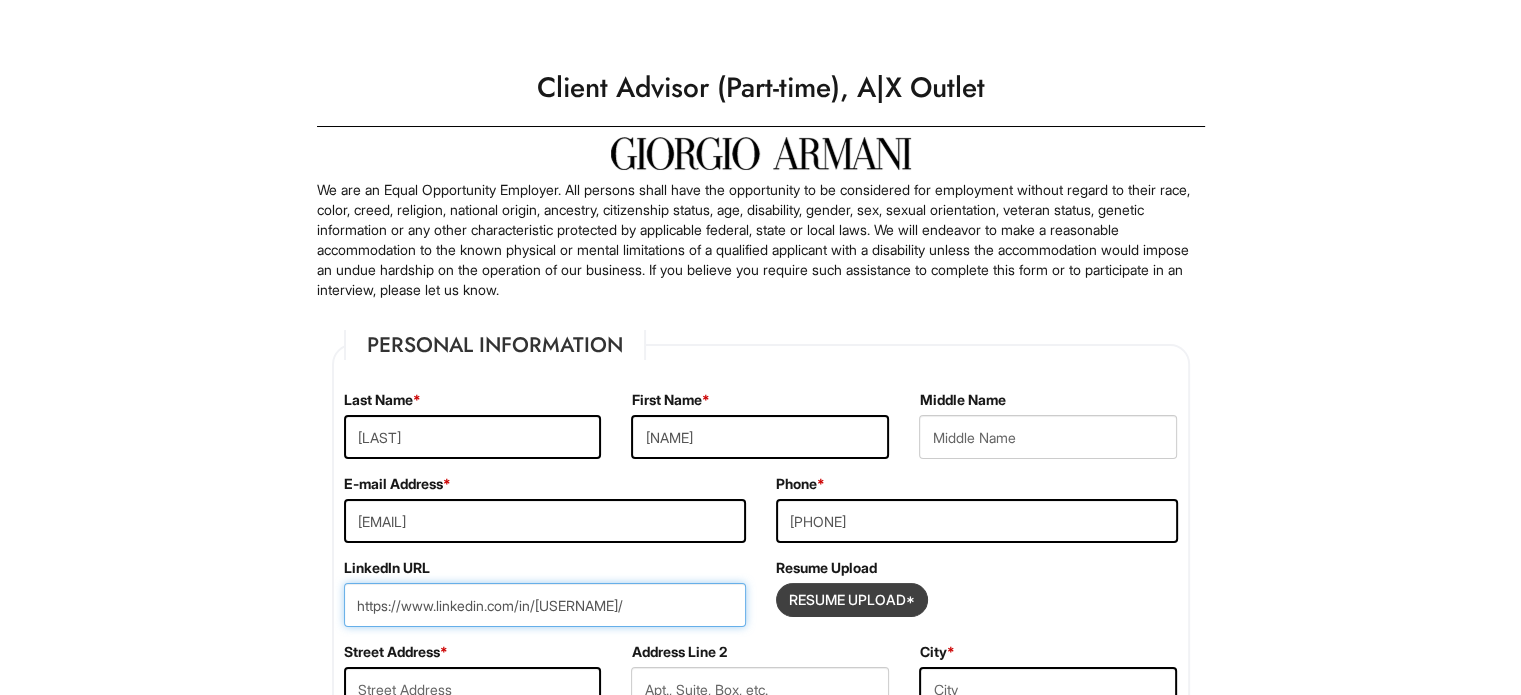 type on "https://www.linkedin.com/in/[USERNAME]/" 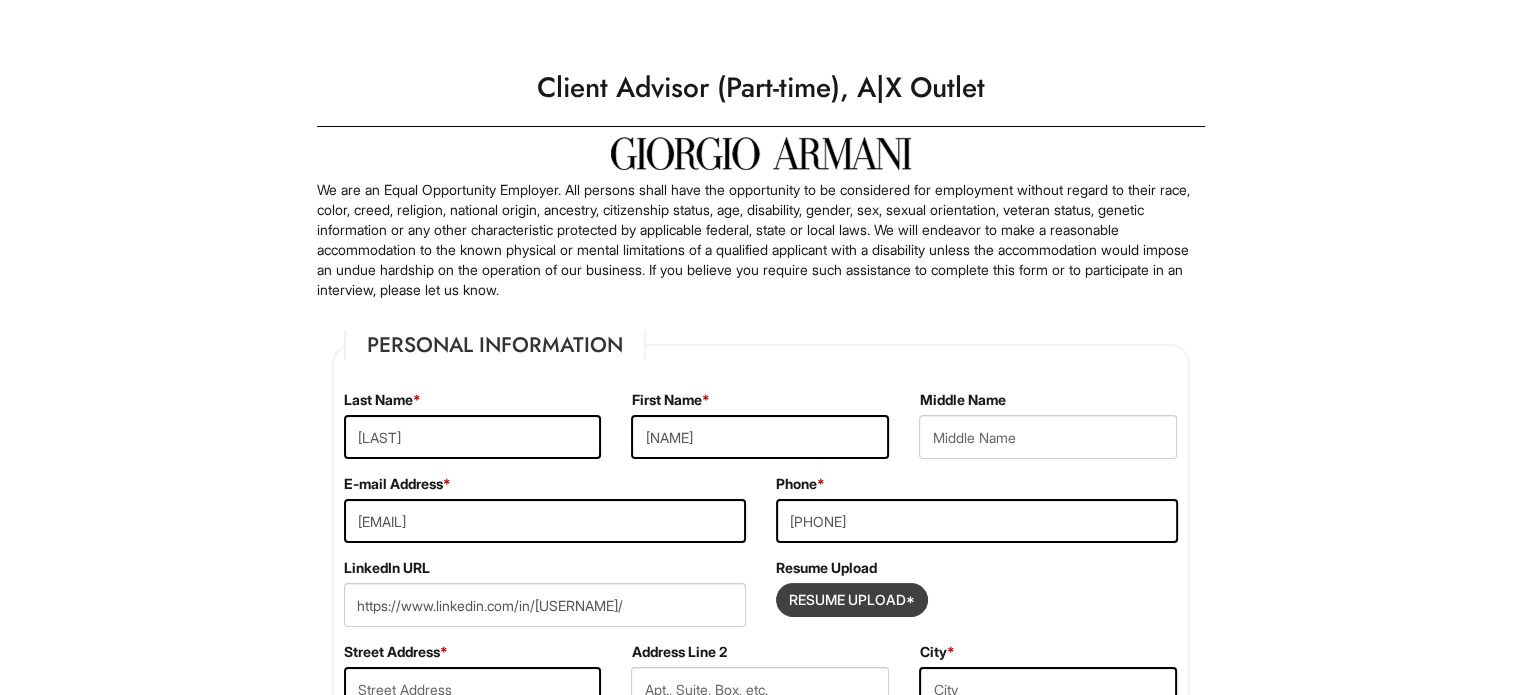 click at bounding box center (852, 600) 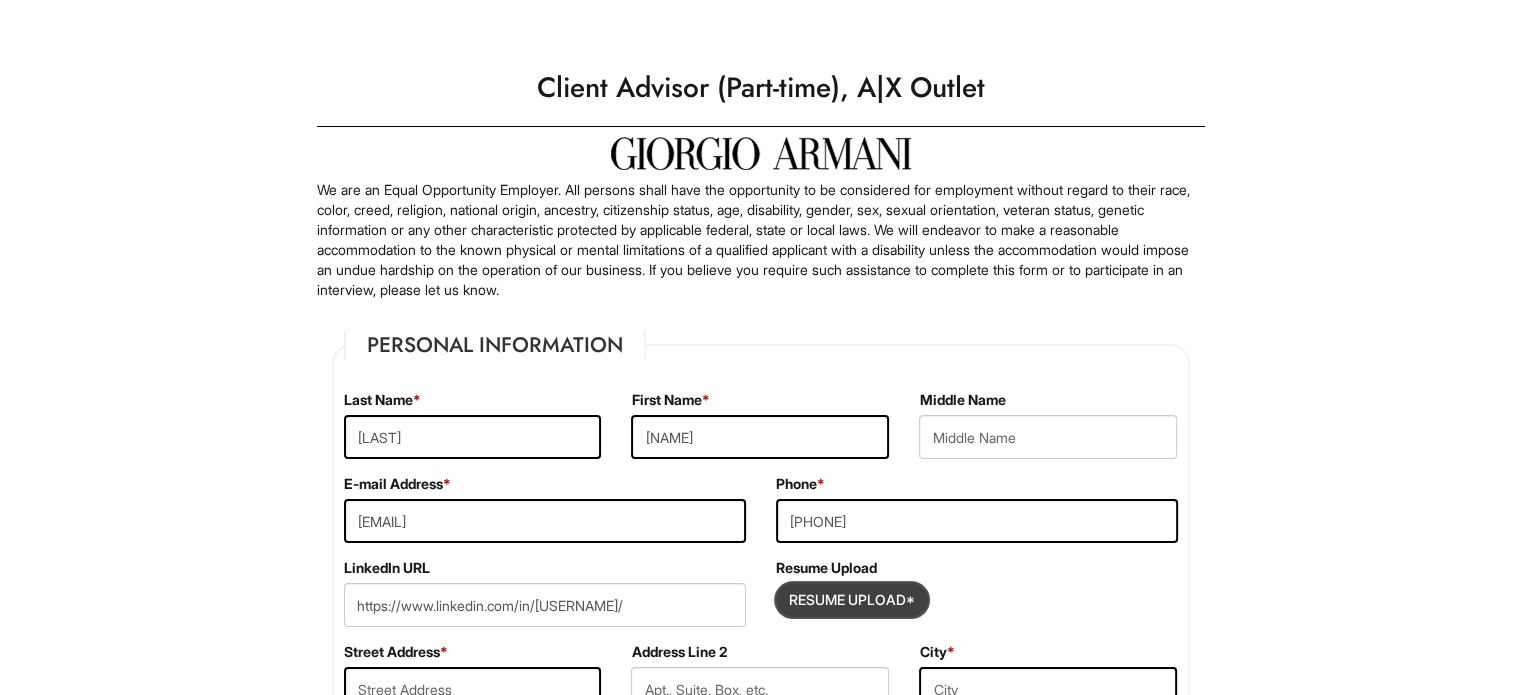 type on "C:\fakepath\[NAME]-Resume-[YEAR].pdf" 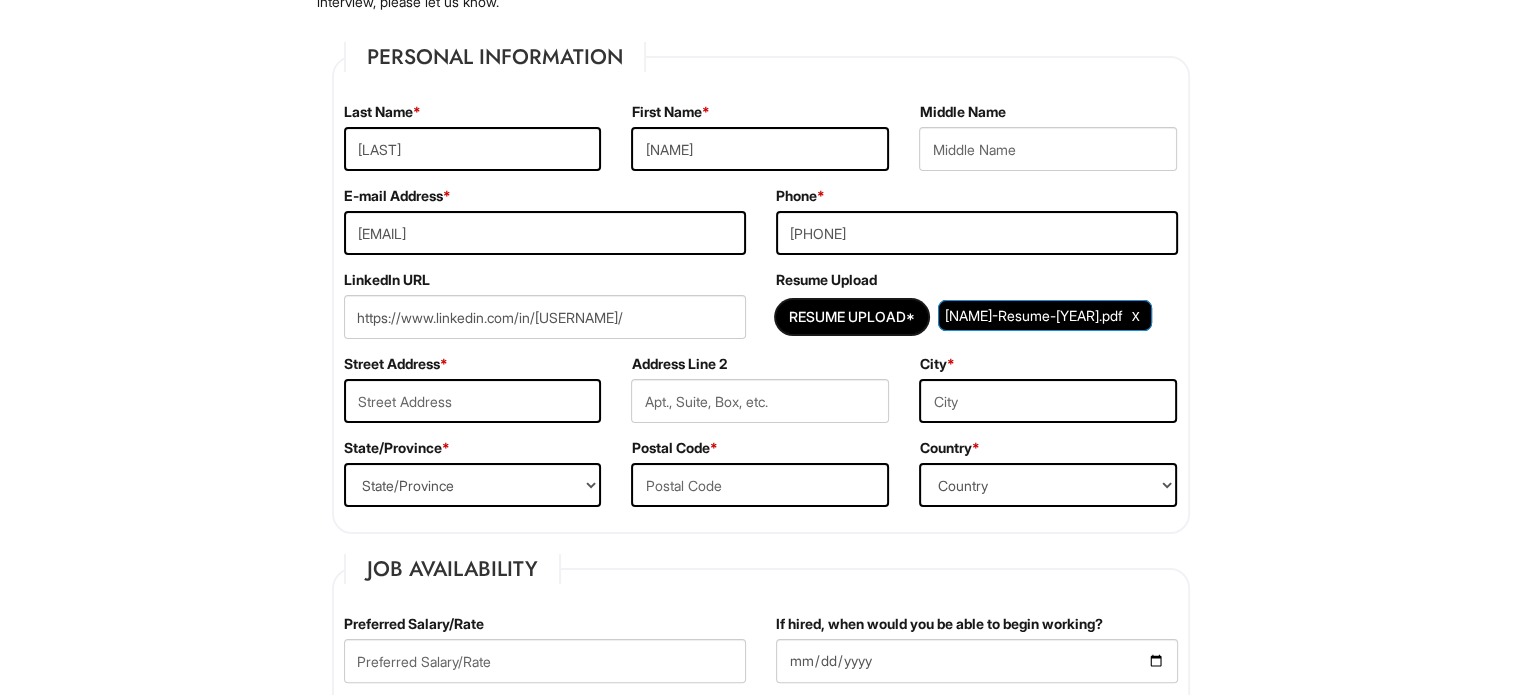 scroll, scrollTop: 300, scrollLeft: 0, axis: vertical 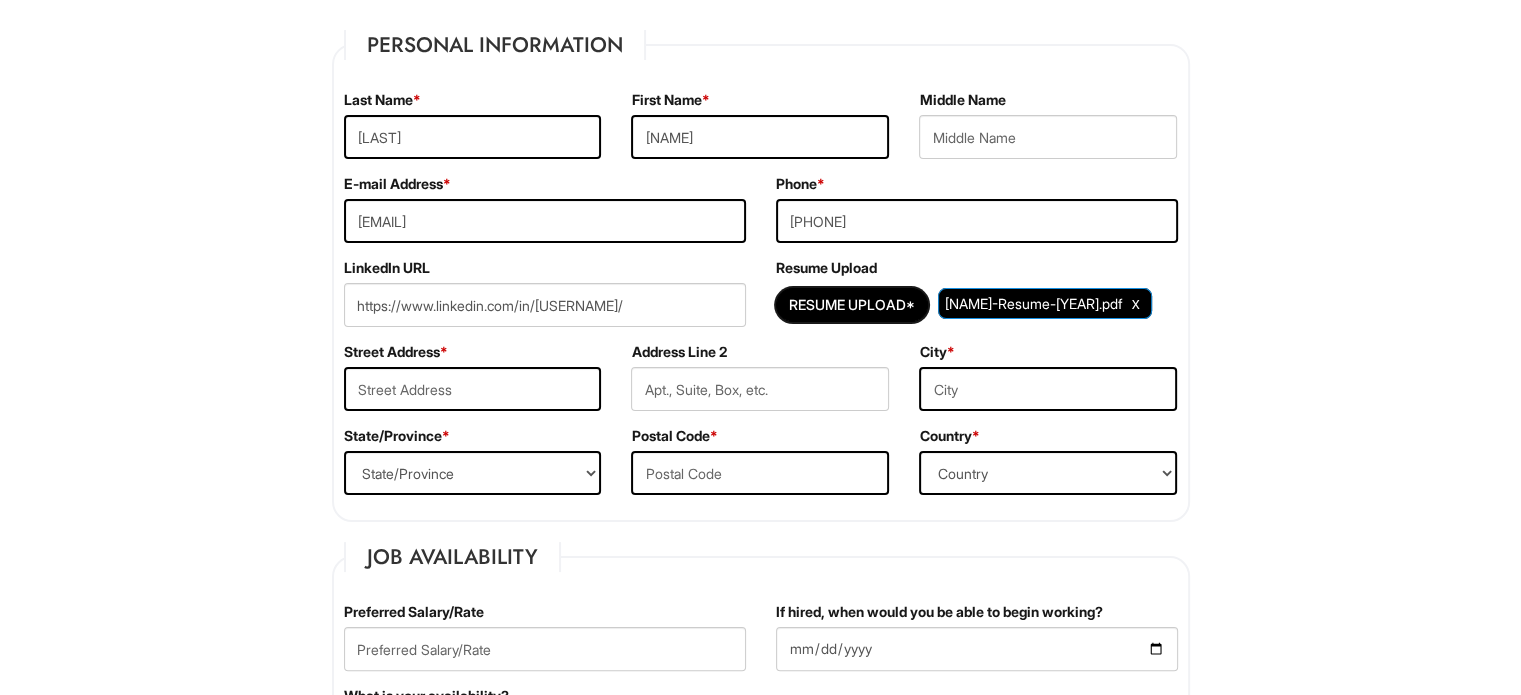 click on "Street Address  *" at bounding box center (473, 384) 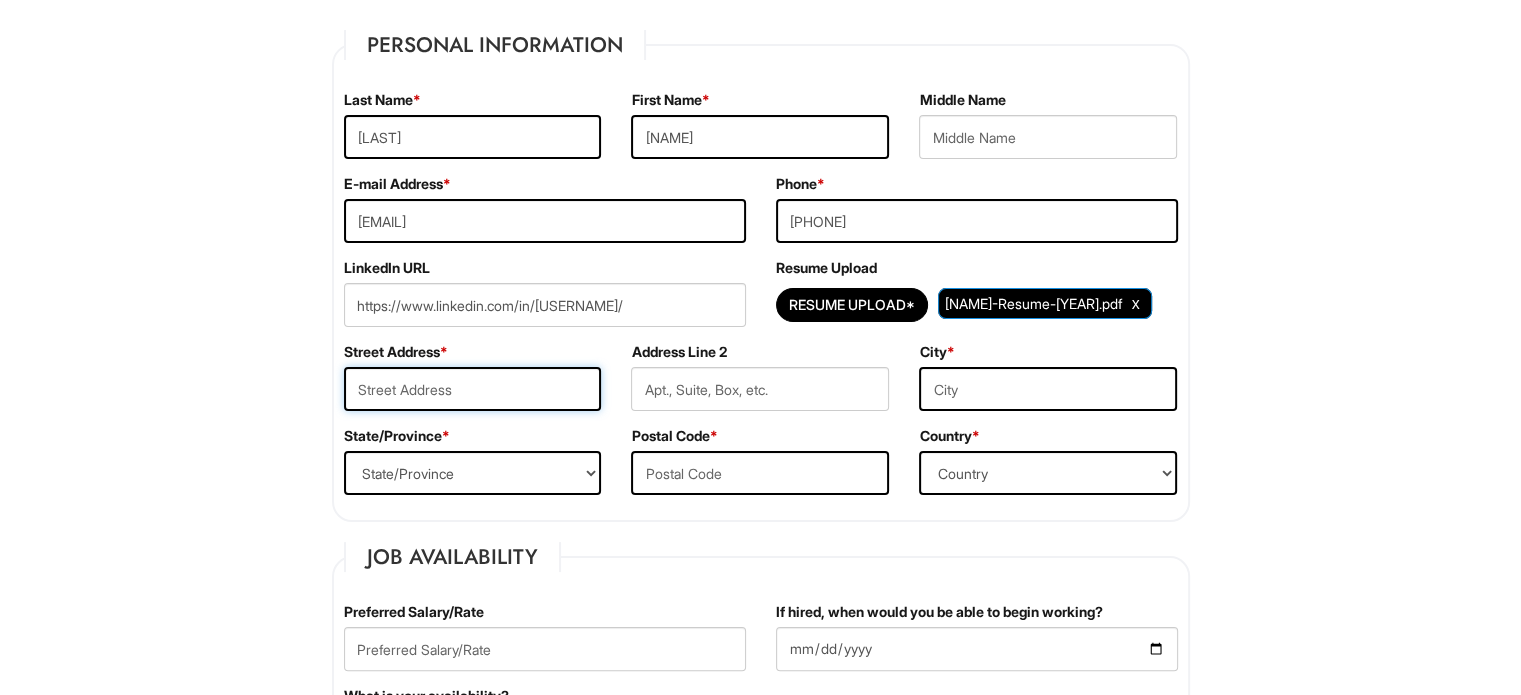 click at bounding box center [473, 389] 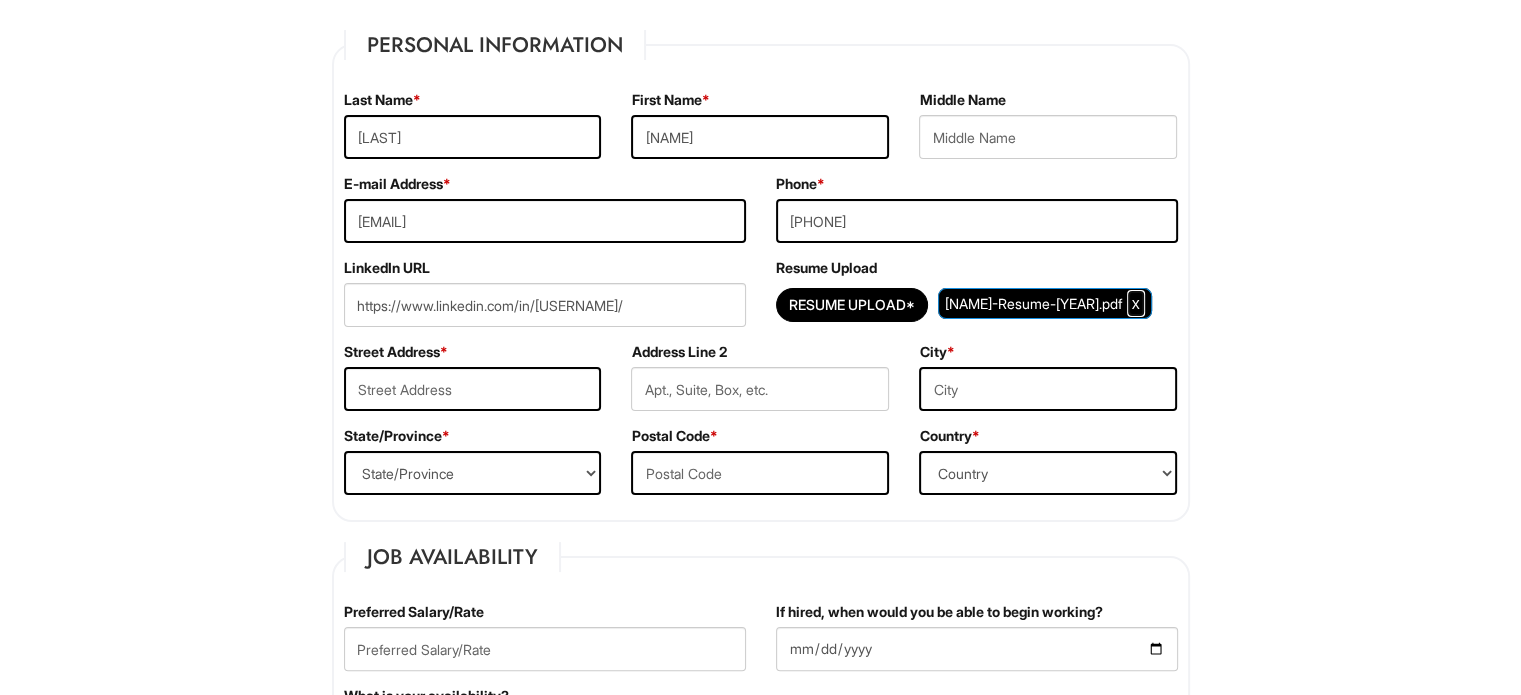 click at bounding box center [1136, 303] 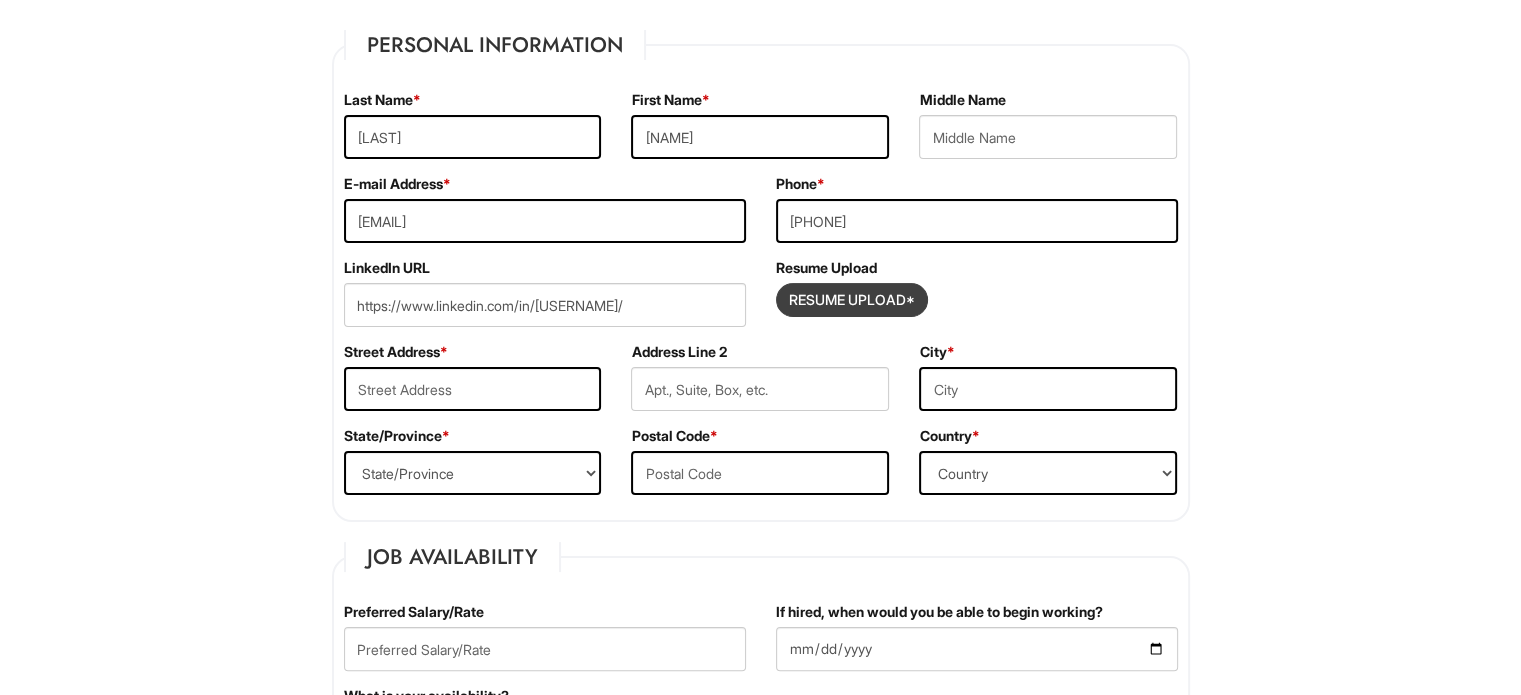 click at bounding box center [852, 300] 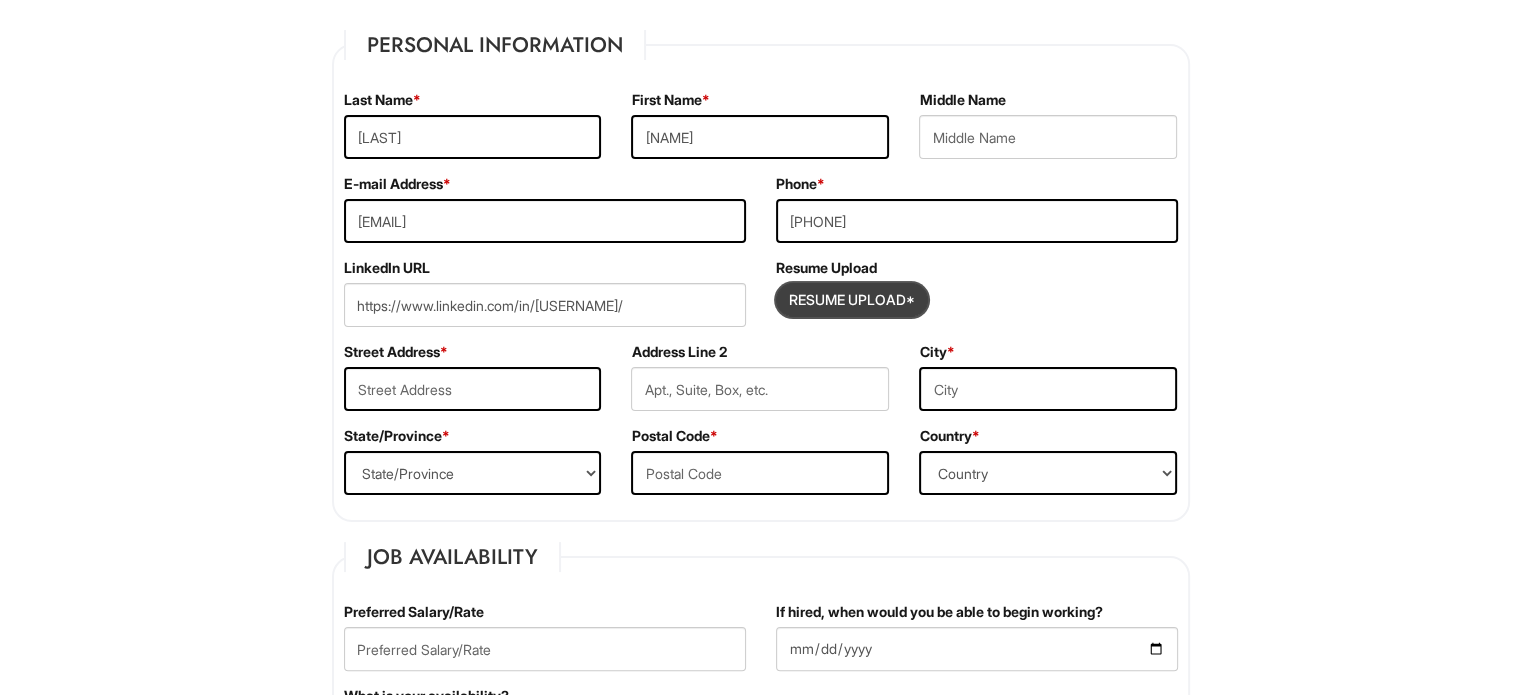 type on "[NAME]Woods_Resume[YEAR]II.pdf" 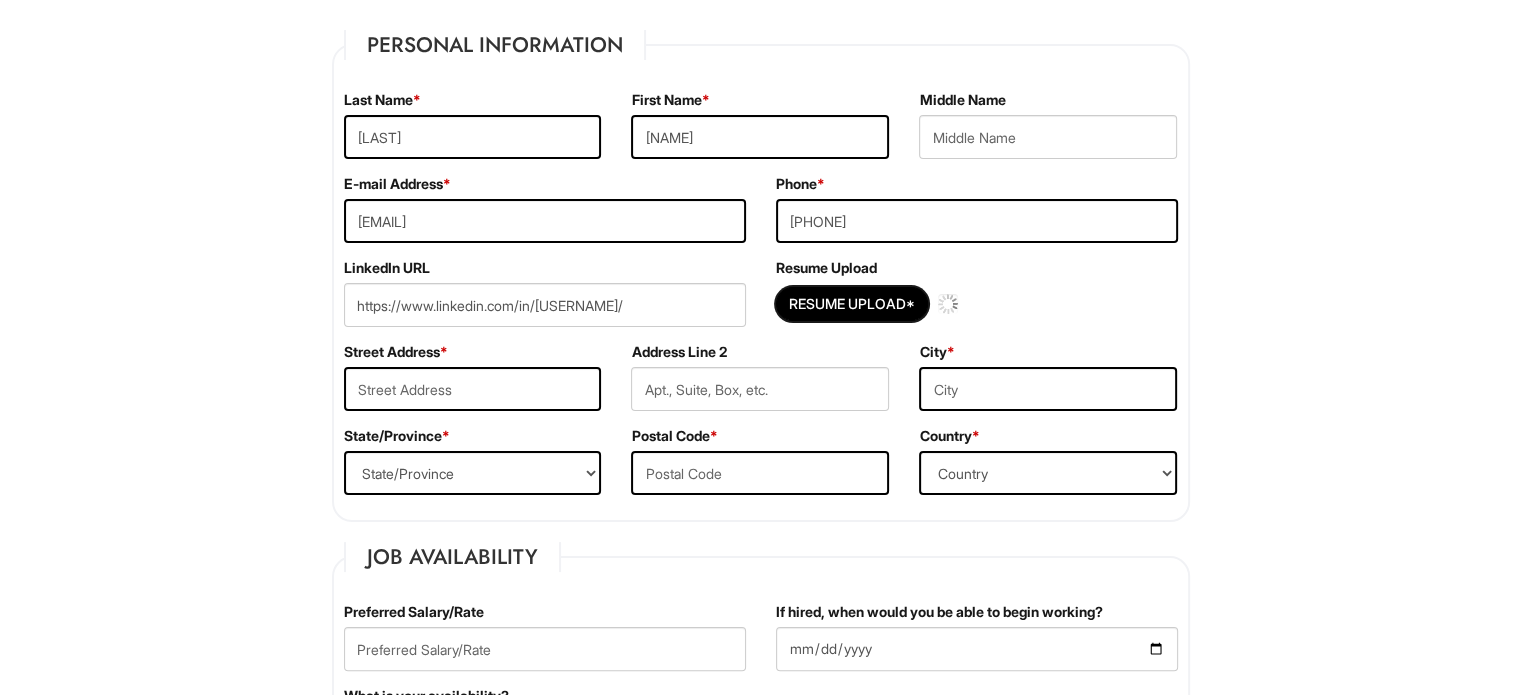 type 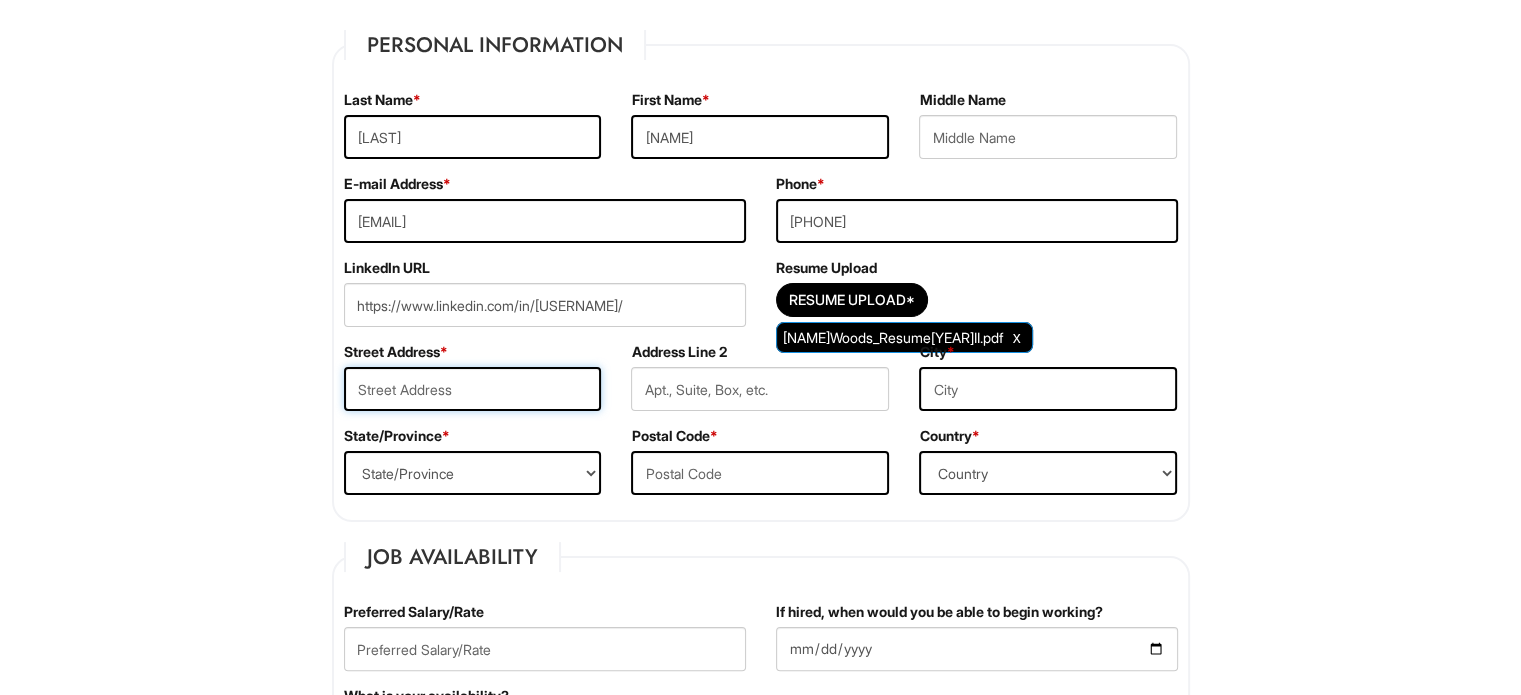 click at bounding box center (473, 389) 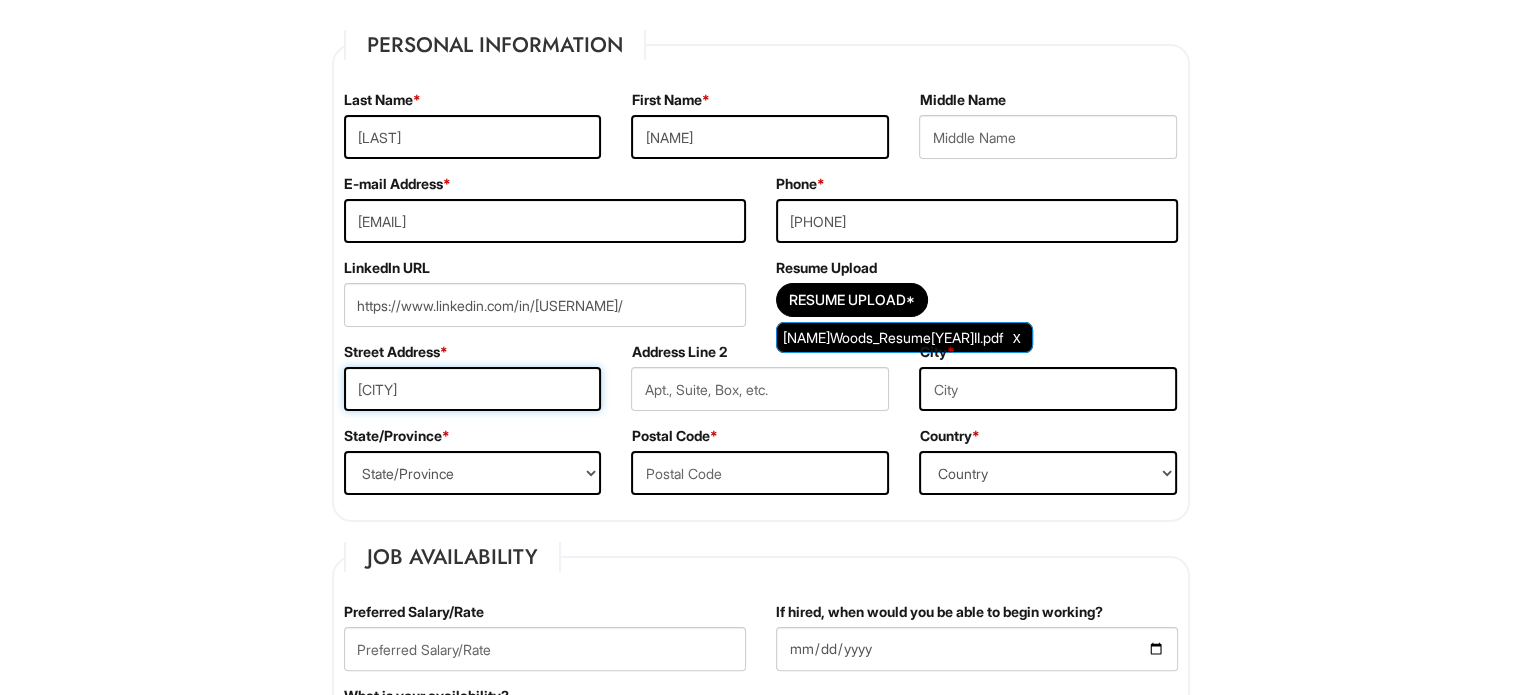 type on "[CITY]" 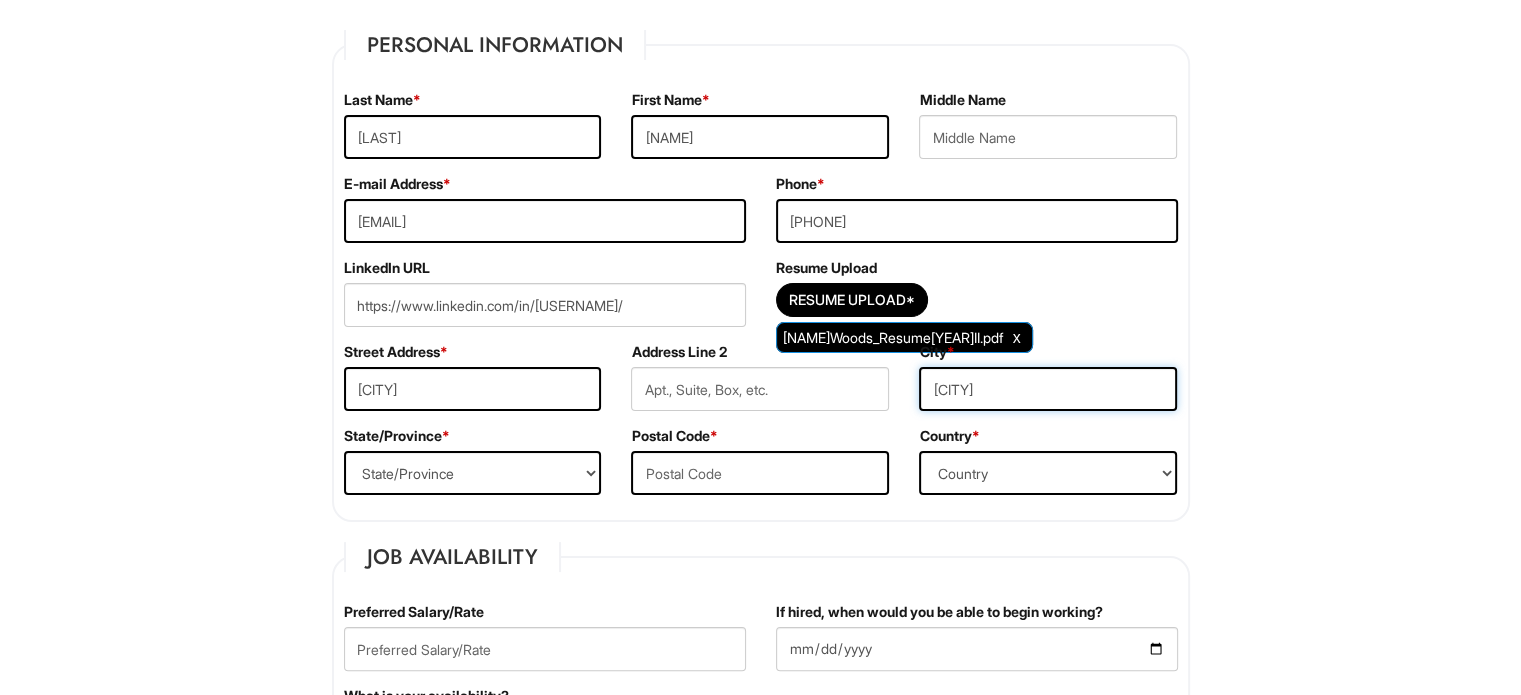 type on "[CITY]" 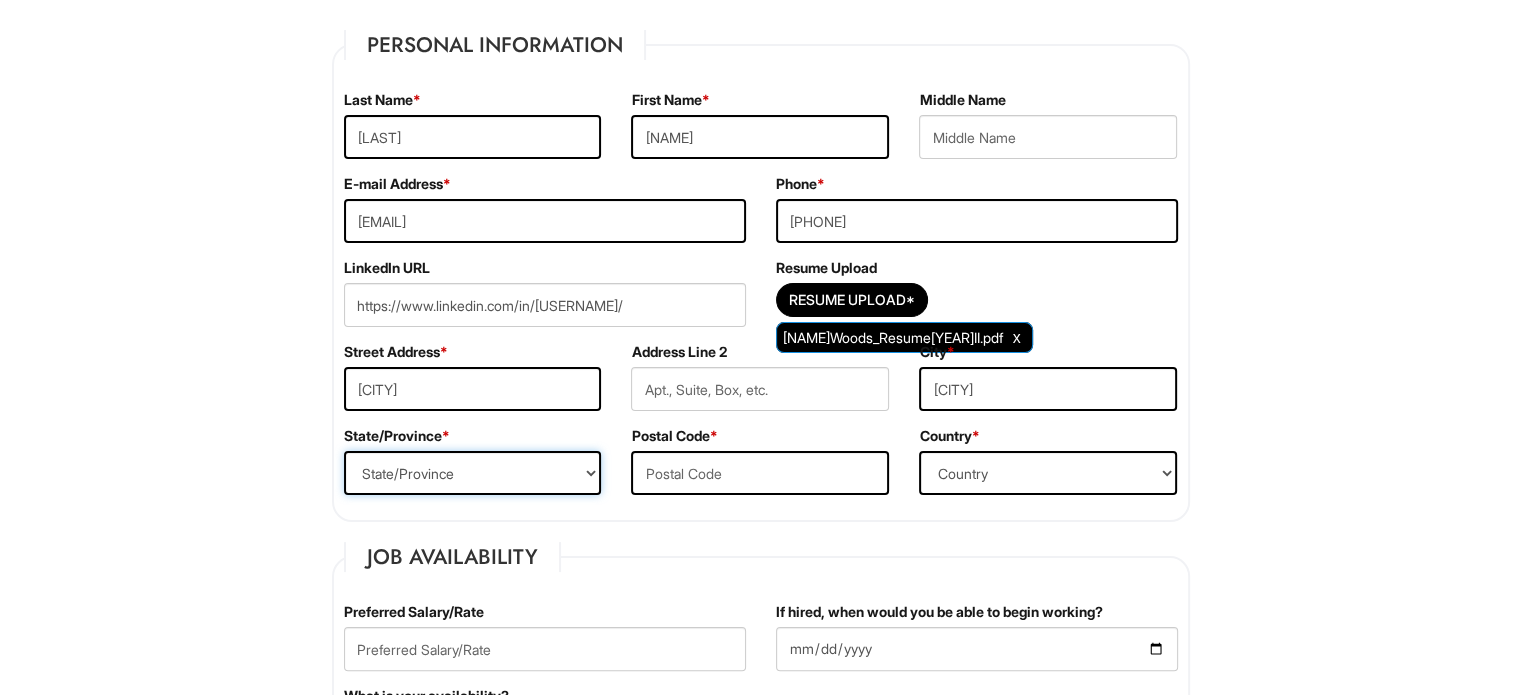 drag, startPoint x: 556, startPoint y: 451, endPoint x: 550, endPoint y: 463, distance: 13.416408 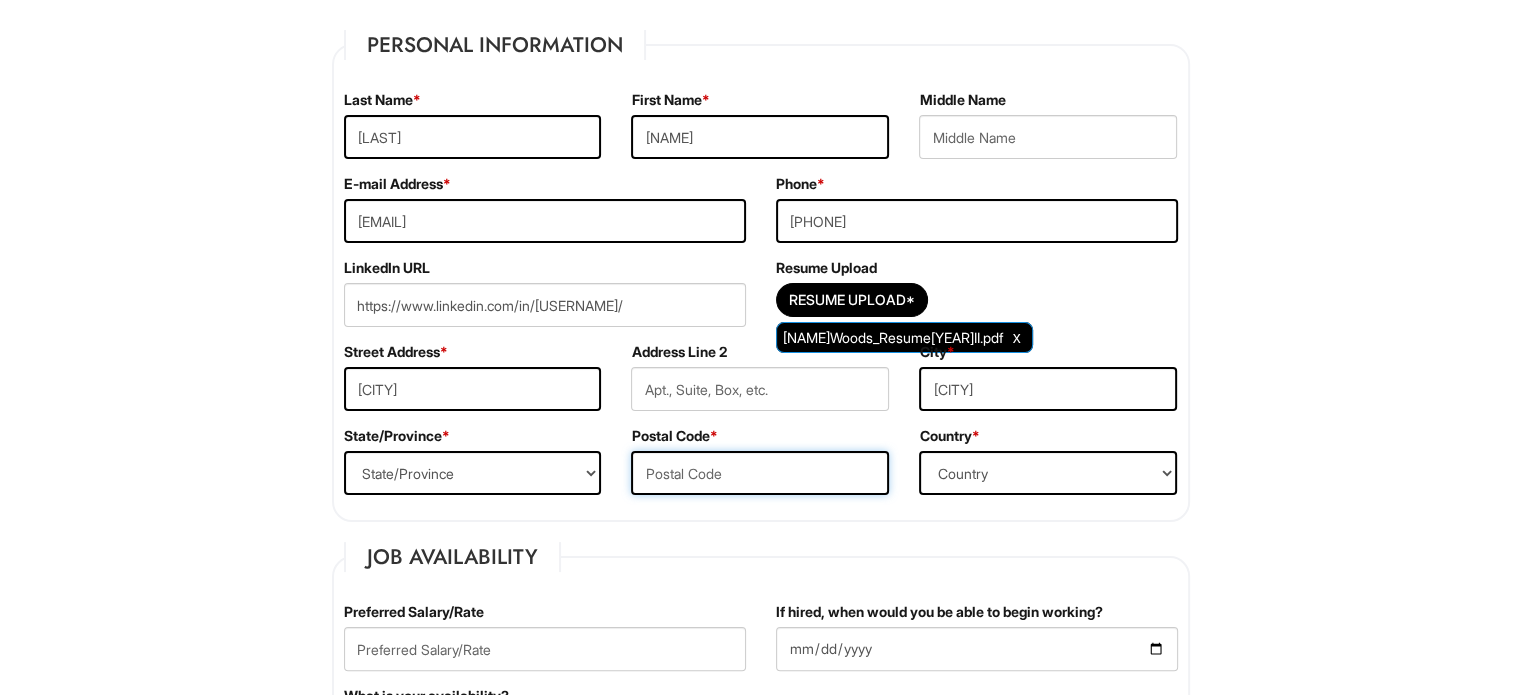 click at bounding box center (760, 473) 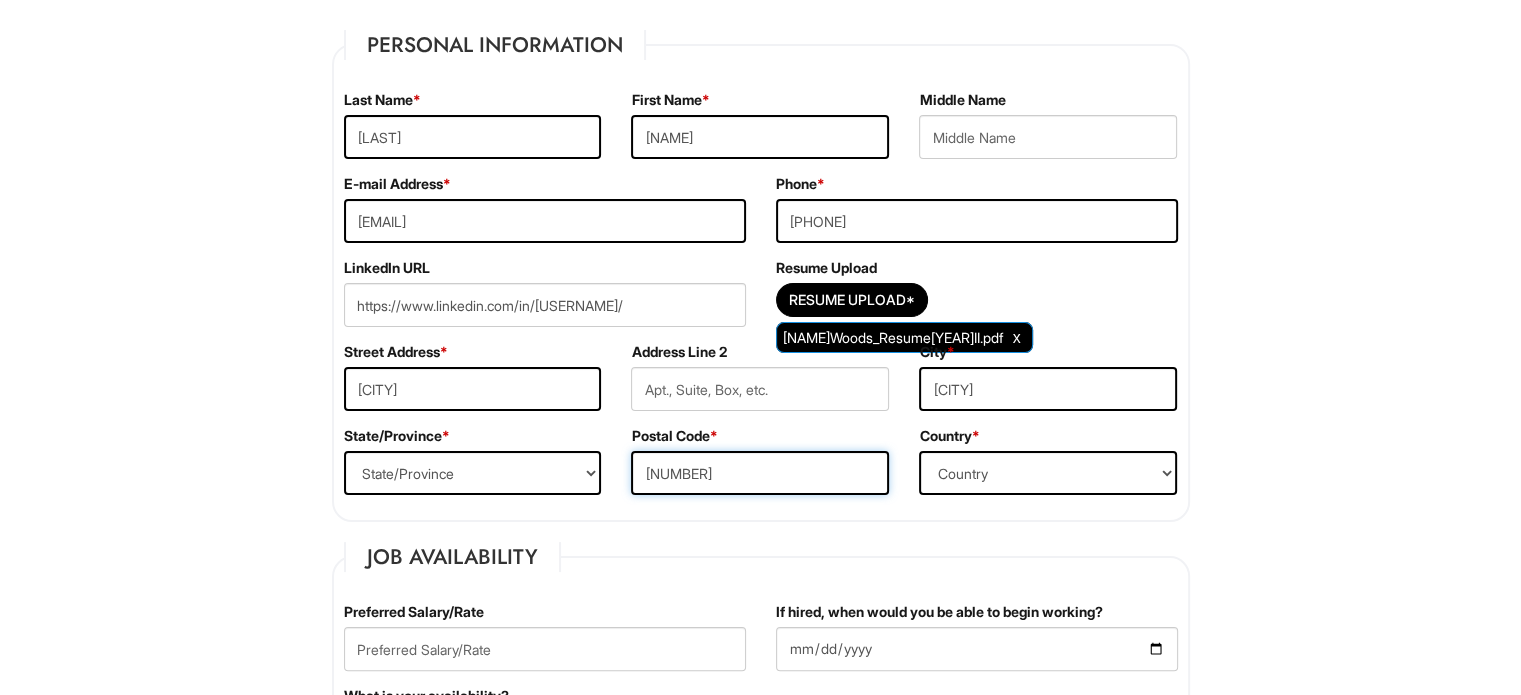 type on "8" 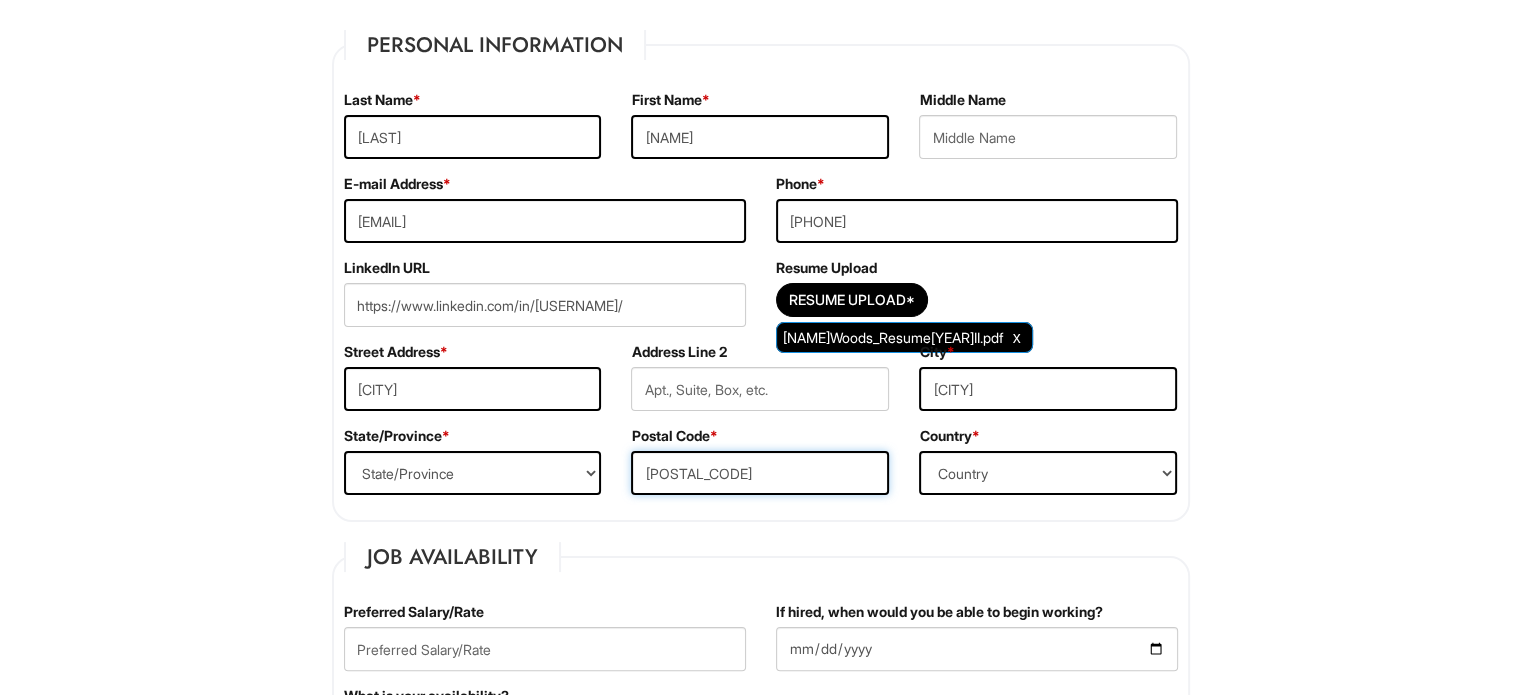 type on "[POSTAL_CODE]" 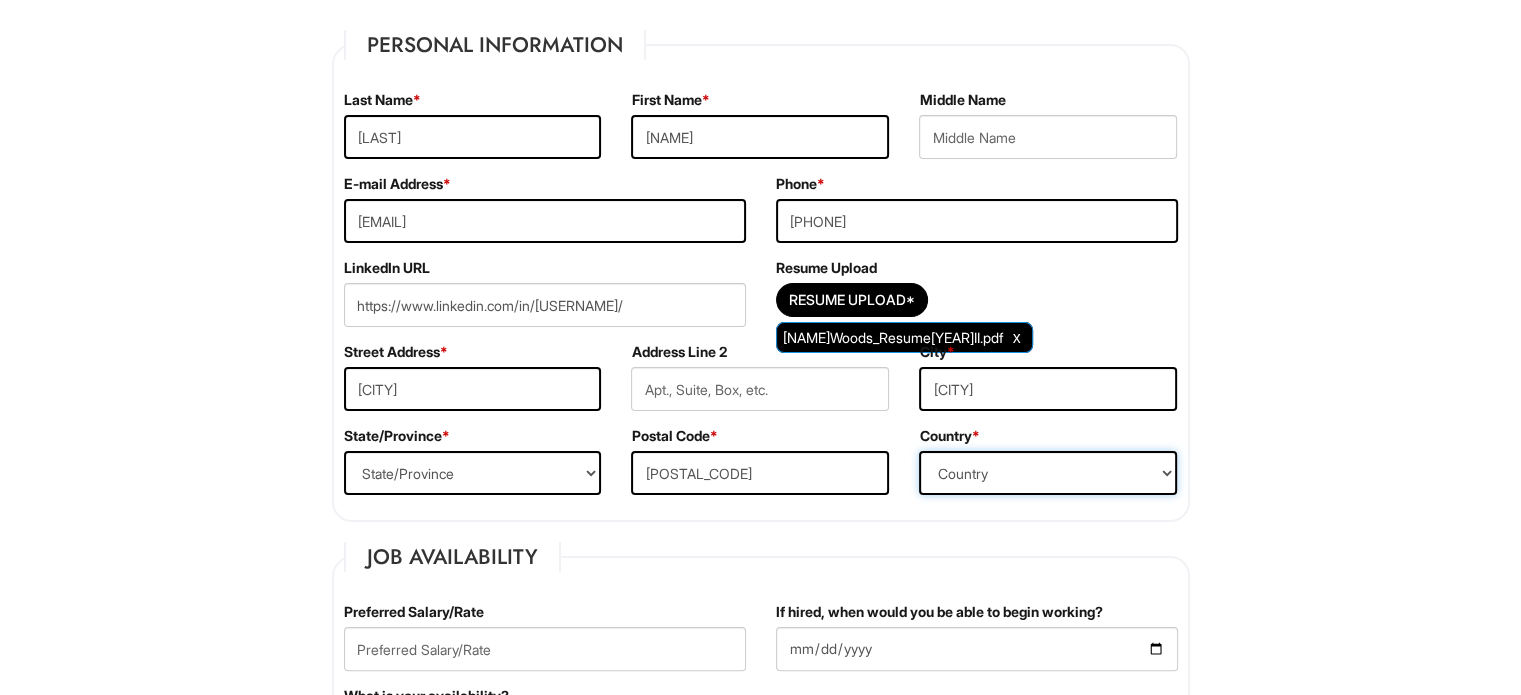 click on "Country Afghanistan Albania Algeria American Samoa Andorra Angola Anguilla Antarctica Antigua Argentina Armenia Aruba Ascension Australia Austria Azerbaijan Bahamas Bahrain Bangladesh Barbados Barbuda Belarus Belgium Belize Benin Bermuda Bhutan Bolivia Bosnia & Herzegovina Botswana Brazil British Virgin Islands Brunei Darussalam Bulgaria Burkina Faso Burundi Cambodia Cameroon Canada Cape Verde Islands Cayman Islands Central African Republic Chad Chatham Island Chile China Christmas Island Cocos-Keeling Islands Colombia Comoros Congo Cook Islands Costa Rica Croatia Cuba Curaçao Cyprus Czech Republic Democratic Republic of the Congo Denmark Diego Garcia Djibouti Dominica Dominican Republic East Timor Easter Island Ecuador Egypt El Salvador Ellipso (Mobile Satellite service) EMSAT (Mobile Satellite service) Equatorial Guinea Eritrea Estonia Ethiopia European Union Falkland Islands (Malvinas) Faroe Islands Fiji Islands Finland France French Antilles French Guiana French Polynesia Gabonese Republic Gambia Georgia" at bounding box center [1048, 473] 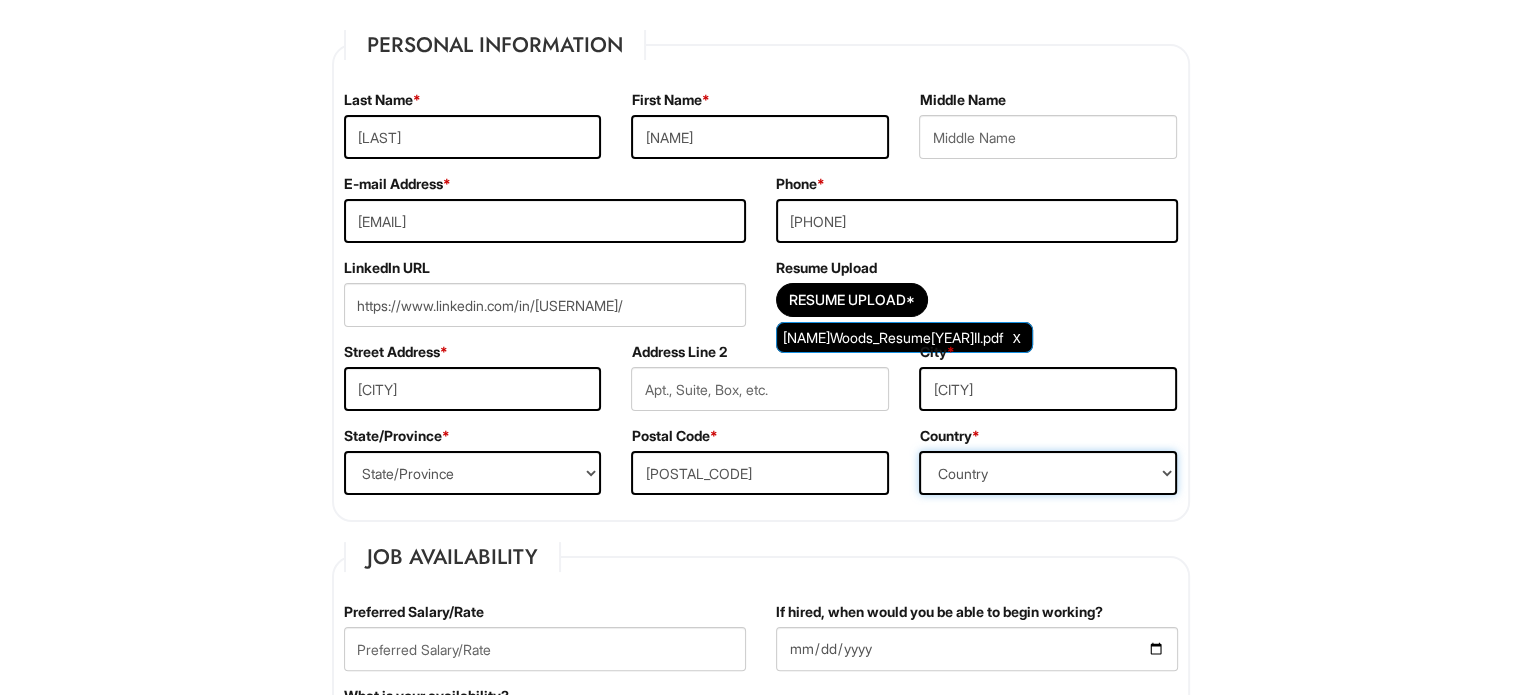 select on "United States of America" 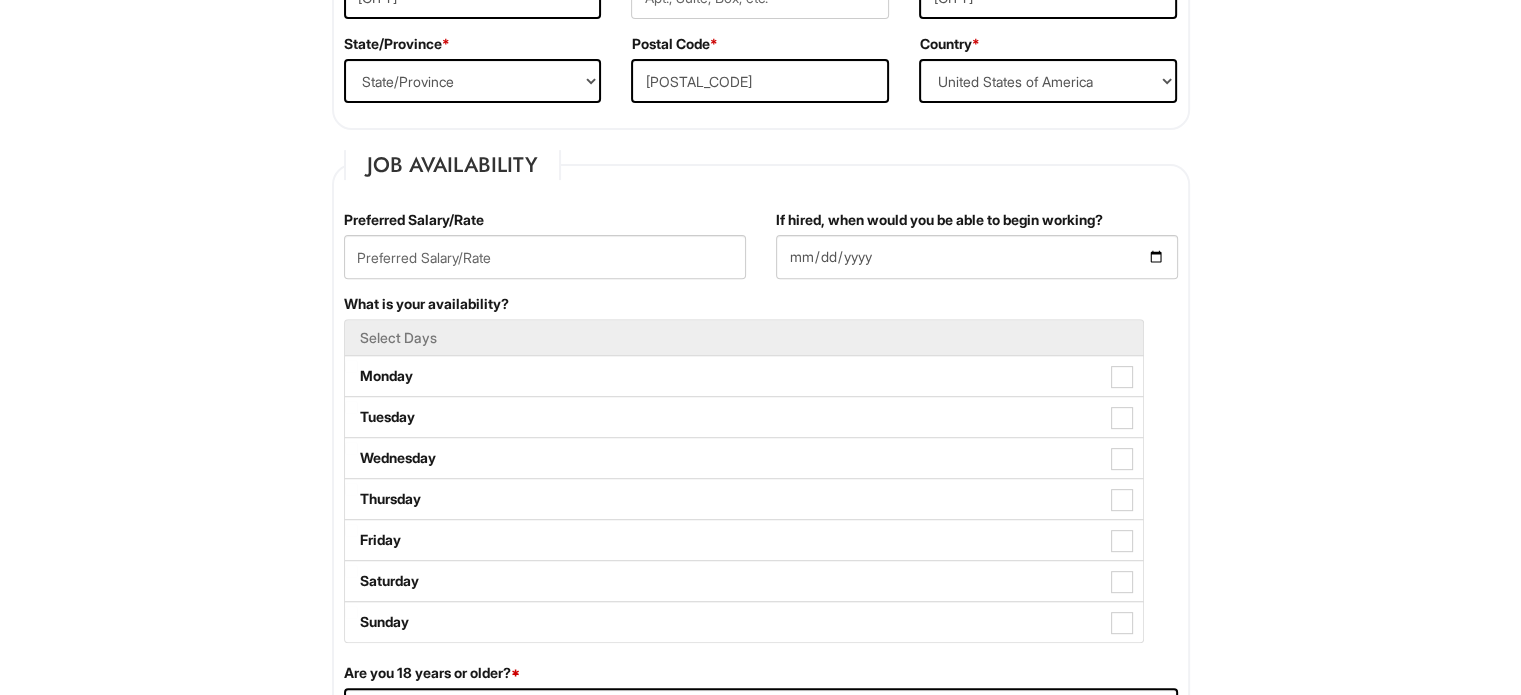 scroll, scrollTop: 700, scrollLeft: 0, axis: vertical 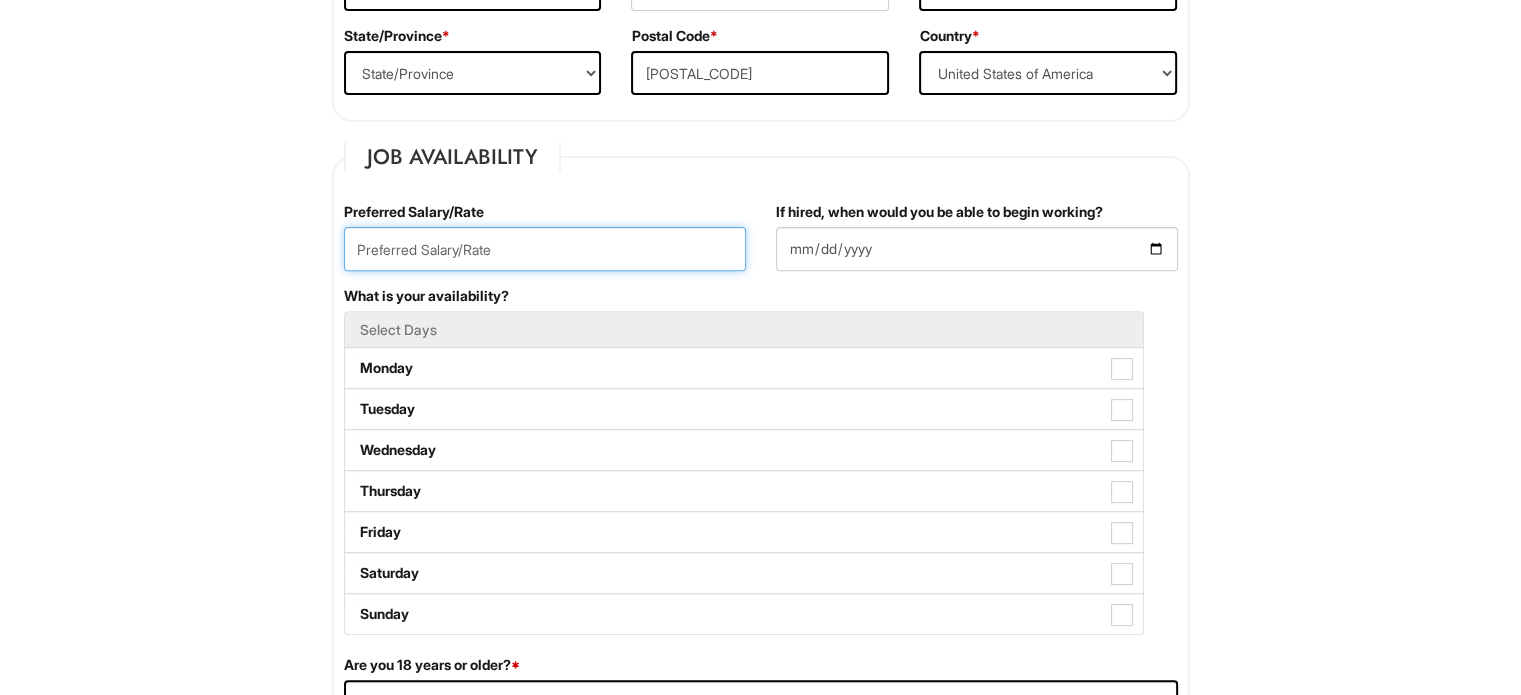 click at bounding box center (545, 249) 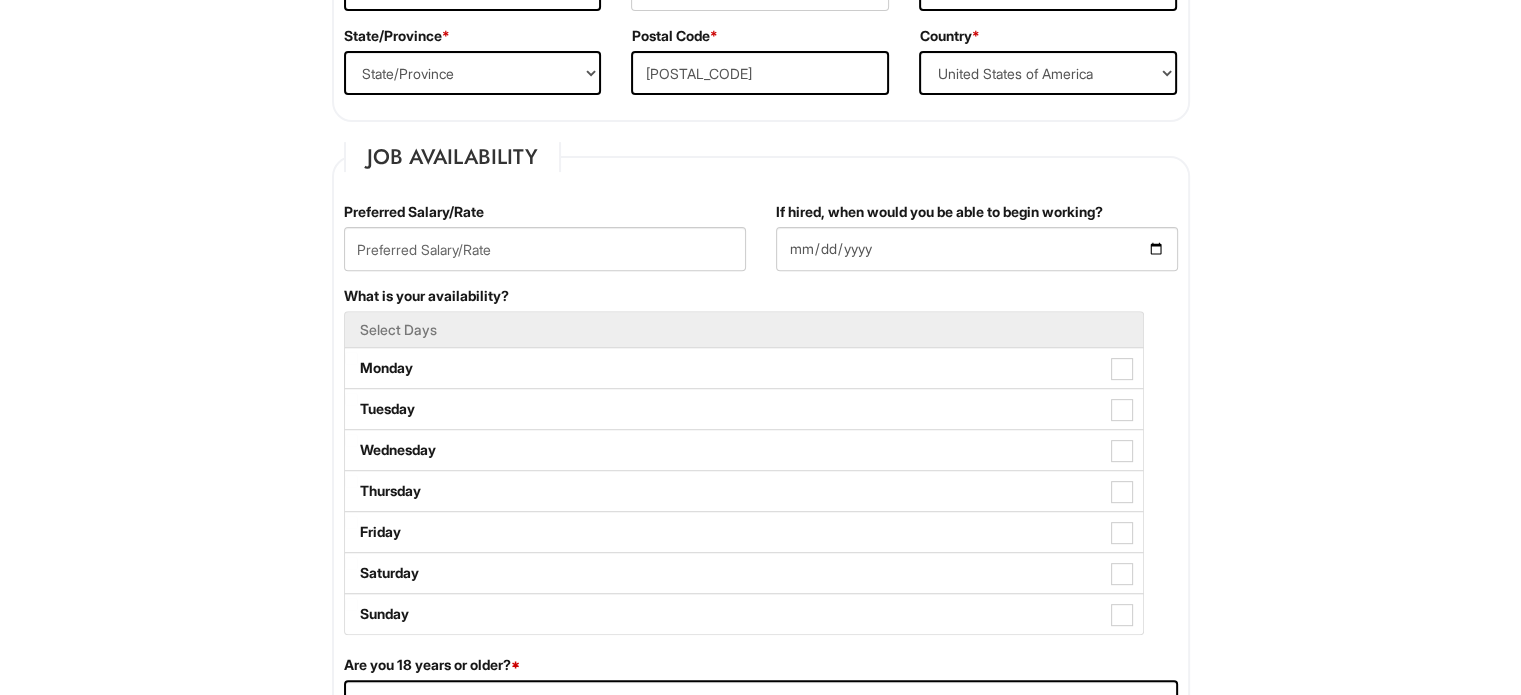 click on "If hired, when would you be able to begin working?" at bounding box center (977, 236) 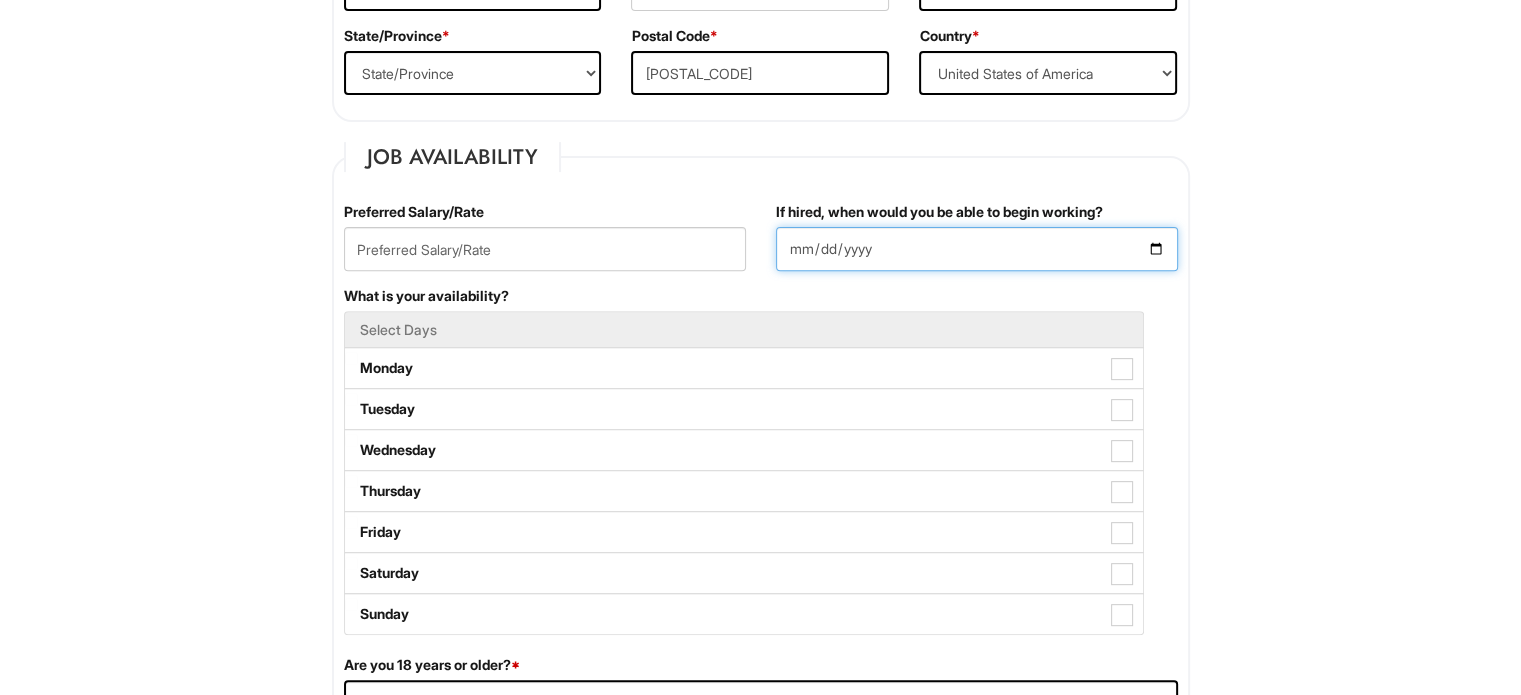 click on "If hired, when would you be able to begin working?" at bounding box center [977, 249] 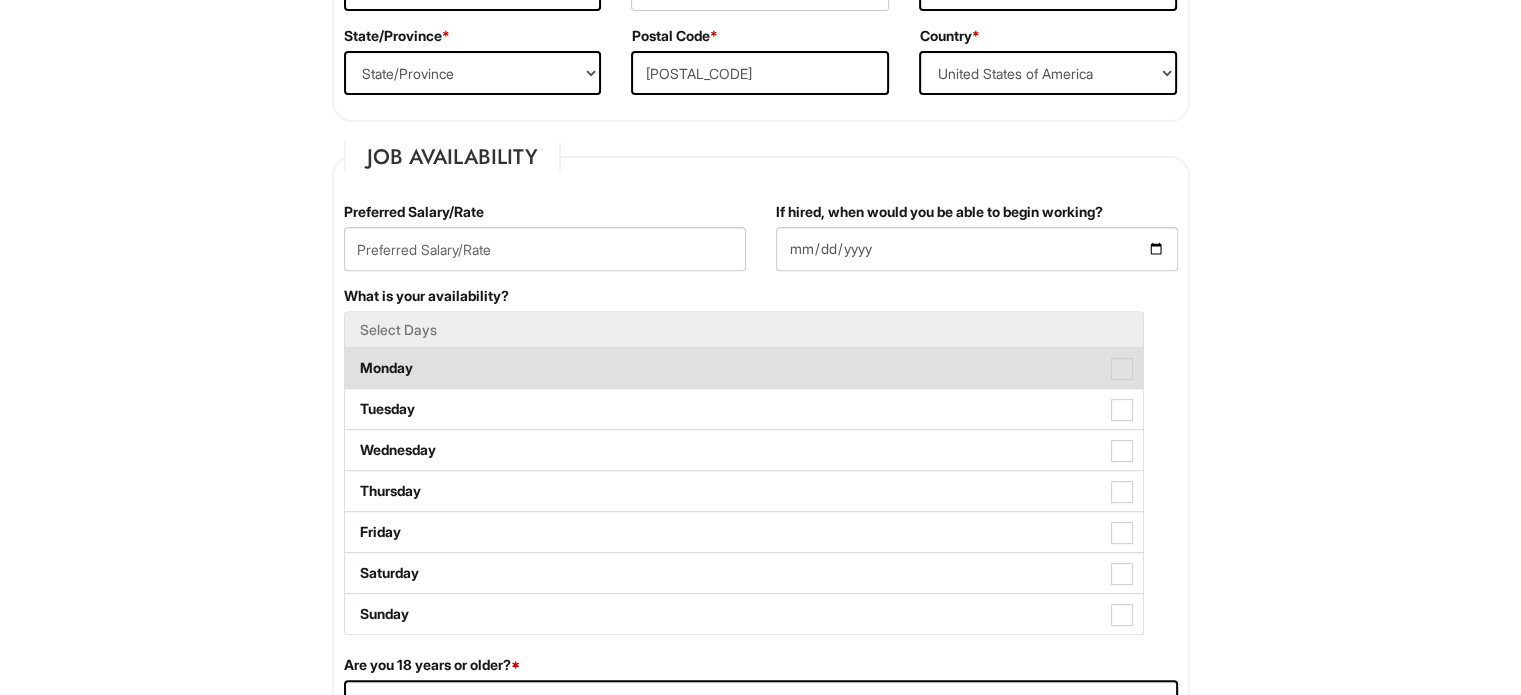 click on "Monday" at bounding box center (744, 368) 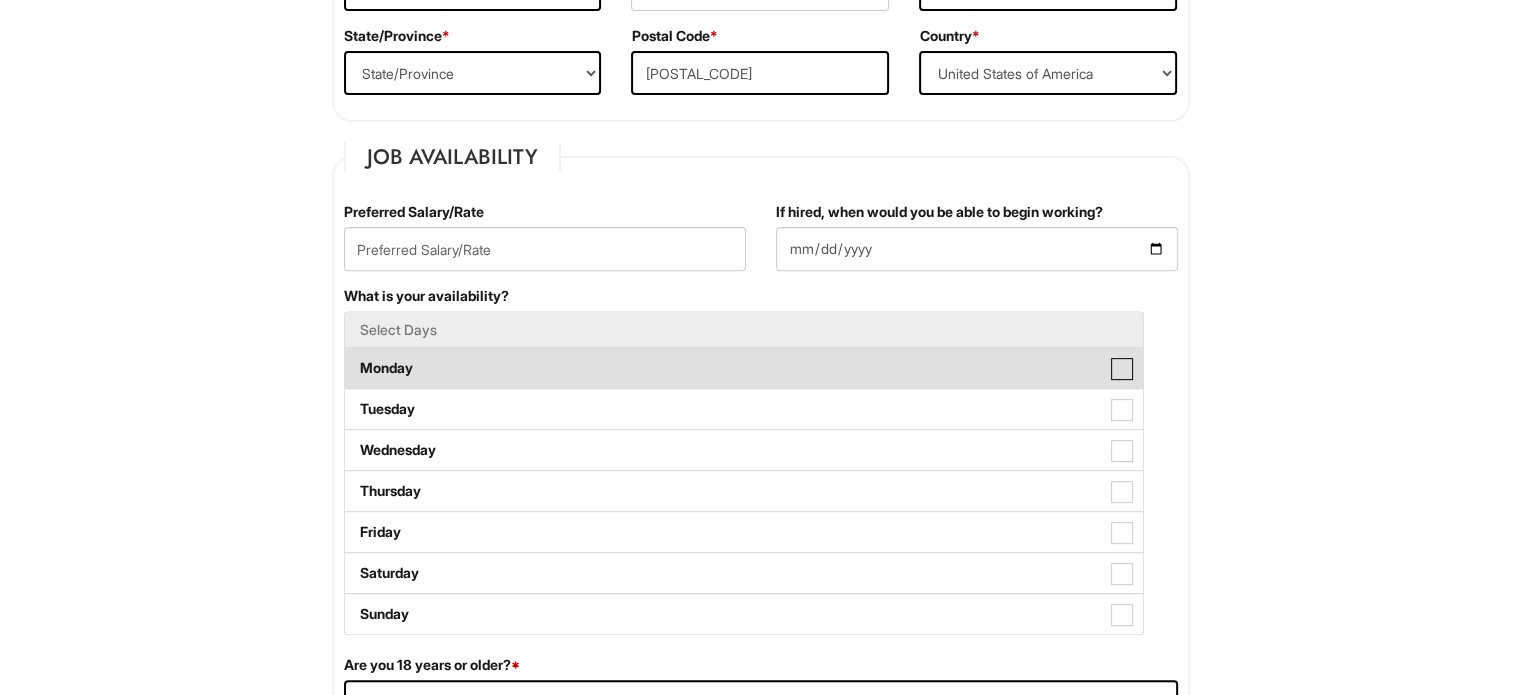 click on "Monday" at bounding box center (351, 358) 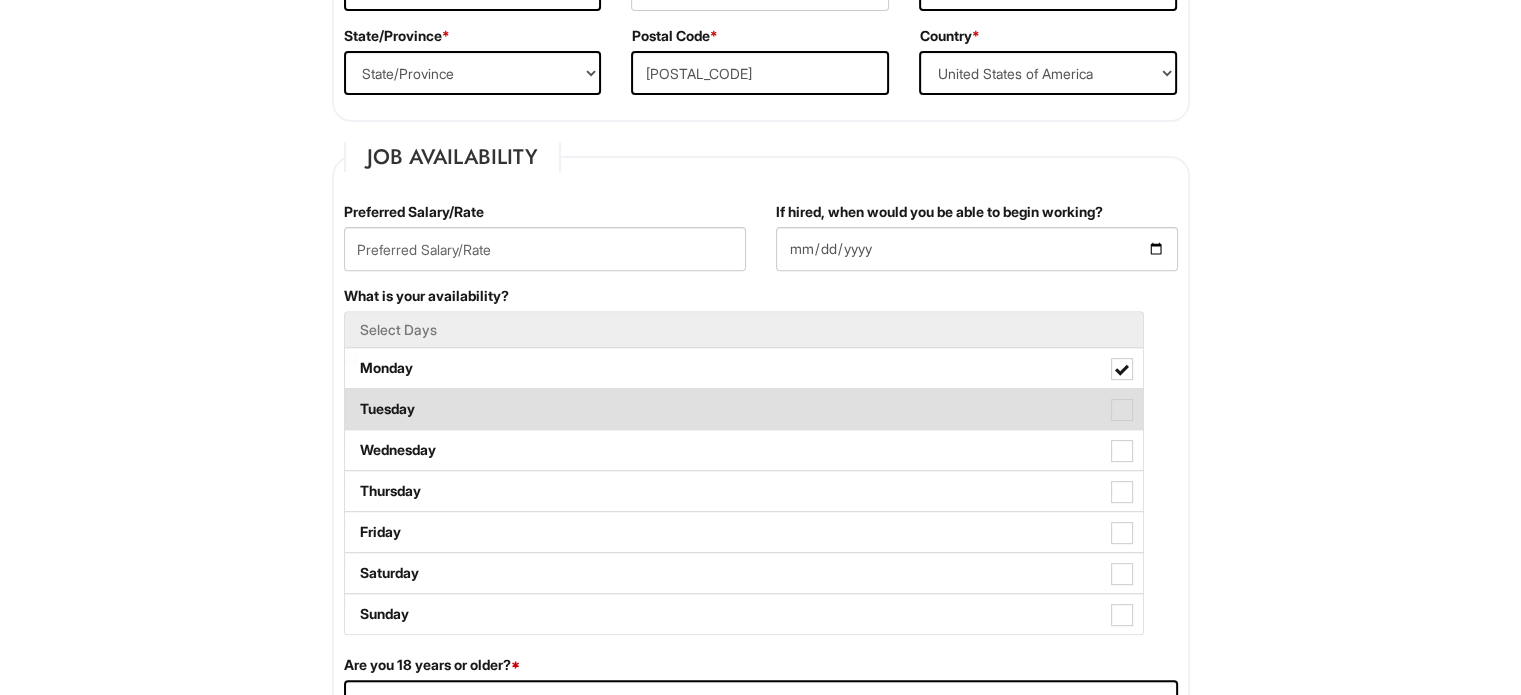 click on "Tuesday" at bounding box center (744, 409) 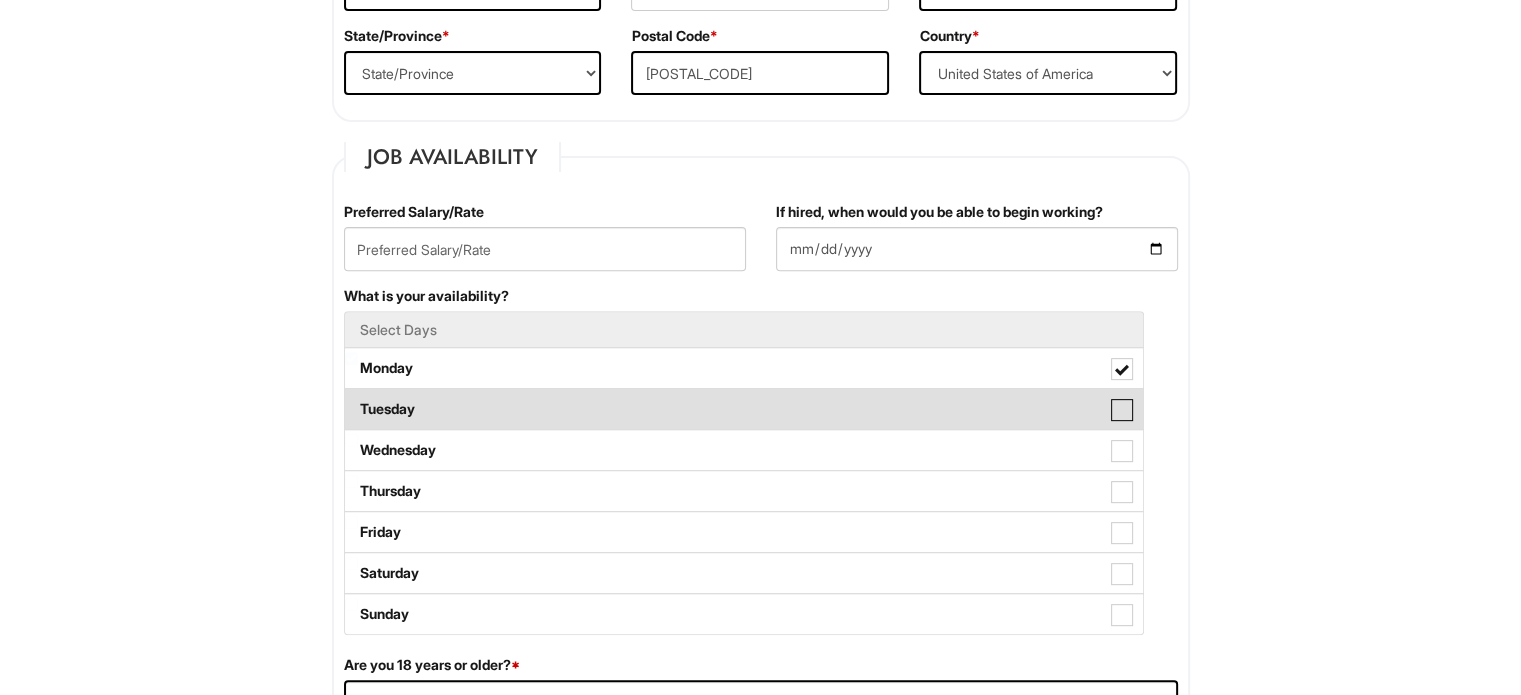 click on "Tuesday" at bounding box center [351, 399] 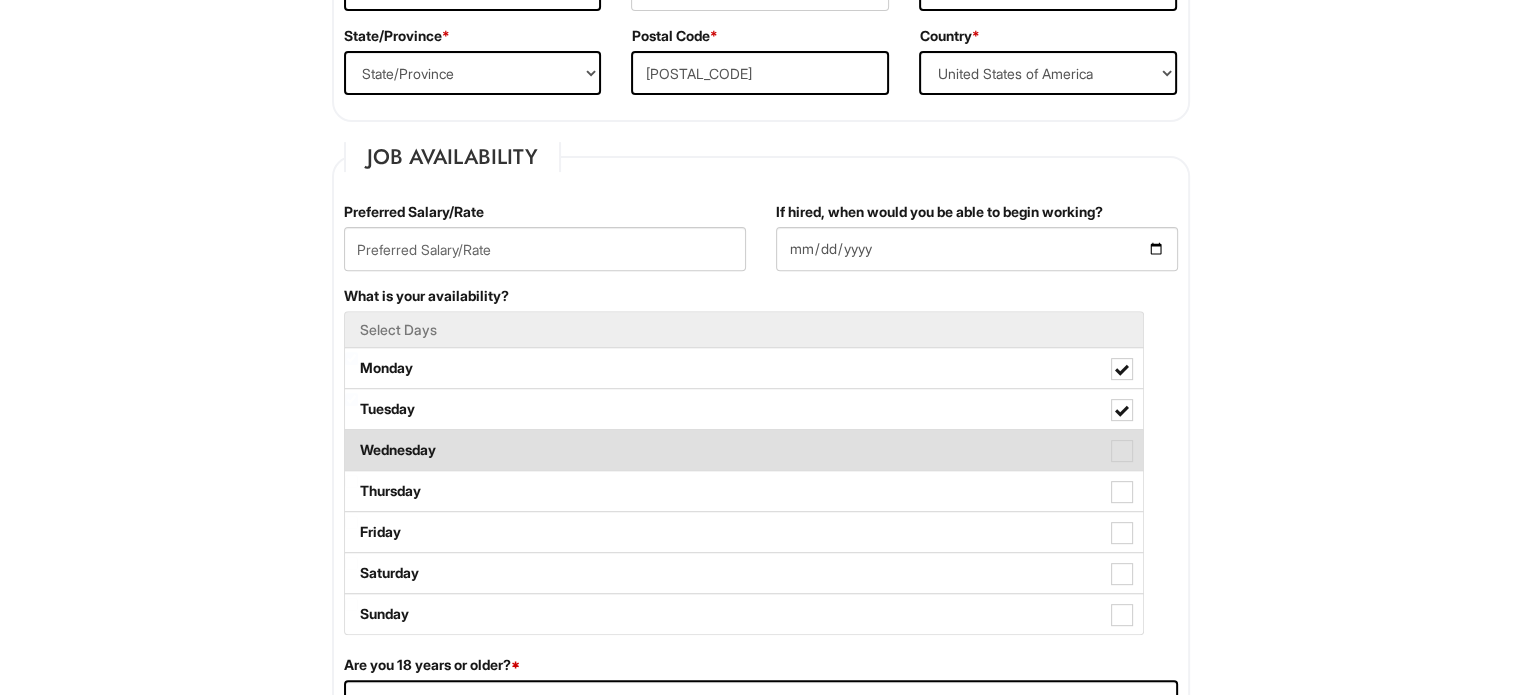 click at bounding box center [1122, 451] 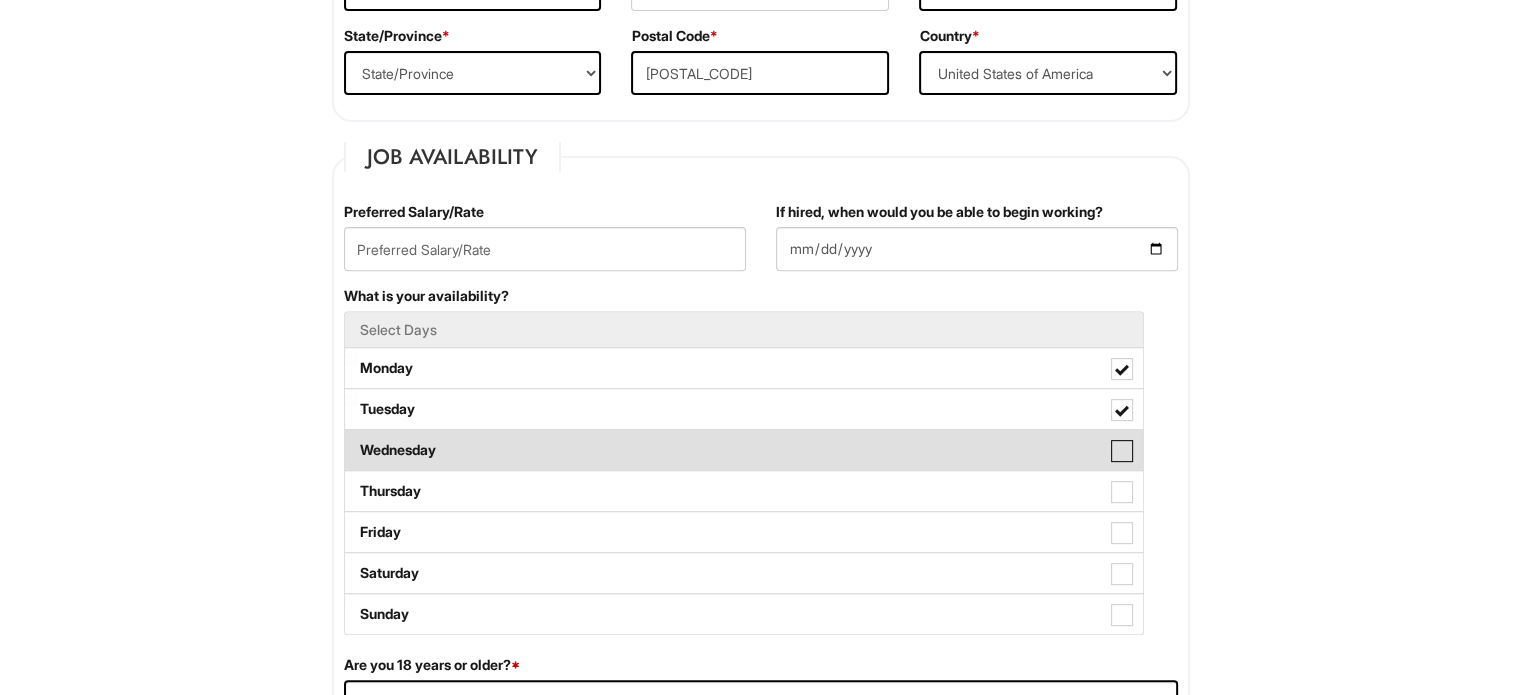 click on "Wednesday" at bounding box center [351, 440] 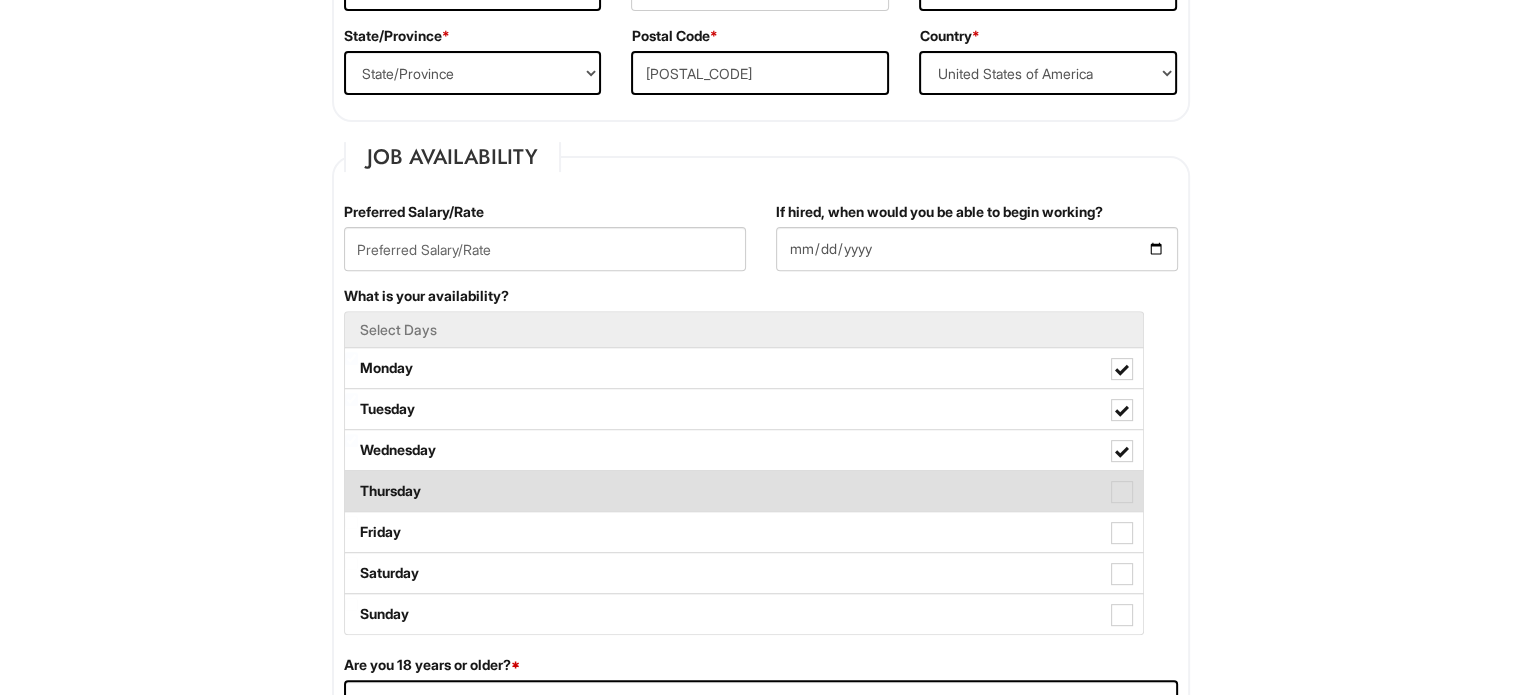 click at bounding box center [1122, 492] 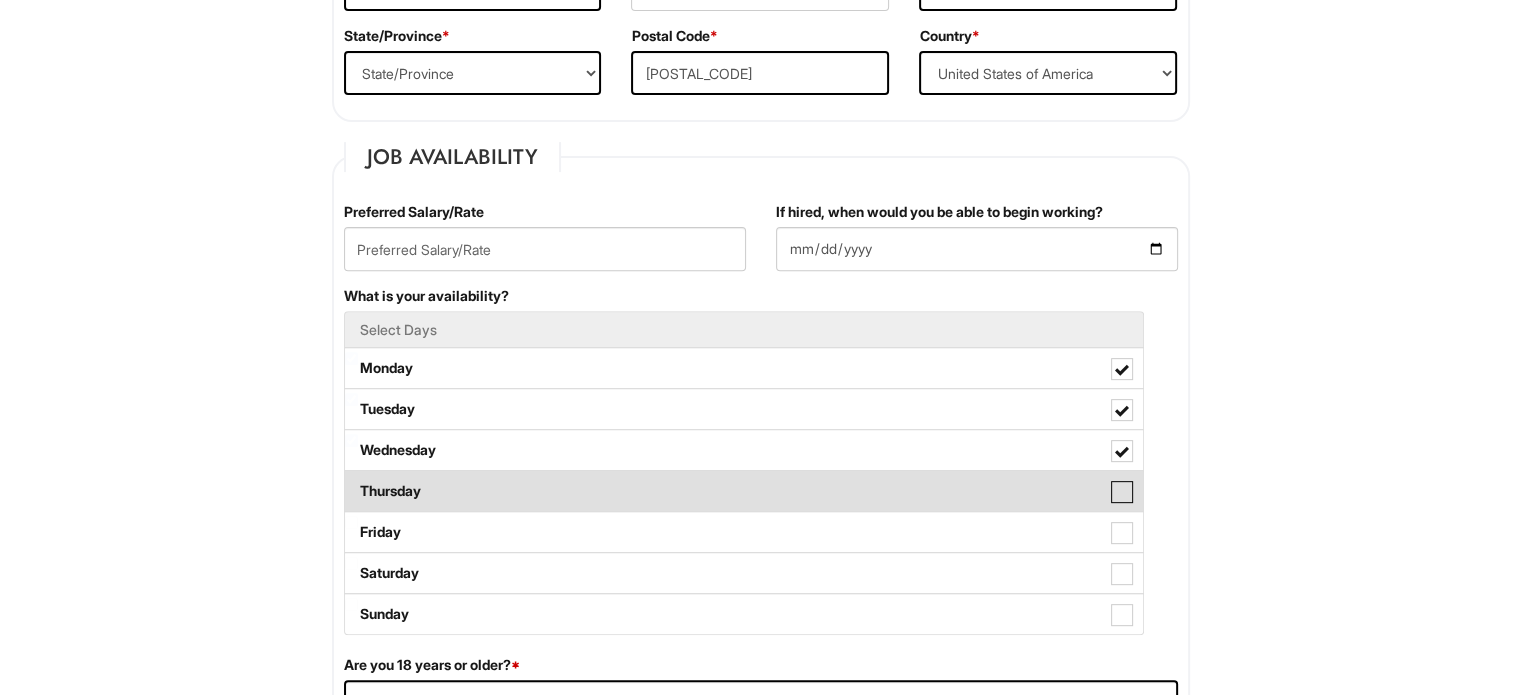 click on "Thursday" at bounding box center [351, 481] 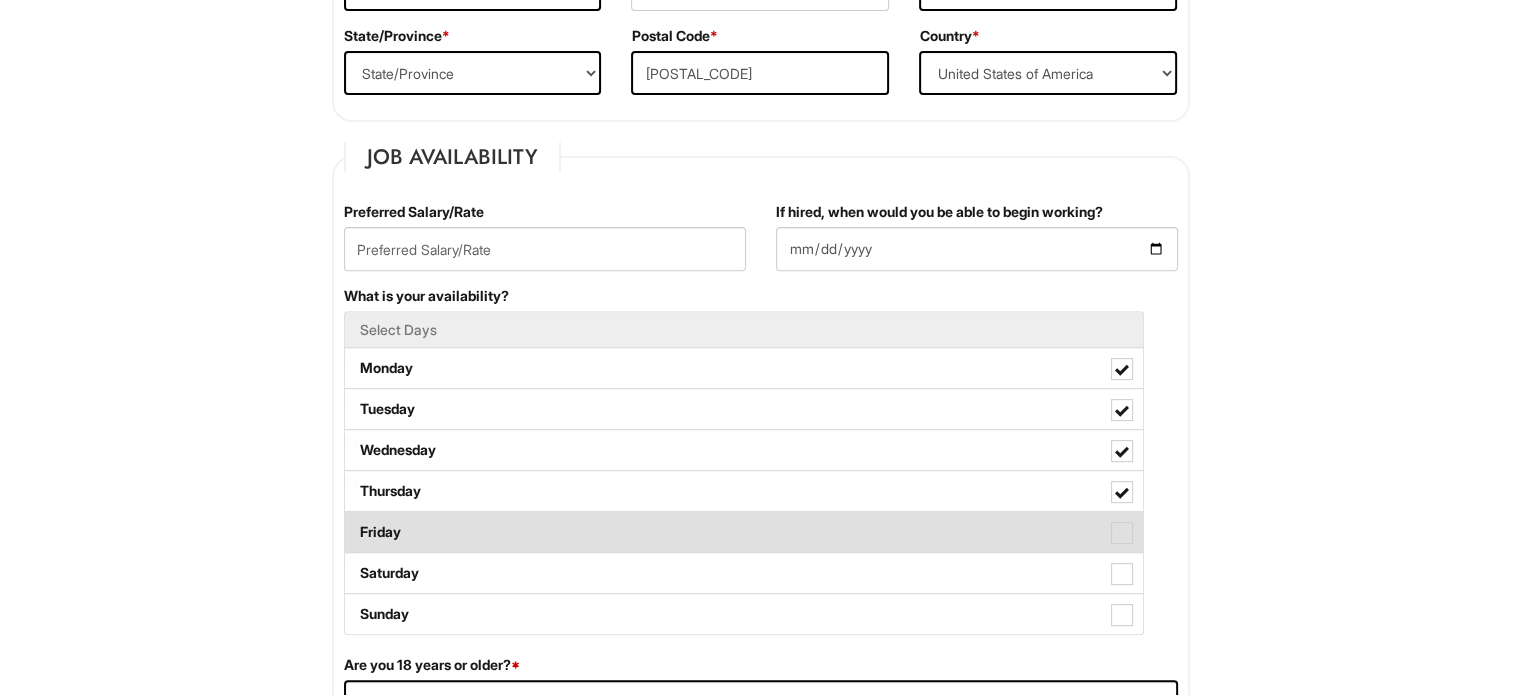 click at bounding box center (1122, 533) 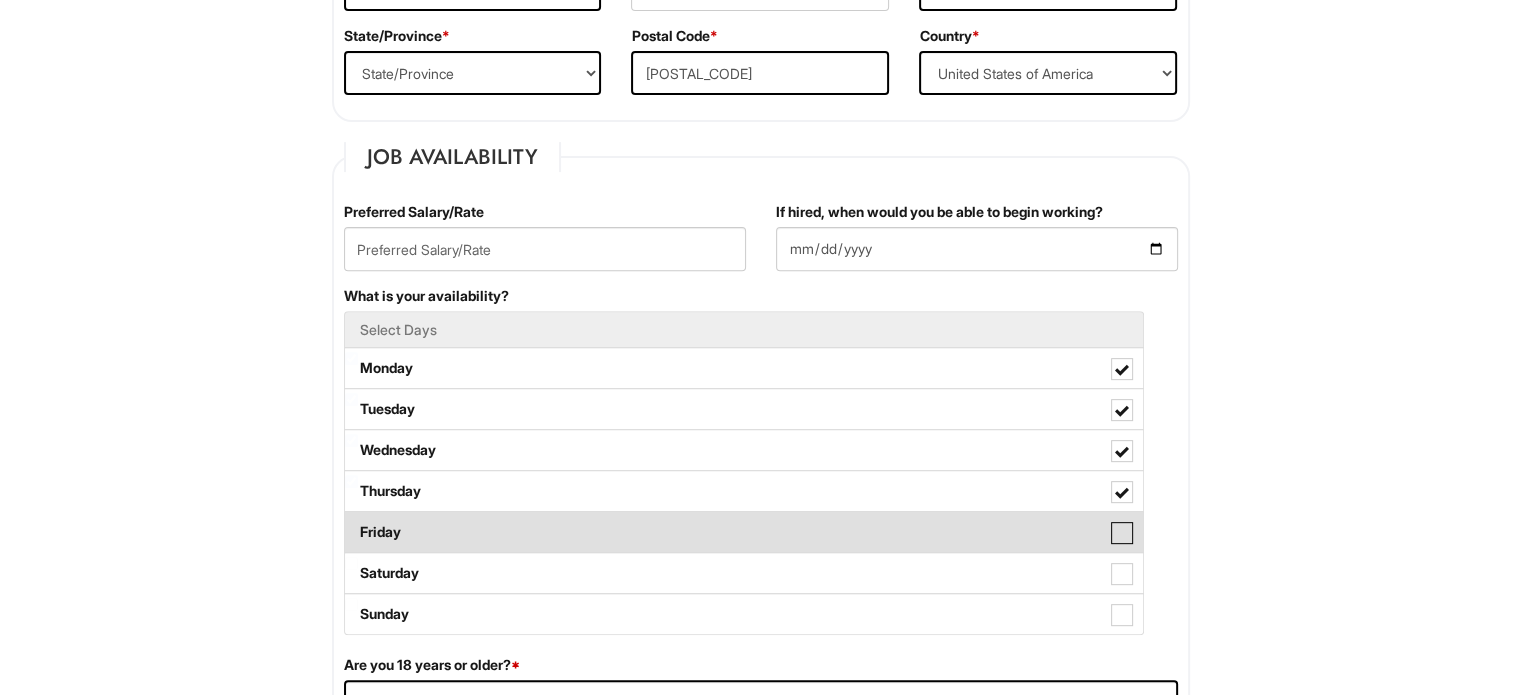 click on "Friday" at bounding box center [351, 522] 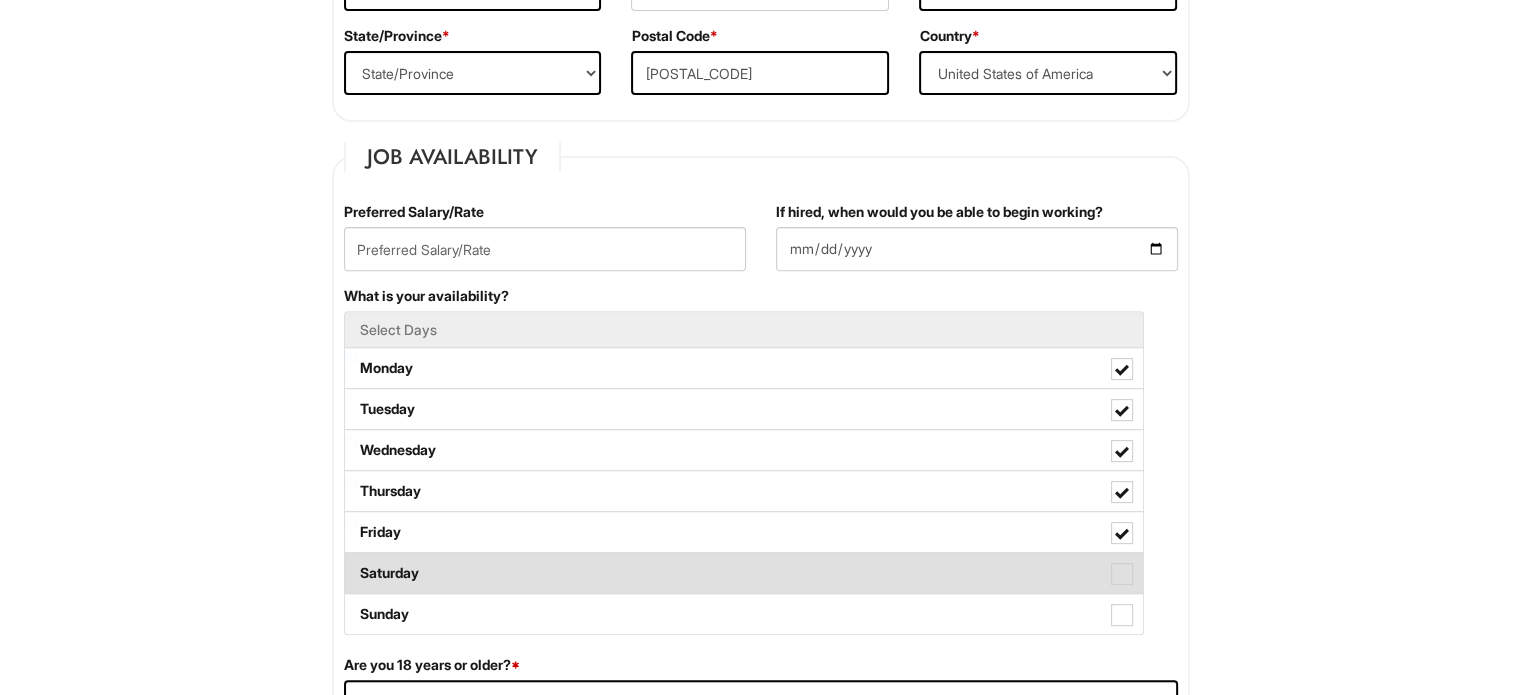 click at bounding box center [1122, 574] 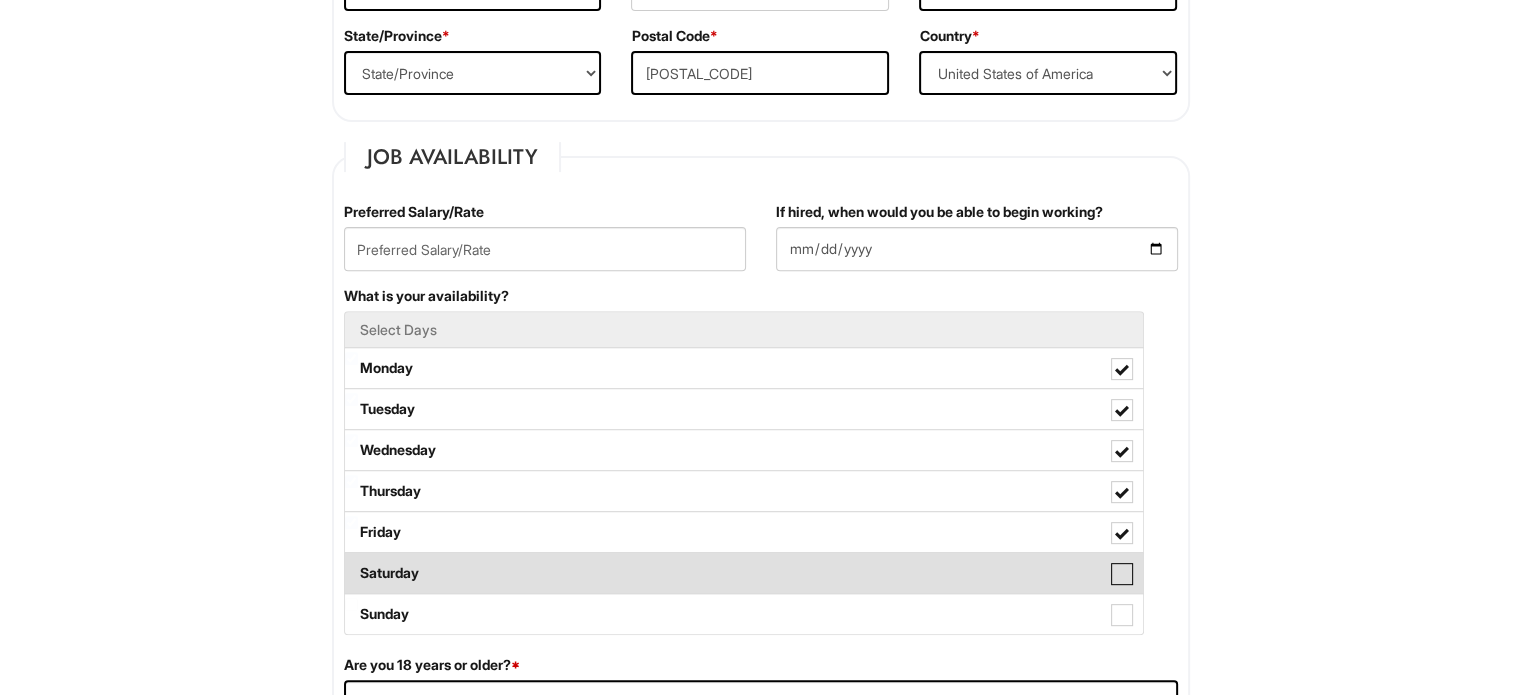 click on "Saturday" at bounding box center [351, 563] 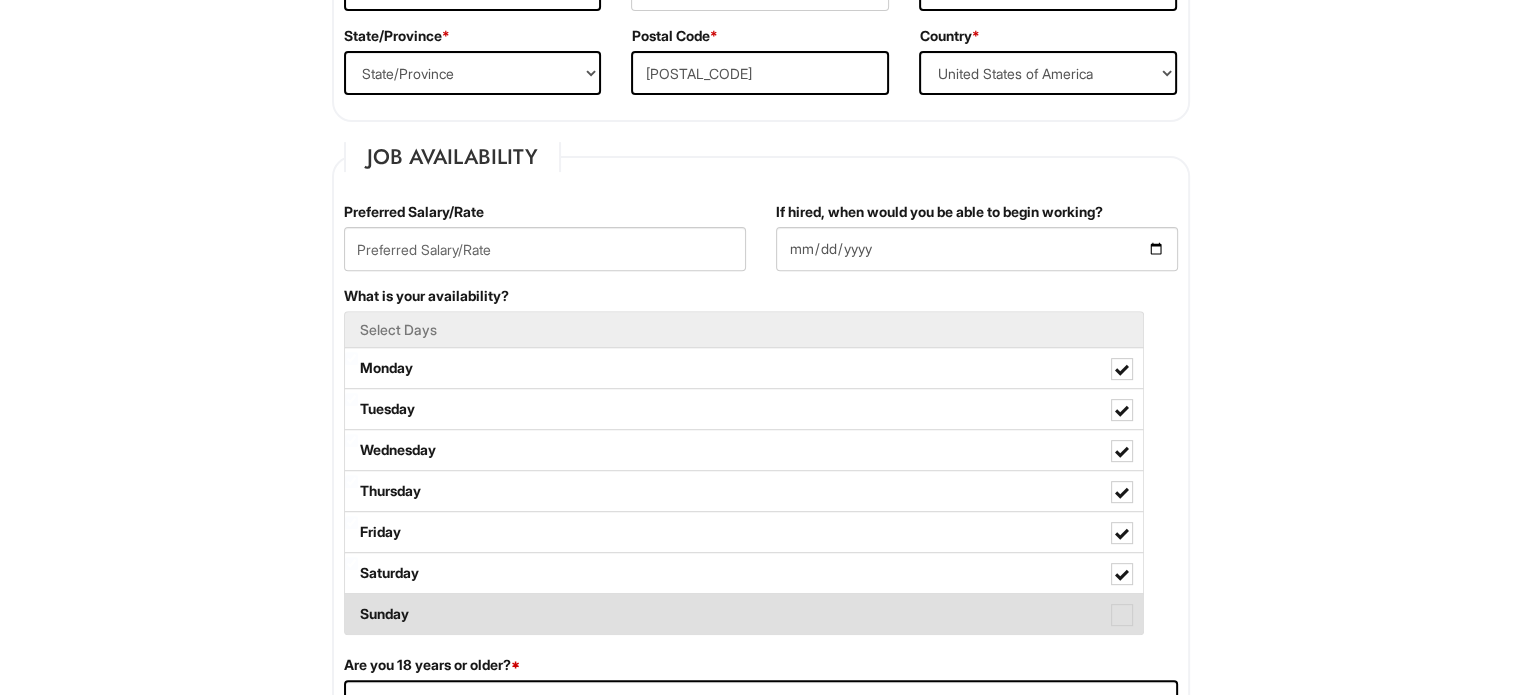 click at bounding box center (1122, 615) 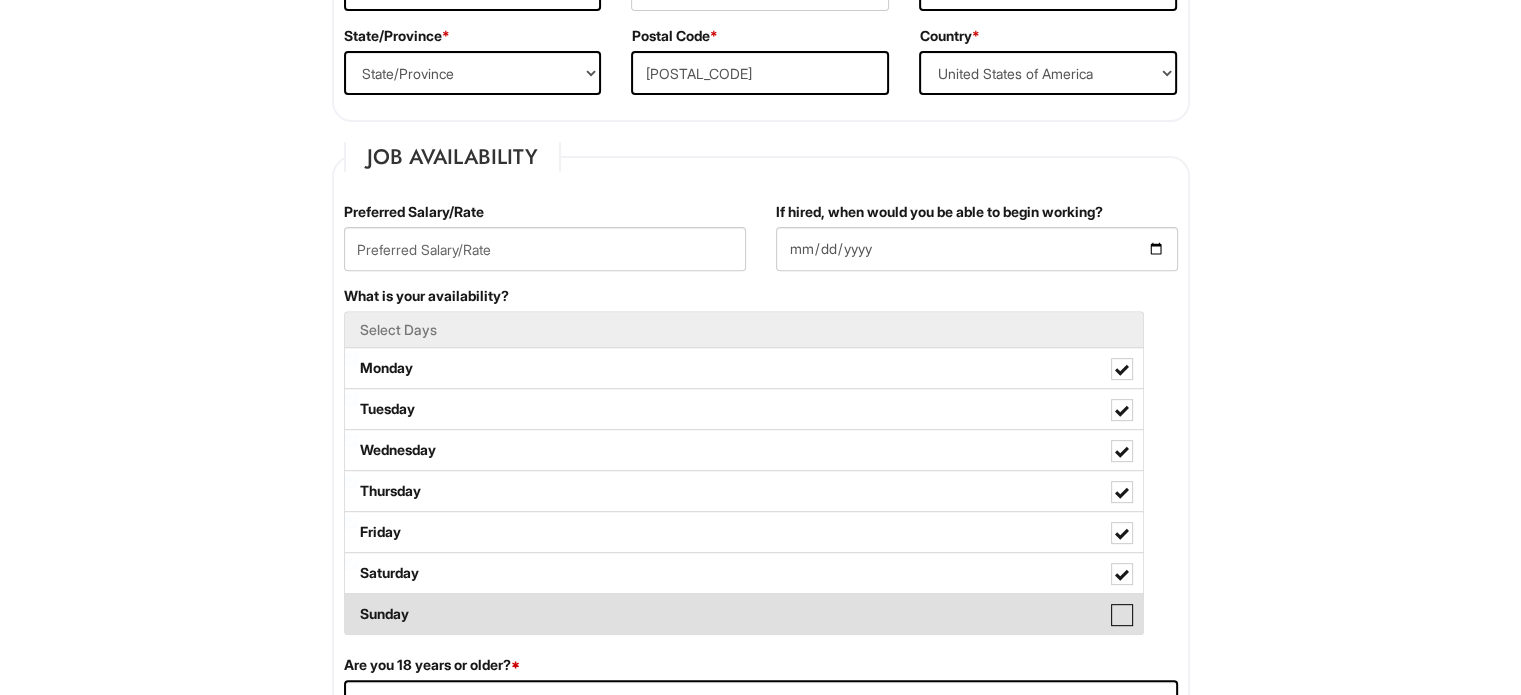 click on "Sunday" at bounding box center (351, 604) 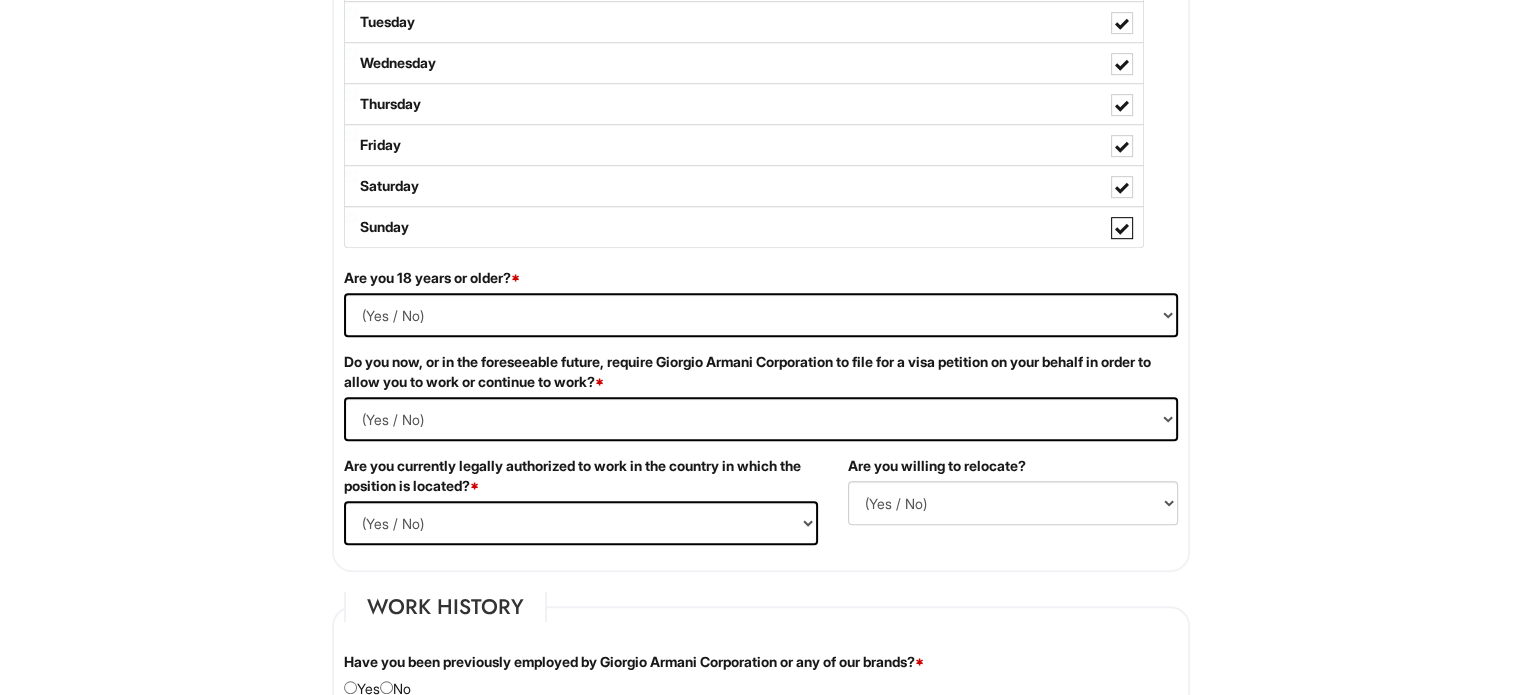 scroll, scrollTop: 1100, scrollLeft: 0, axis: vertical 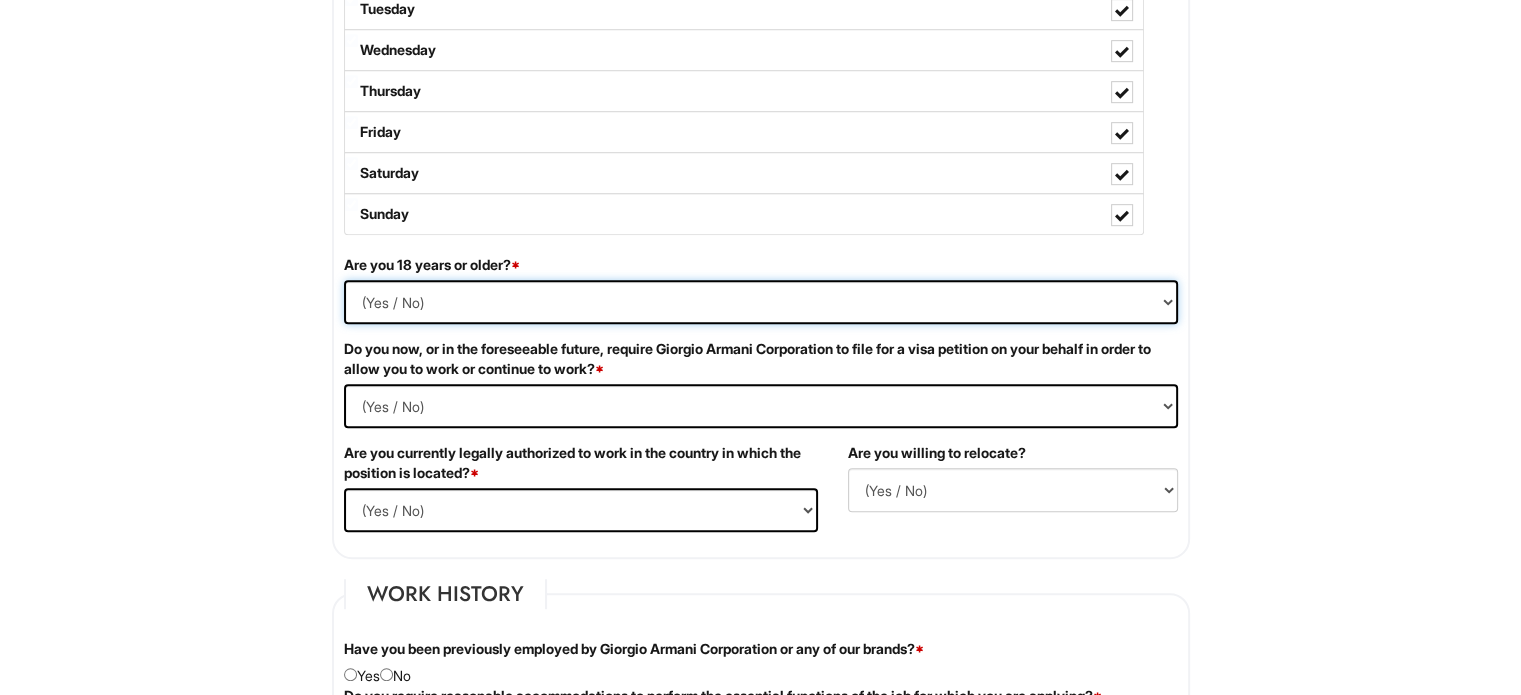 click on "(Yes / No) Yes No" at bounding box center [761, 302] 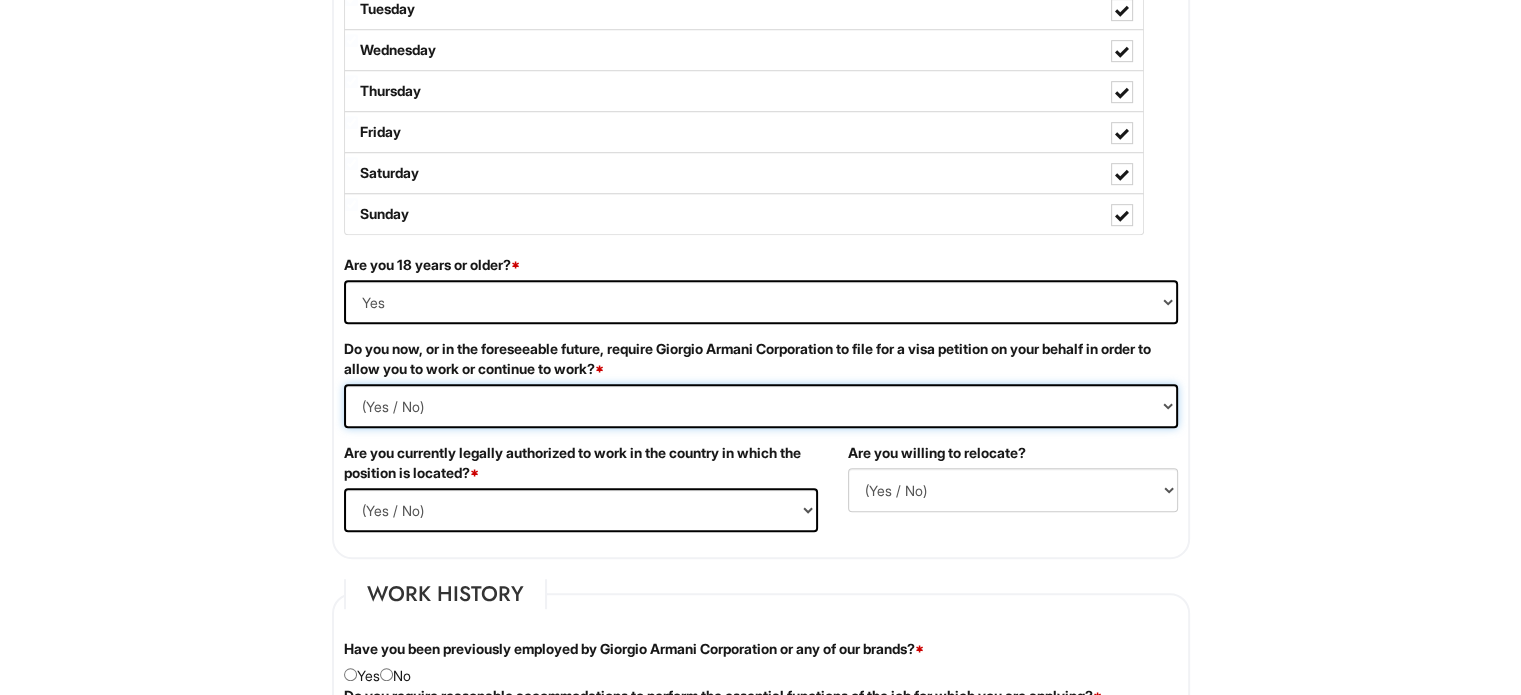 drag, startPoint x: 407, startPoint y: 382, endPoint x: 423, endPoint y: 409, distance: 31.38471 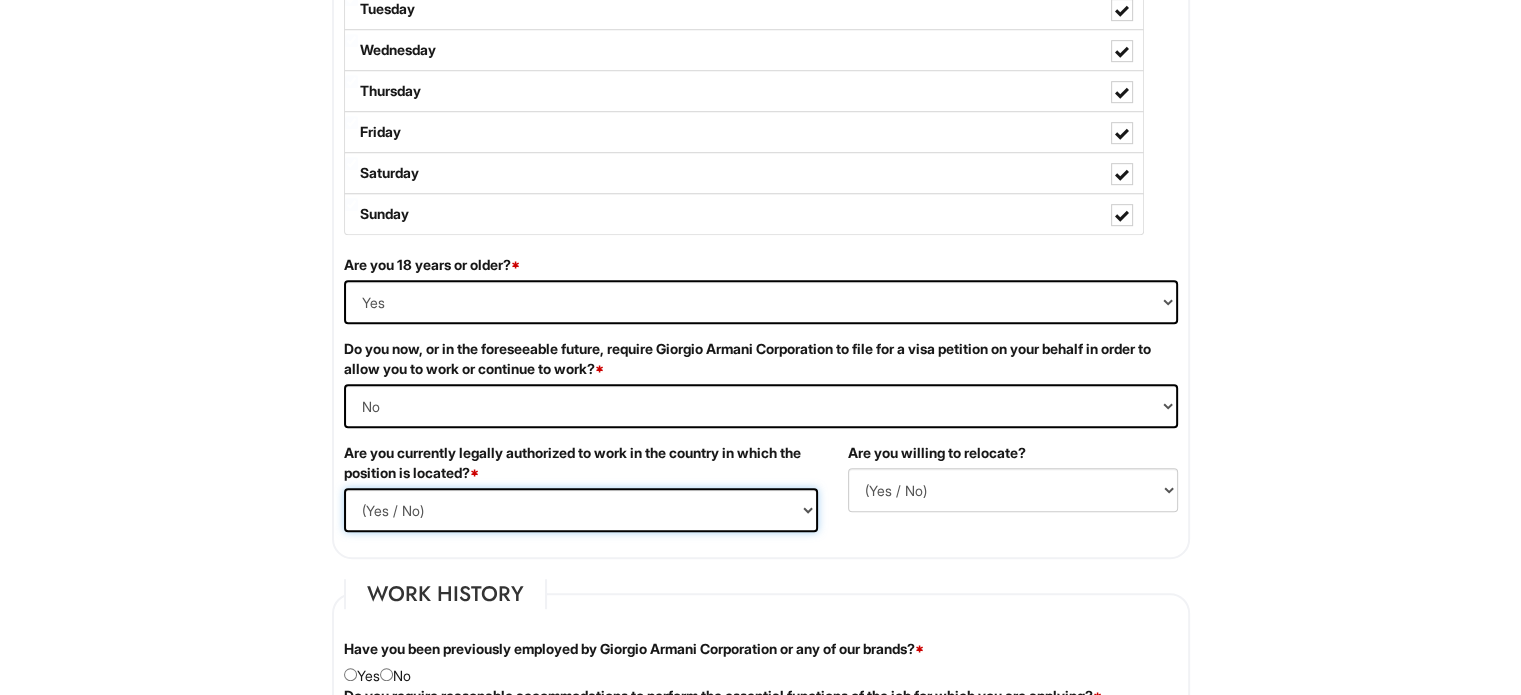 click on "(Yes / No) Yes No" at bounding box center (581, 510) 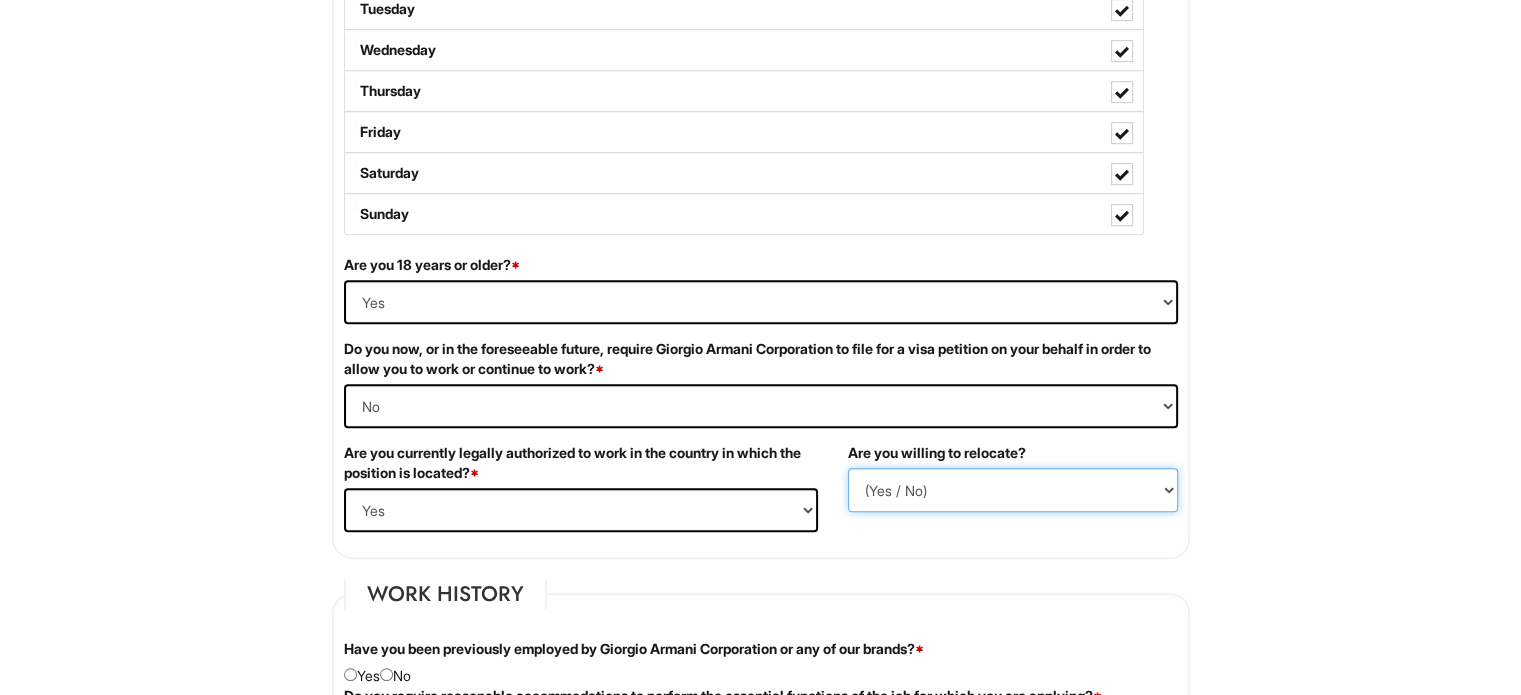 drag, startPoint x: 1007, startPoint y: 484, endPoint x: 1002, endPoint y: 497, distance: 13.928389 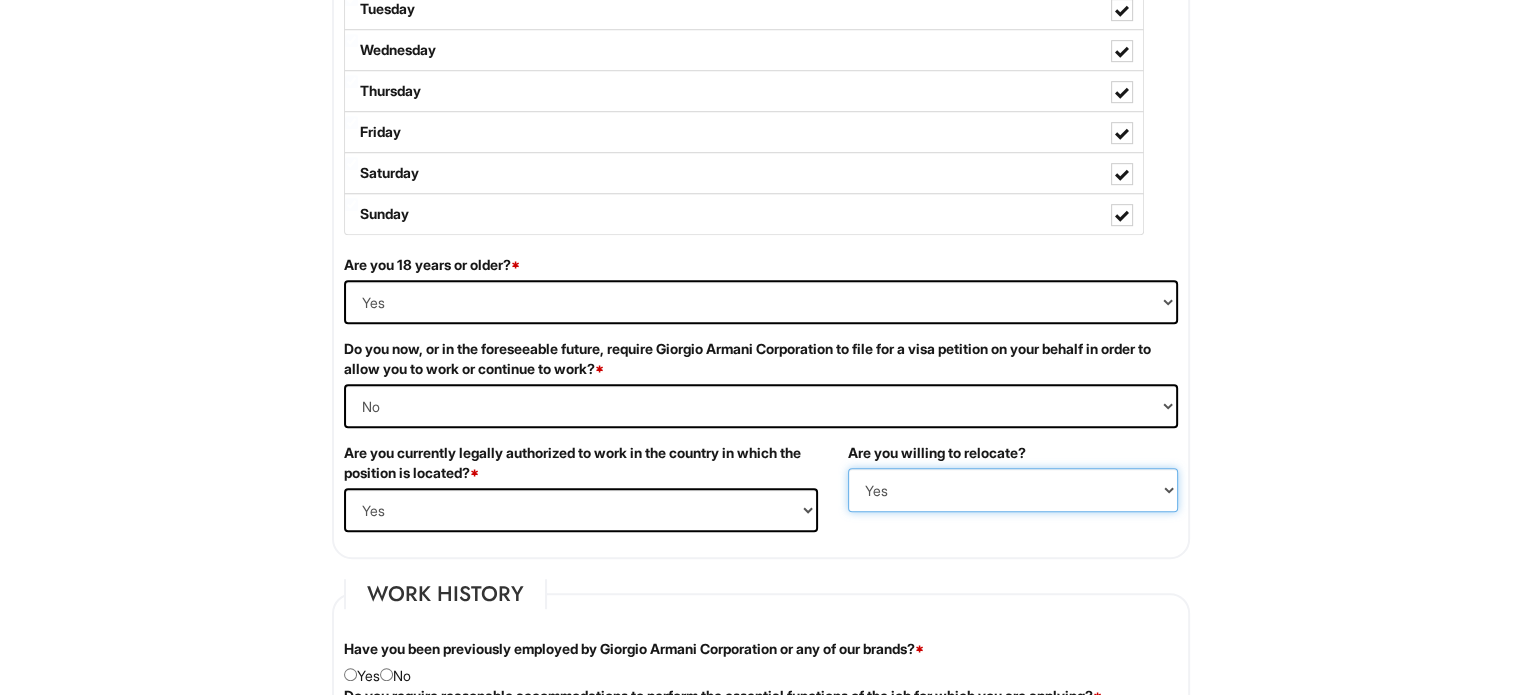 click on "(Yes / No) No Yes" at bounding box center (1013, 490) 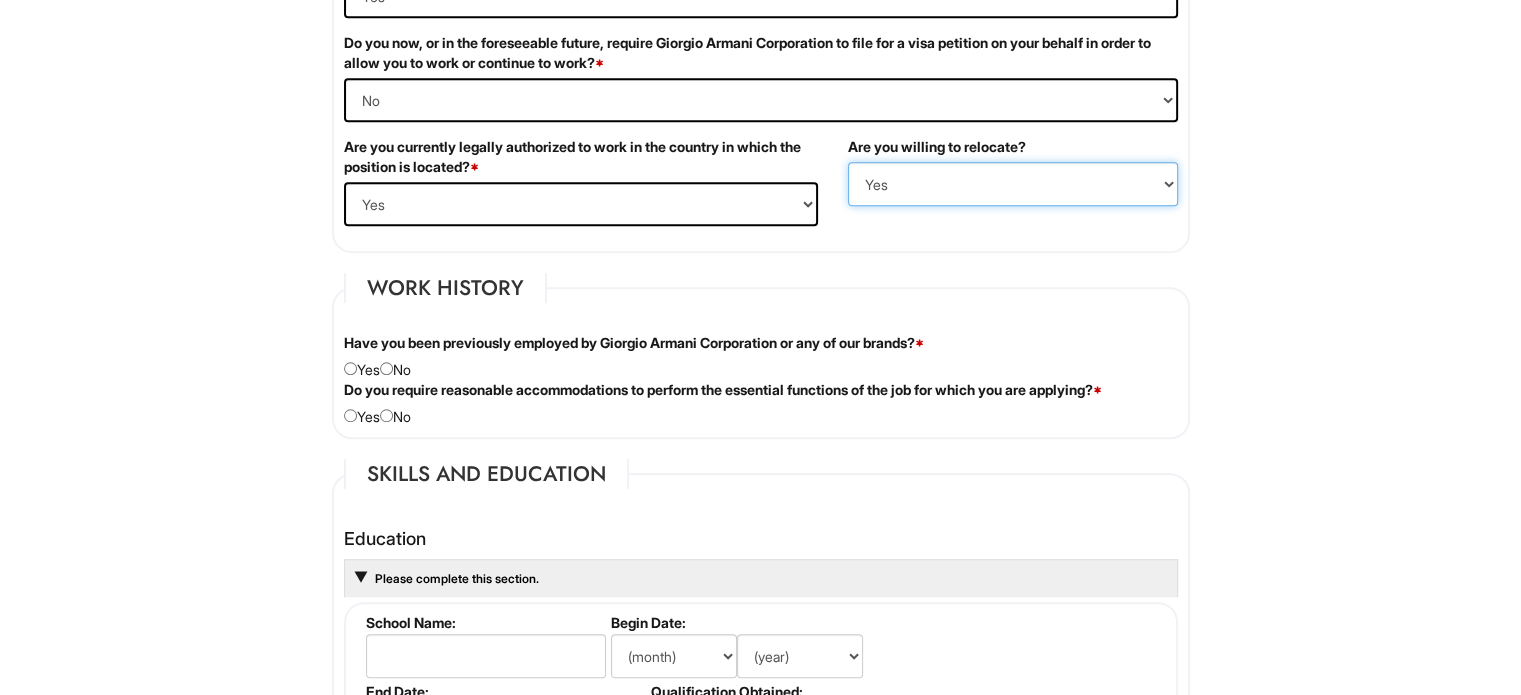 scroll, scrollTop: 1400, scrollLeft: 0, axis: vertical 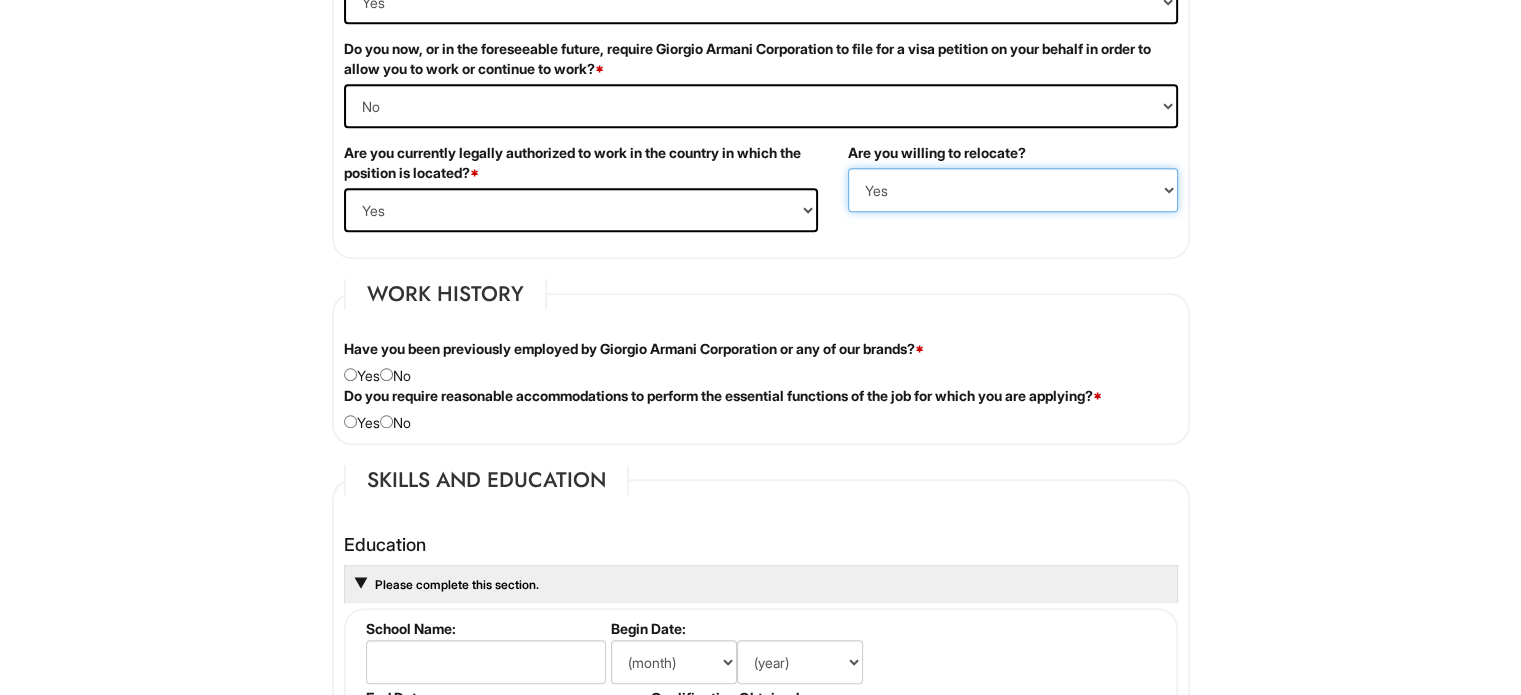 click on "(Yes / No) No Yes" at bounding box center [1013, 190] 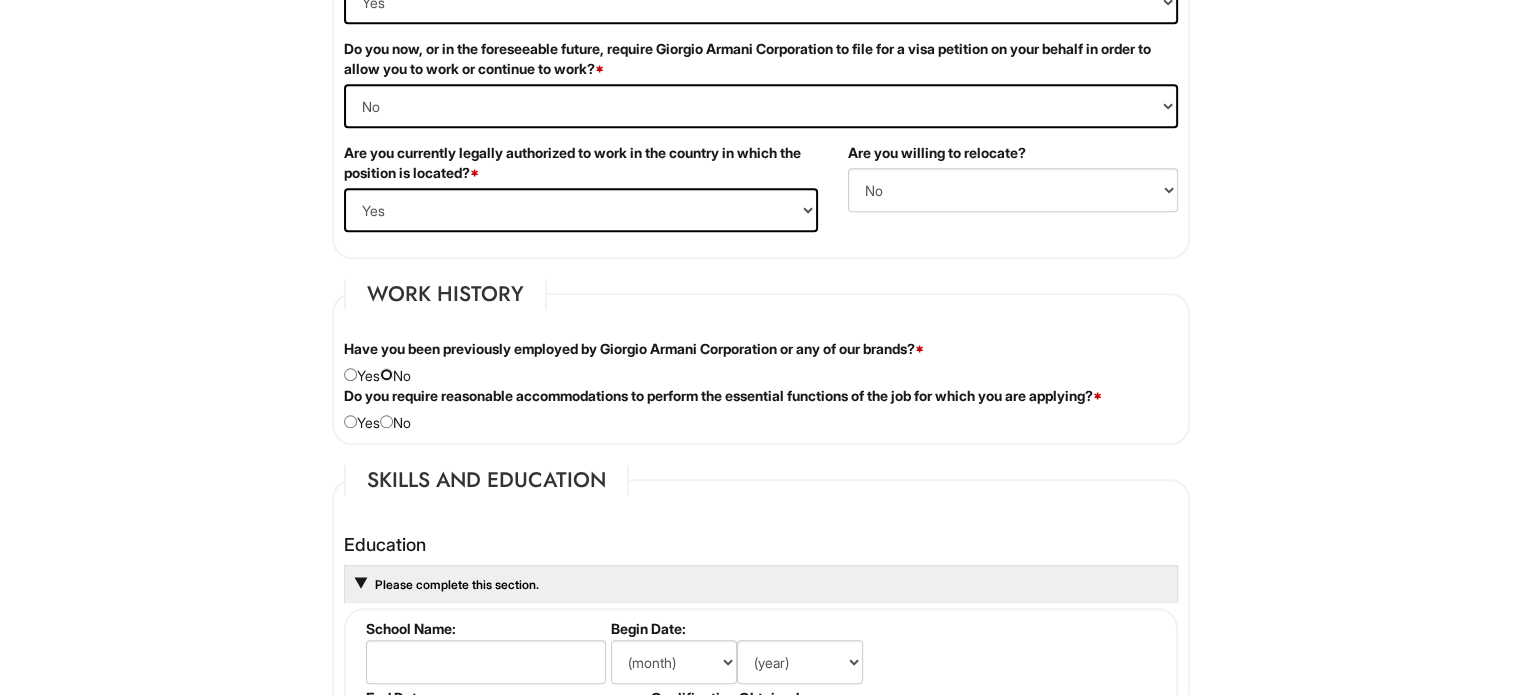 click at bounding box center (386, 374) 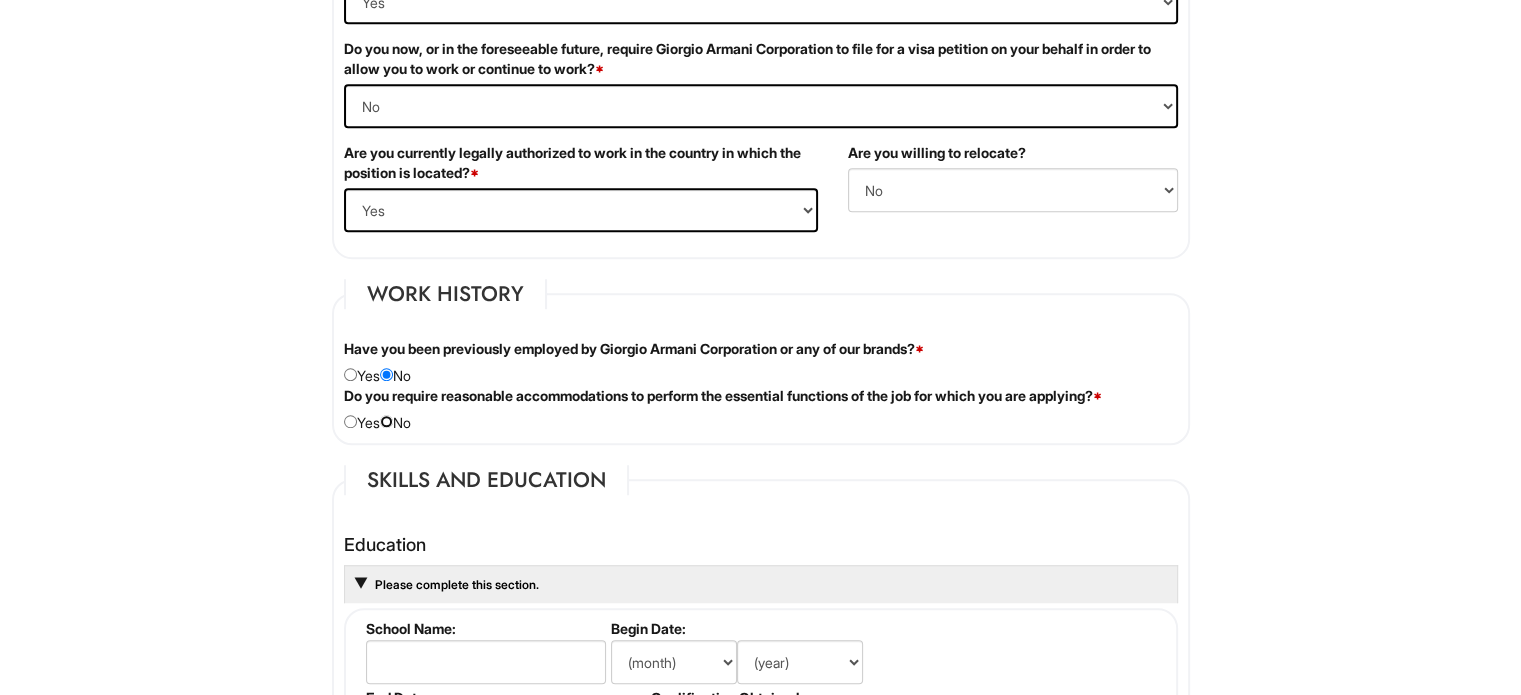 click at bounding box center (386, 421) 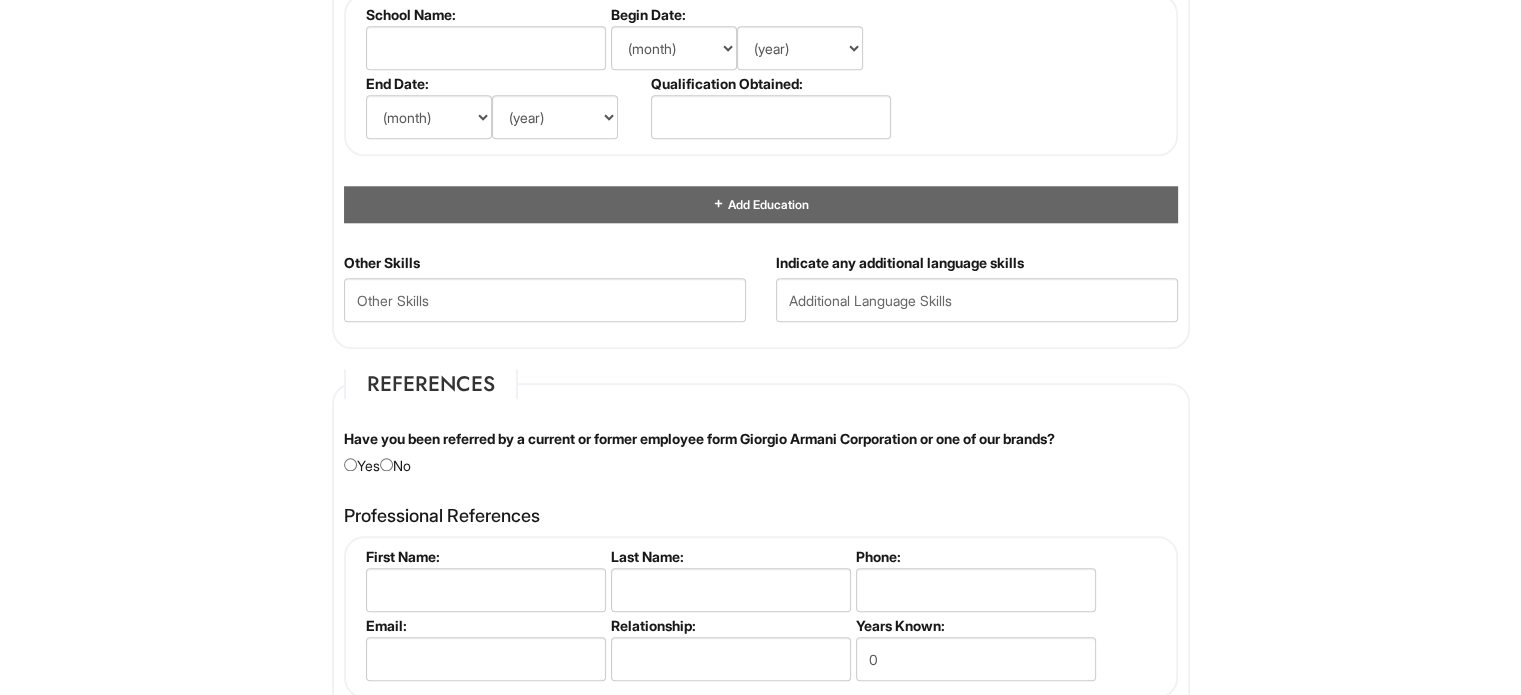 scroll, scrollTop: 2000, scrollLeft: 0, axis: vertical 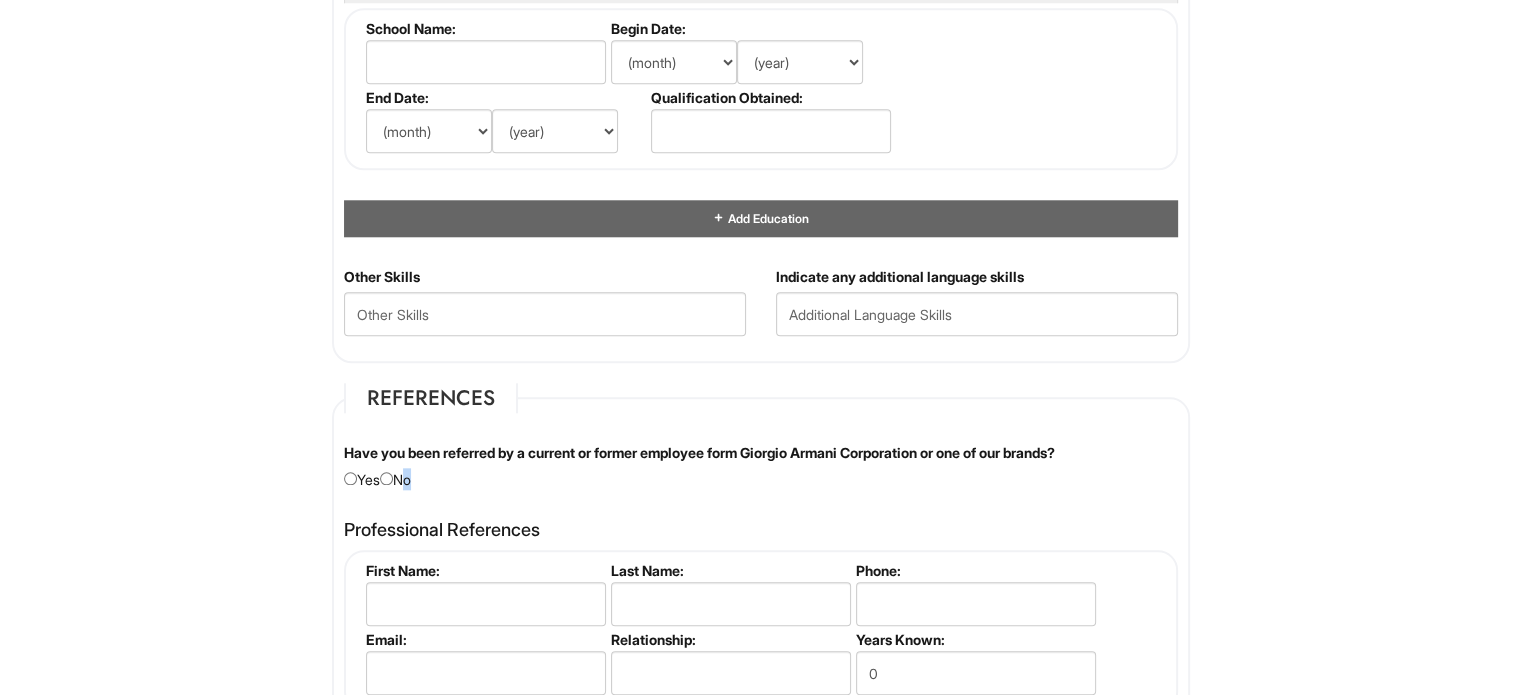 drag, startPoint x: 411, startPoint y: 466, endPoint x: 402, endPoint y: 472, distance: 10.816654 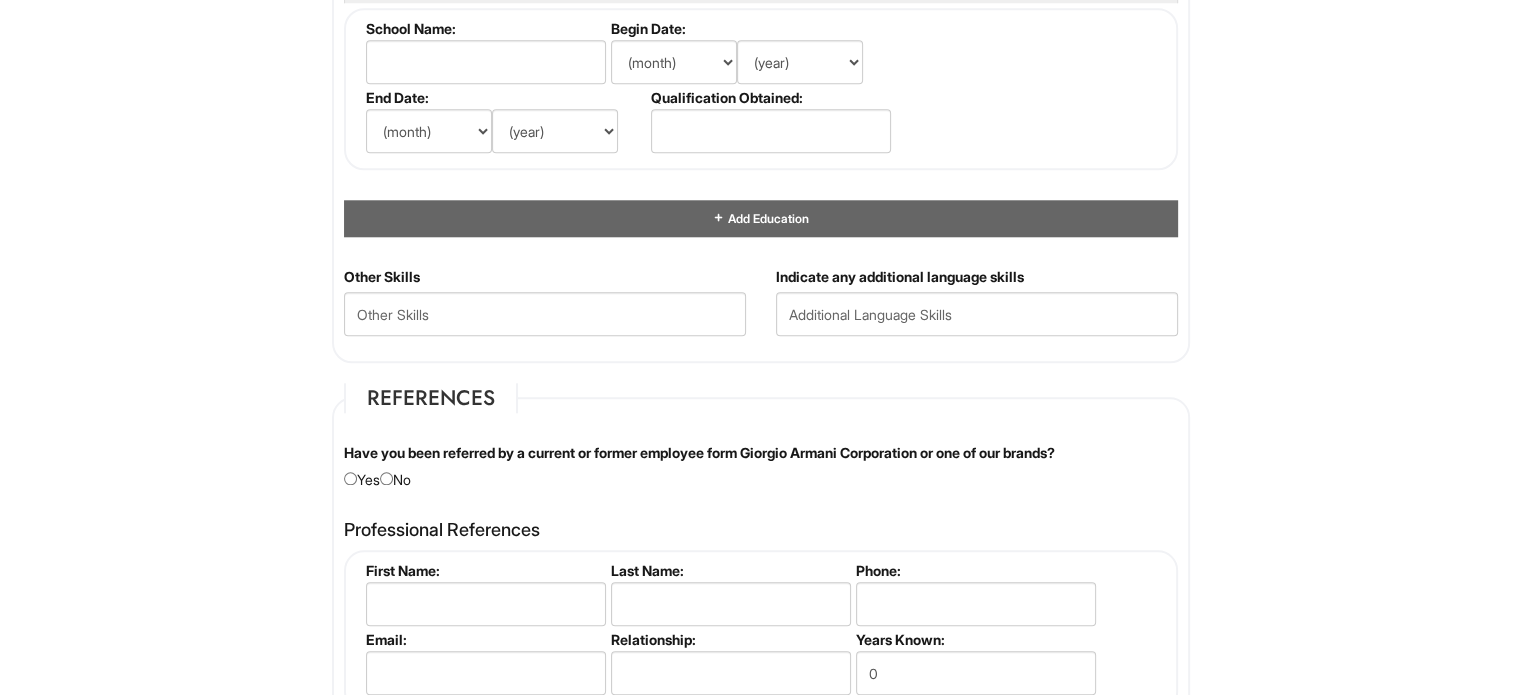 click on "Have you been referred by a current or former employee form Giorgio Armani Corporation or one of our brands?    Yes   No" at bounding box center (761, 466) 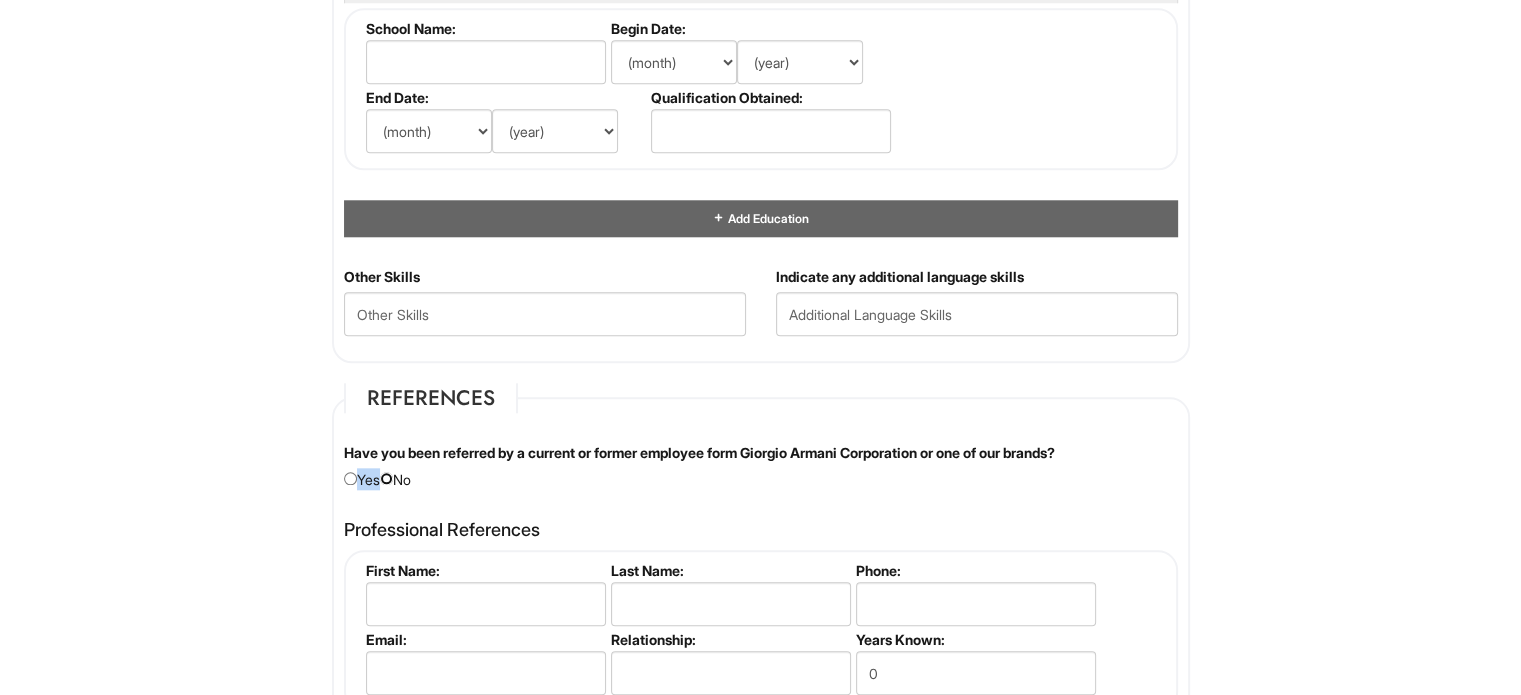 click at bounding box center [386, 478] 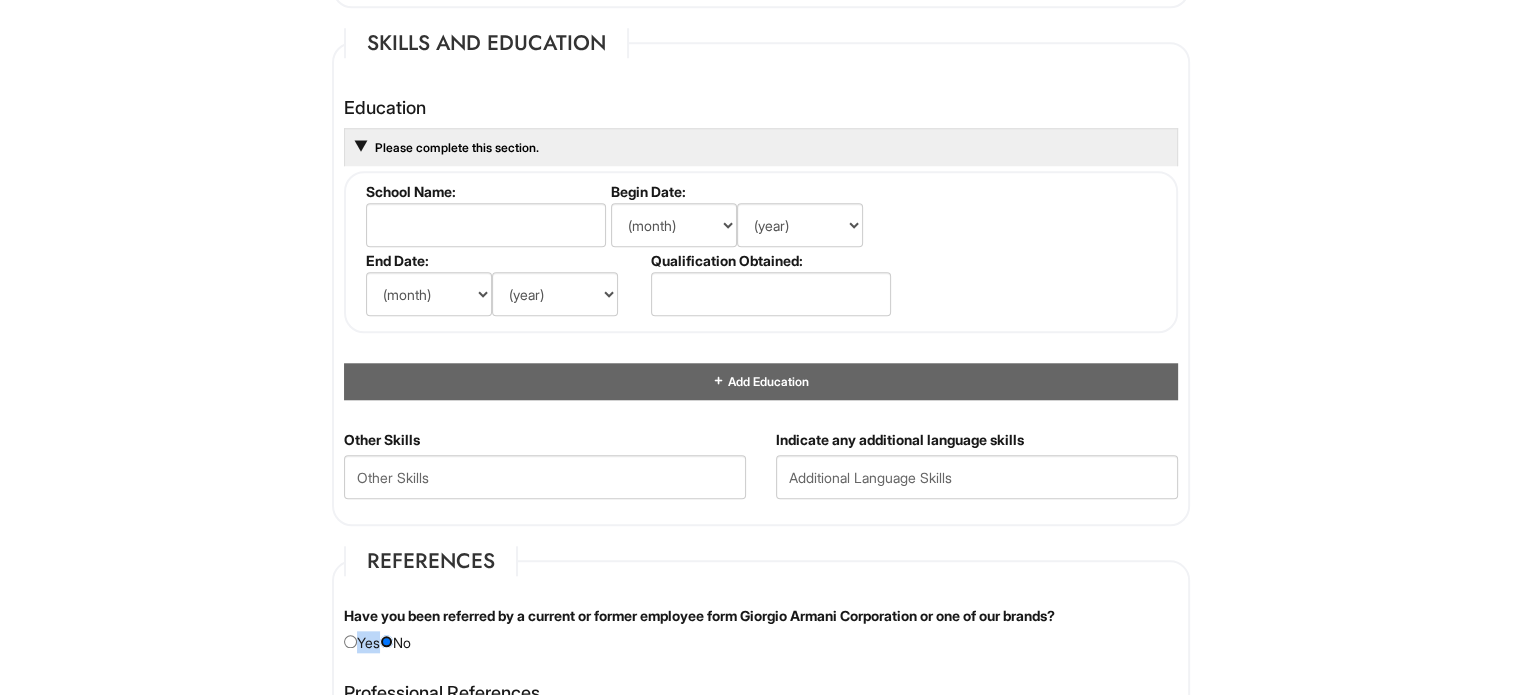 scroll, scrollTop: 1800, scrollLeft: 0, axis: vertical 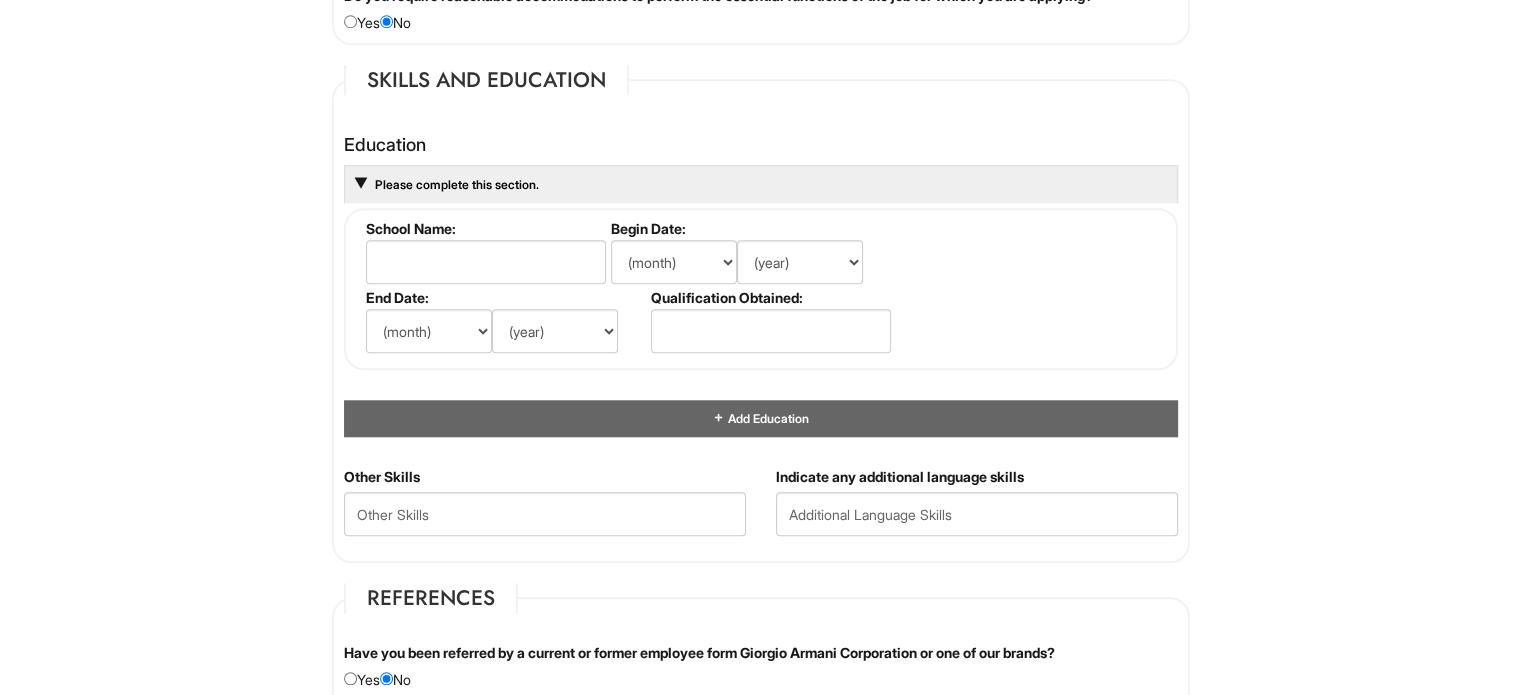 drag, startPoint x: 413, startPoint y: 218, endPoint x: 415, endPoint y: 240, distance: 22.090721 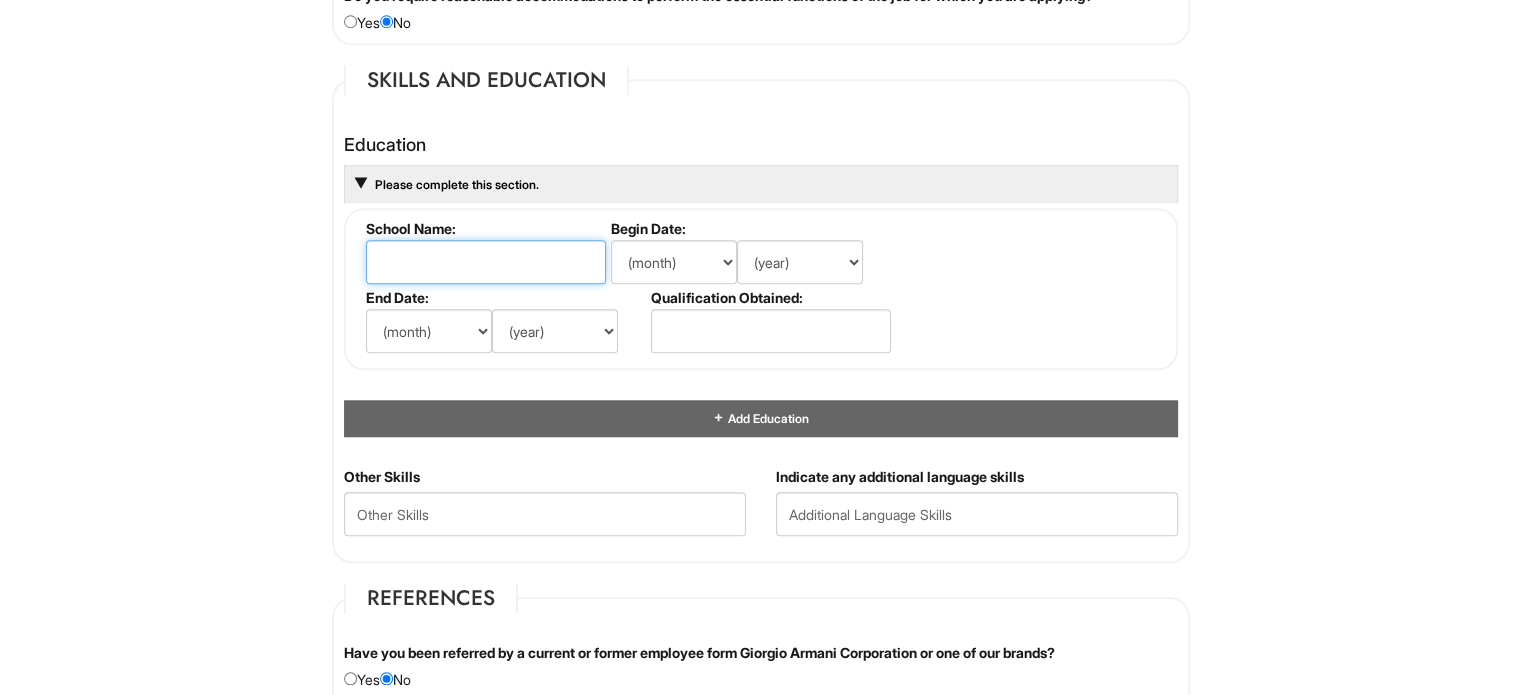 click at bounding box center [486, 262] 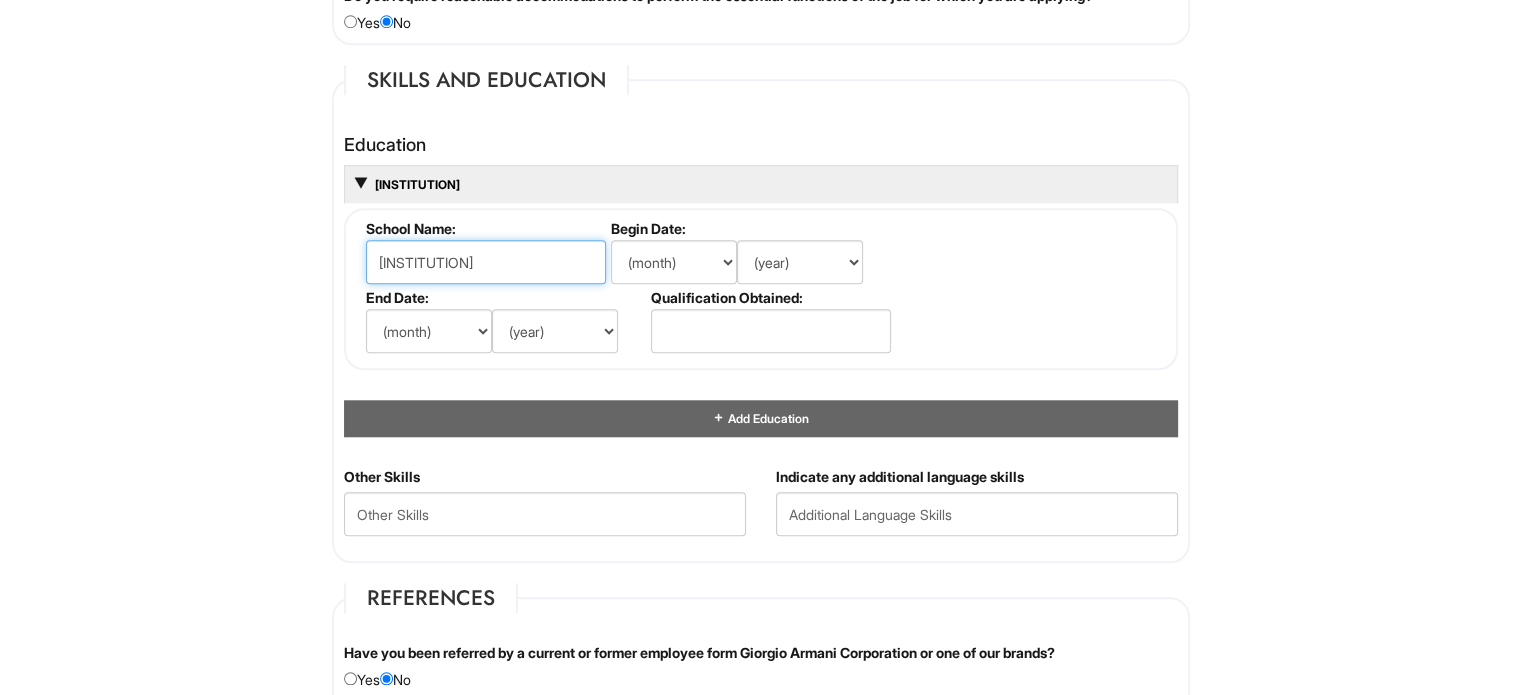 type on "[INSTITUTION]" 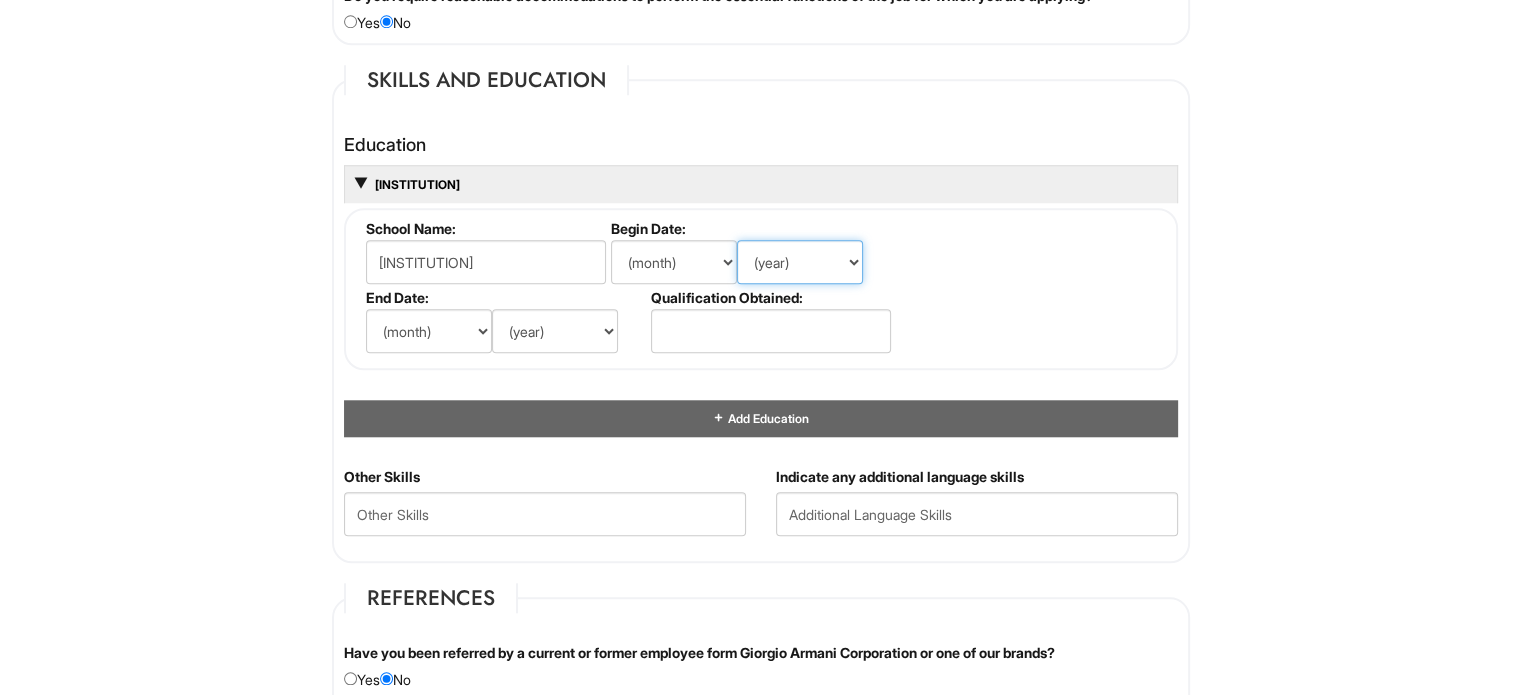 click on "(year) 2029 2028 2027 2026 2025 2024 2023 2022 2021 2020 2019 2018 2017 2016 2015 2014 2013 2012 2011 2010 2009 2008 2007 2006 2005 2004 2003 2002 2001 2000 1999 1998 1997 1996 1995 1994 1993 1992 1991 1990 1989 1988 1987 1986 1985 1984 1983 1982 1981 1980 1979 1978 1977 1976 1975 1974 1973 1972 1971 1970 1969 1968 1967 1966 1965 1964 1963 1962 1961 1960 1959 1958 1957 1956 1955 1954 1953 1952 1951 1950 1949 1948 1947 1946  --  2030 2031 2032 2033 2034 2035 2036 2037 2038 2039 2040 2041 2042 2043 2044 2045 2046 2047 2048 2049 2050 2051 2052 2053 2054 2055 2056 2057 2058 2059 2060 2061 2062 2063 2064" at bounding box center (800, 262) 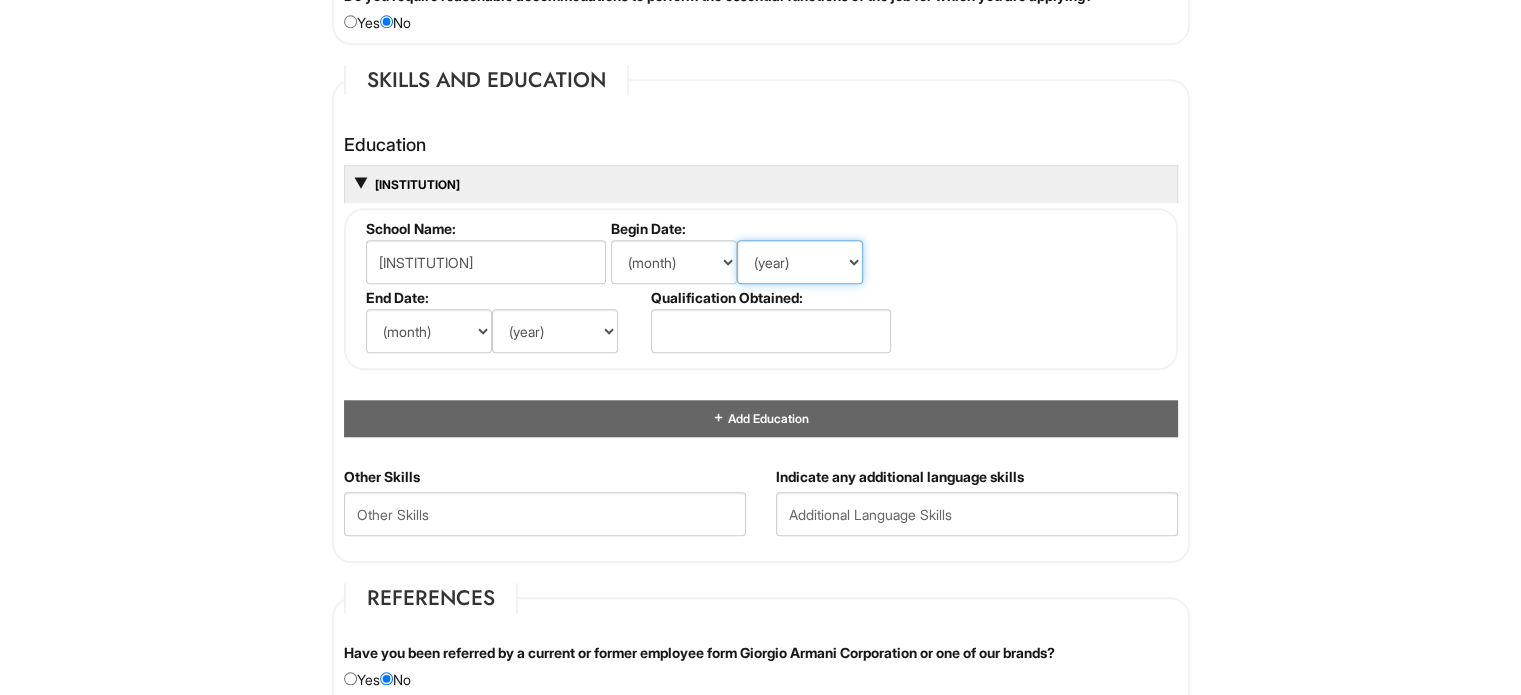 select on "2014" 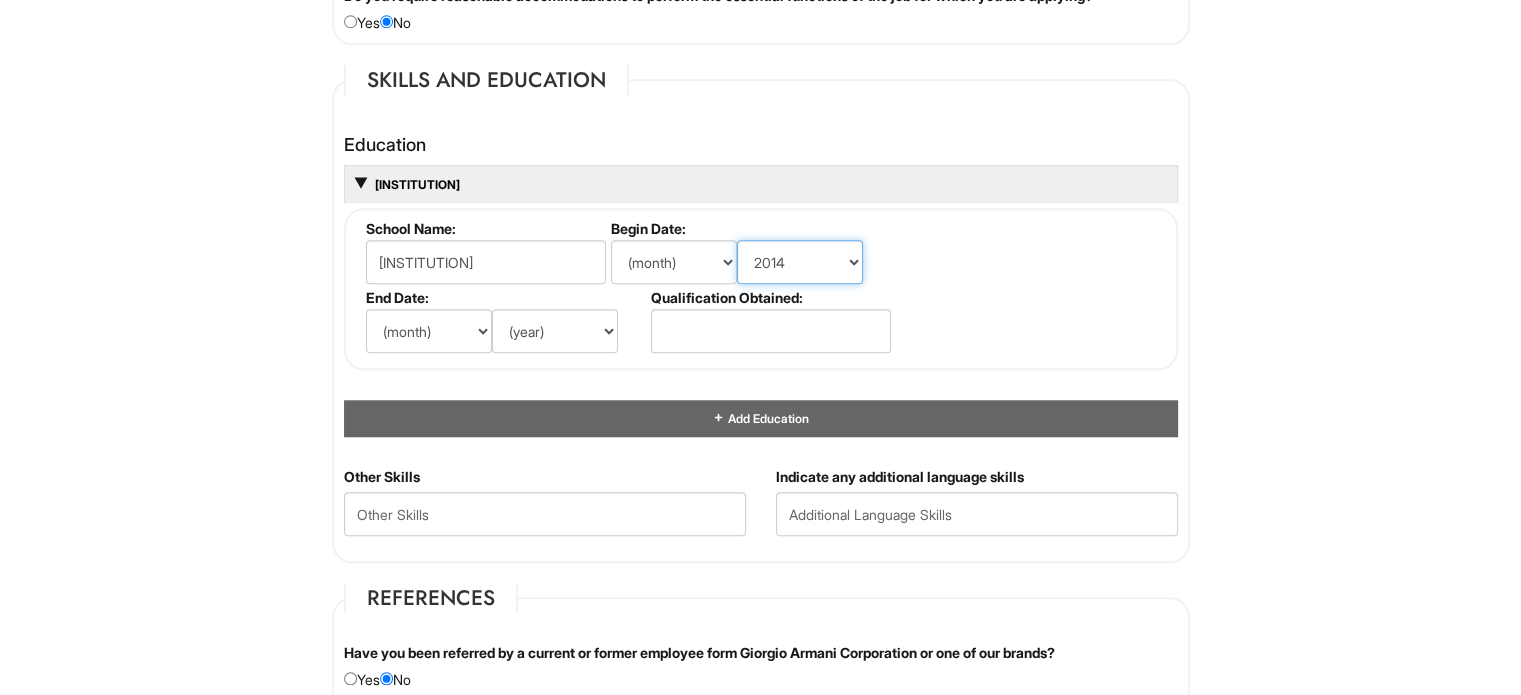 click on "(year) 2029 2028 2027 2026 2025 2024 2023 2022 2021 2020 2019 2018 2017 2016 2015 2014 2013 2012 2011 2010 2009 2008 2007 2006 2005 2004 2003 2002 2001 2000 1999 1998 1997 1996 1995 1994 1993 1992 1991 1990 1989 1988 1987 1986 1985 1984 1983 1982 1981 1980 1979 1978 1977 1976 1975 1974 1973 1972 1971 1970 1969 1968 1967 1966 1965 1964 1963 1962 1961 1960 1959 1958 1957 1956 1955 1954 1953 1952 1951 1950 1949 1948 1947 1946  --  2030 2031 2032 2033 2034 2035 2036 2037 2038 2039 2040 2041 2042 2043 2044 2045 2046 2047 2048 2049 2050 2051 2052 2053 2054 2055 2056 2057 2058 2059 2060 2061 2062 2063 2064" at bounding box center [800, 262] 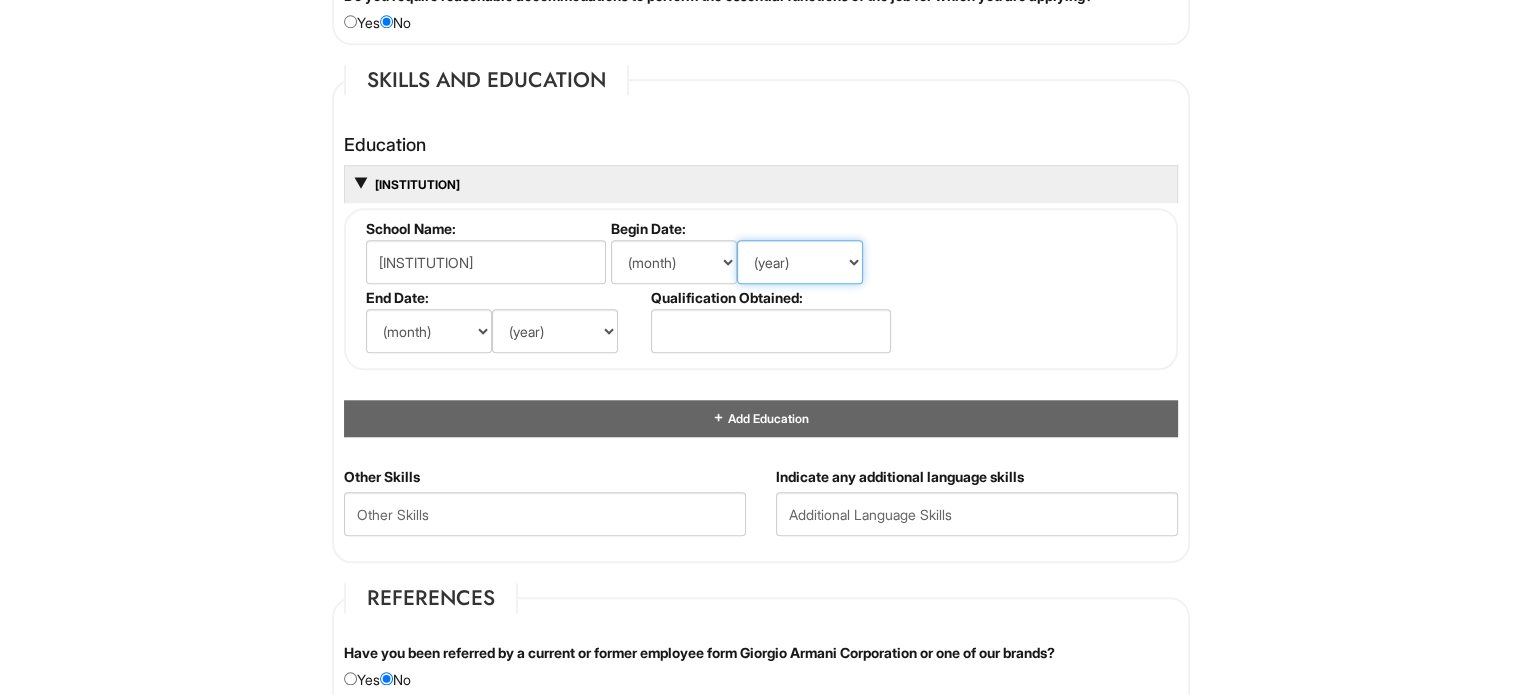 click on "(year) 2029 2028 2027 2026 2025 2024 2023 2022 2021 2020 2019 2018 2017 2016 2015 2014 2013 2012 2011 2010 2009 2008 2007 2006 2005 2004 2003 2002 2001 2000 1999 1998 1997 1996 1995 1994 1993 1992 1991 1990 1989 1988 1987 1986 1985 1984 1983 1982 1981 1980 1979 1978 1977 1976 1975 1974 1973 1972 1971 1970 1969 1968 1967 1966 1965 1964 1963 1962 1961 1960 1959 1958 1957 1956 1955 1954 1953 1952 1951 1950 1949 1948 1947 1946  --  2030 2031 2032 2033 2034 2035 2036 2037 2038 2039 2040 2041 2042 2043 2044 2045 2046 2047 2048 2049 2050 2051 2052 2053 2054 2055 2056 2057 2058 2059 2060 2061 2062 2063 2064" at bounding box center (800, 262) 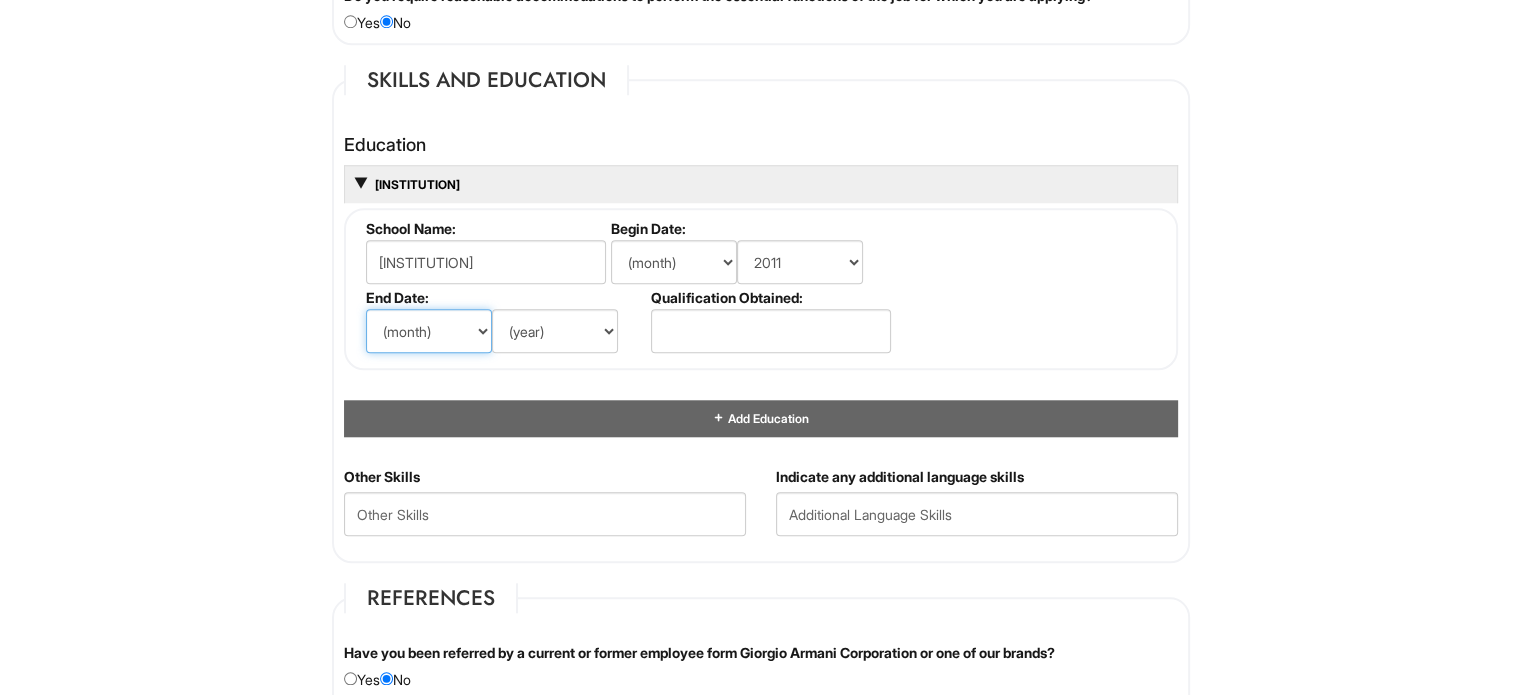 click on "(month) Jan Feb Mar Apr May Jun Jul Aug Sep Oct Nov Dec" at bounding box center (429, 331) 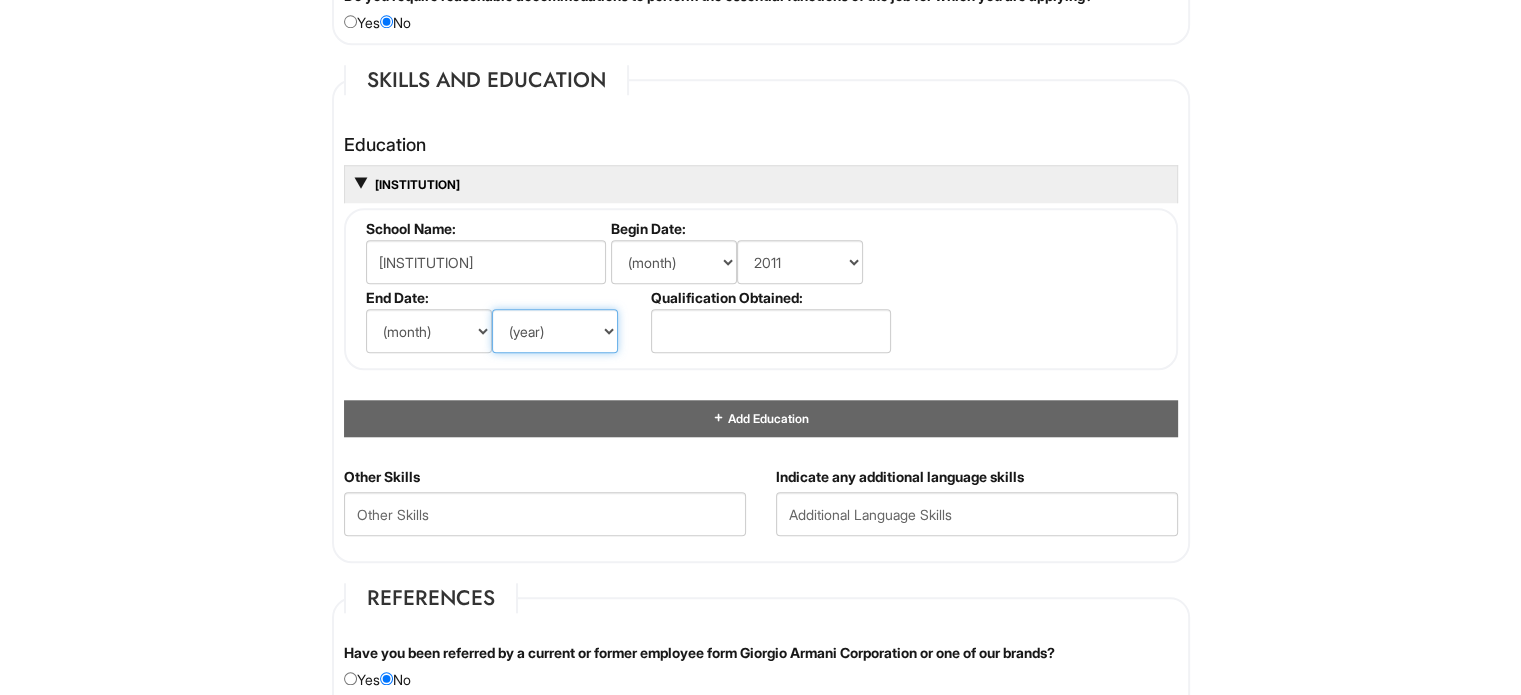 click on "(year) 2029 2028 2027 2026 2025 2024 2023 2022 2021 2020 2019 2018 2017 2016 2015 2014 2013 2012 2011 2010 2009 2008 2007 2006 2005 2004 2003 2002 2001 2000 1999 1998 1997 1996 1995 1994 1993 1992 1991 1990 1989 1988 1987 1986 1985 1984 1983 1982 1981 1980 1979 1978 1977 1976 1975 1974 1973 1972 1971 1970 1969 1968 1967 1966 1965 1964 1963 1962 1961 1960 1959 1958 1957 1956 1955 1954 1953 1952 1951 1950 1949 1948 1947 1946  --  2030 2031 2032 2033 2034 2035 2036 2037 2038 2039 2040 2041 2042 2043 2044 2045 2046 2047 2048 2049 2050 2051 2052 2053 2054 2055 2056 2057 2058 2059 2060 2061 2062 2063 2064" at bounding box center (555, 331) 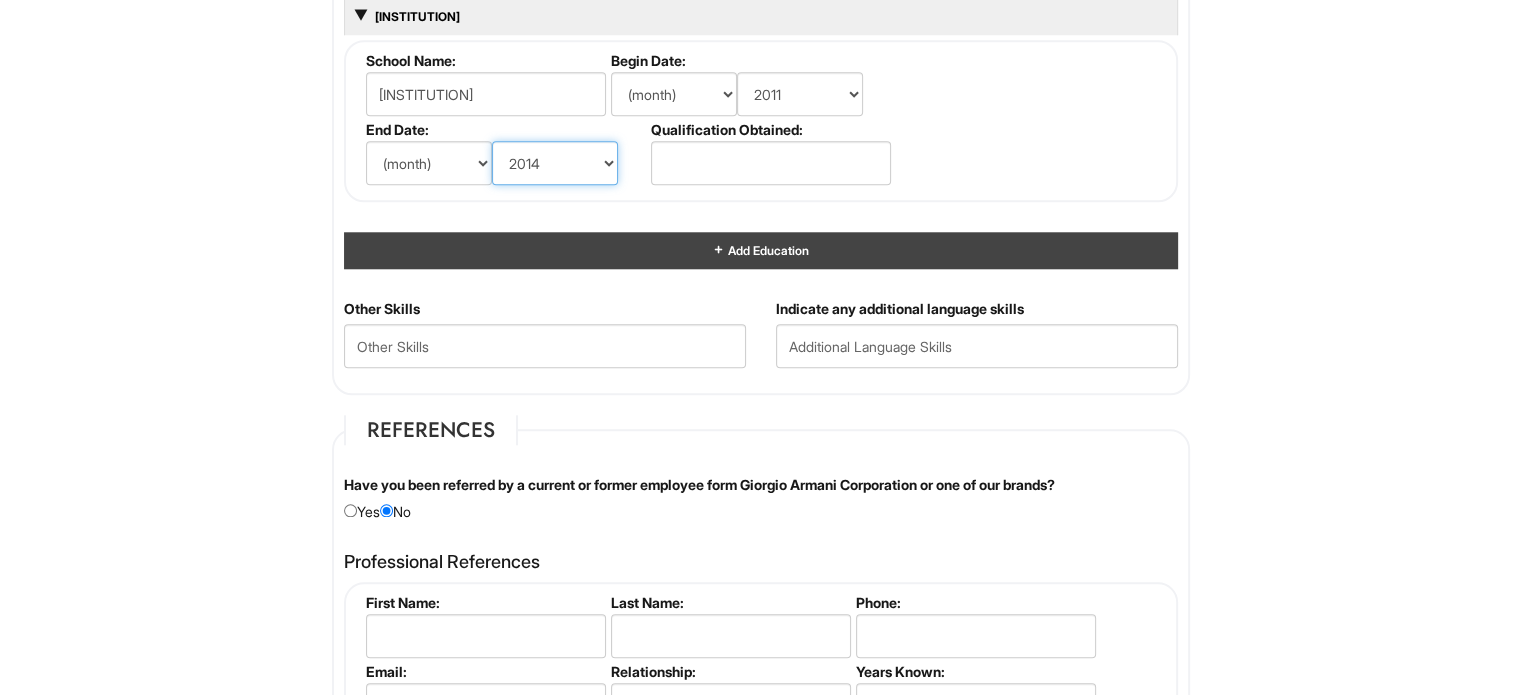 scroll, scrollTop: 1900, scrollLeft: 0, axis: vertical 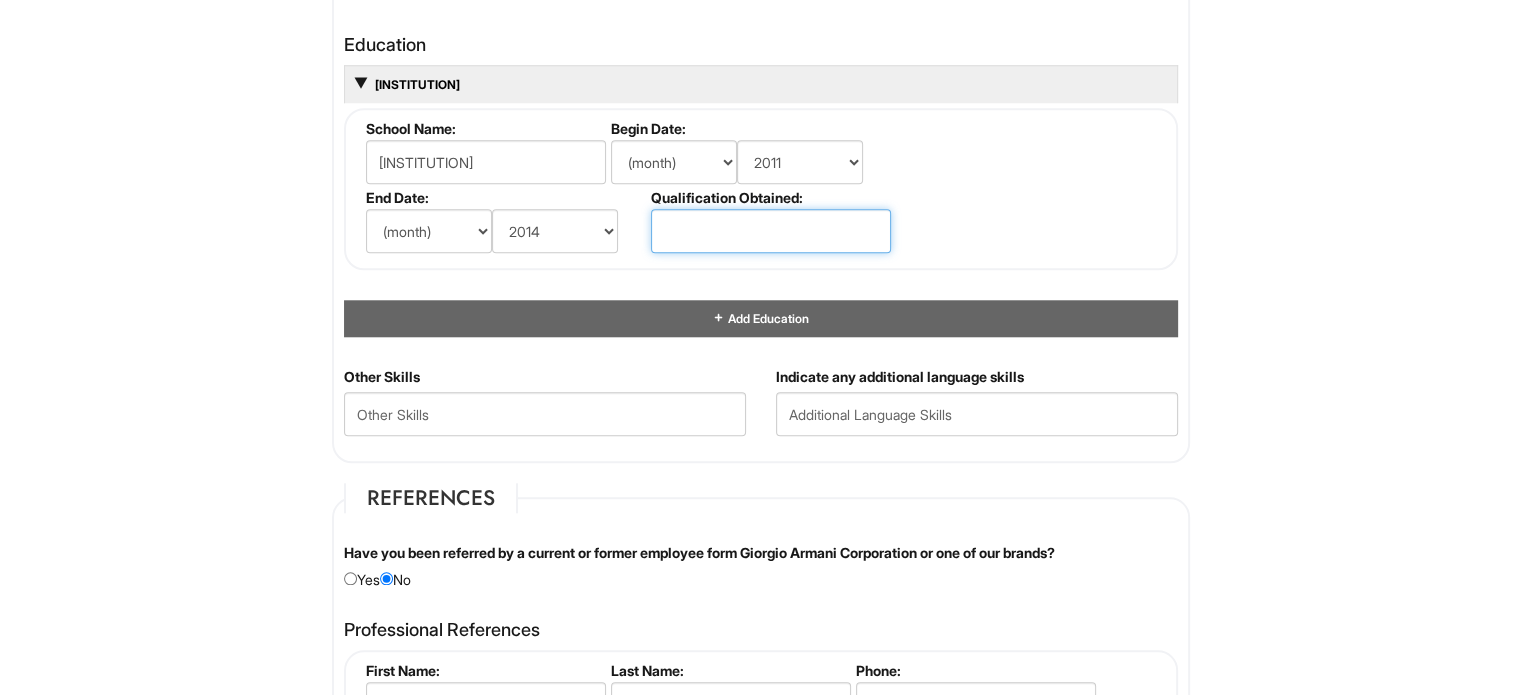 click at bounding box center [771, 231] 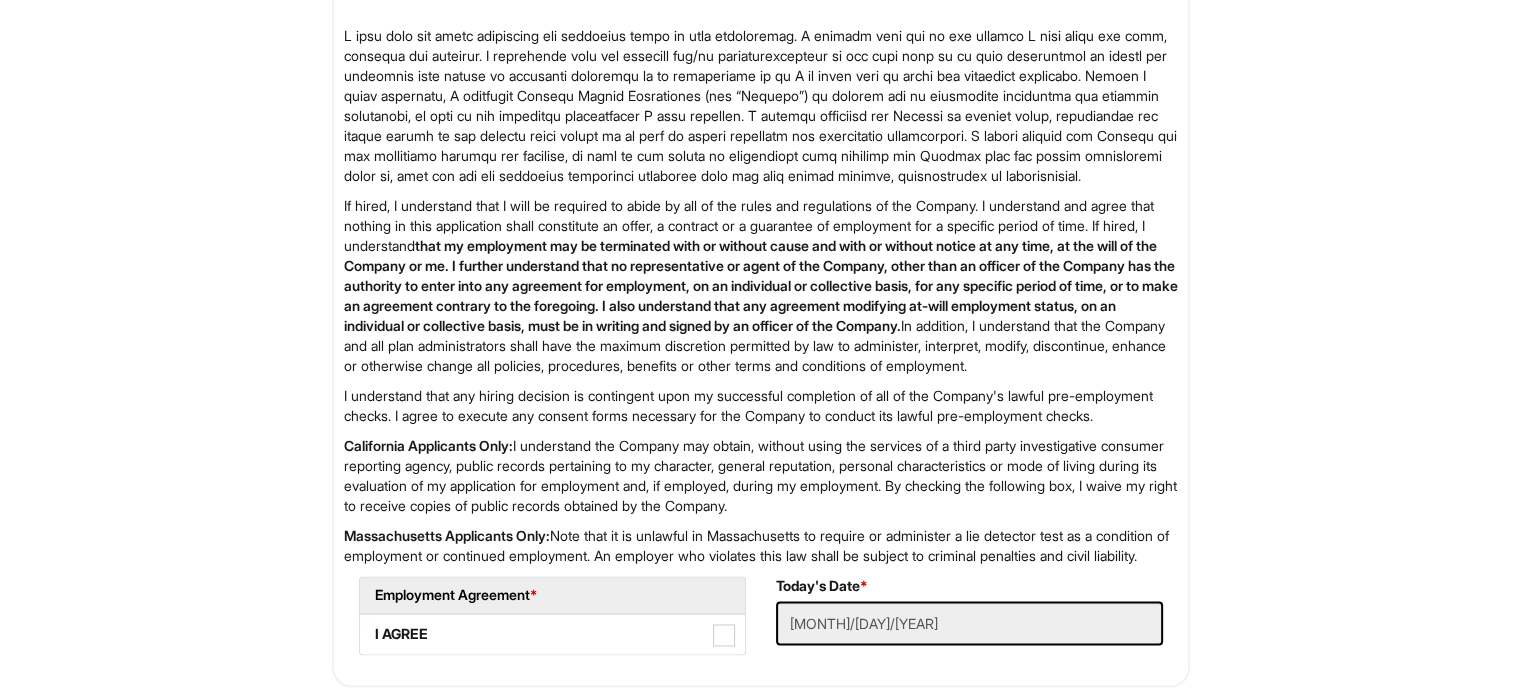scroll, scrollTop: 3280, scrollLeft: 0, axis: vertical 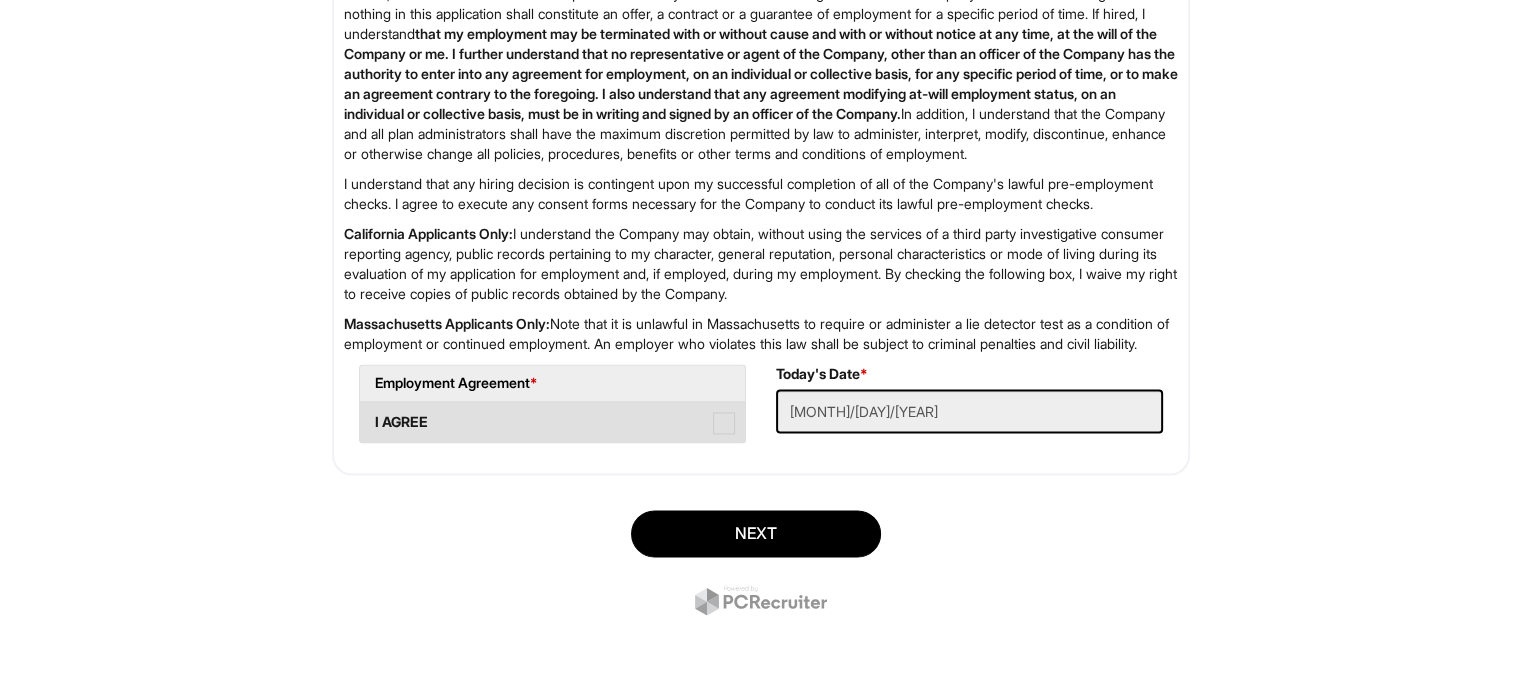 type on "AA" 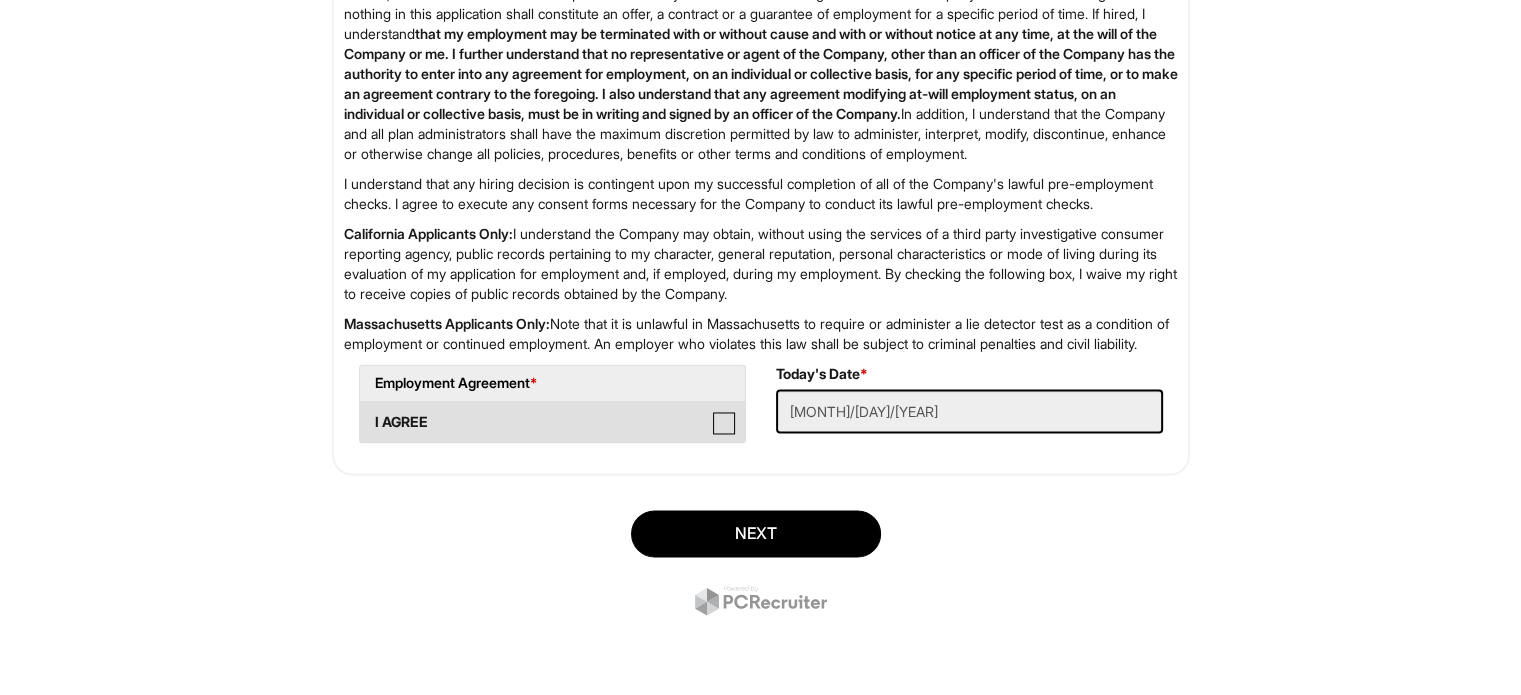 click on "I AGREE" at bounding box center (366, 412) 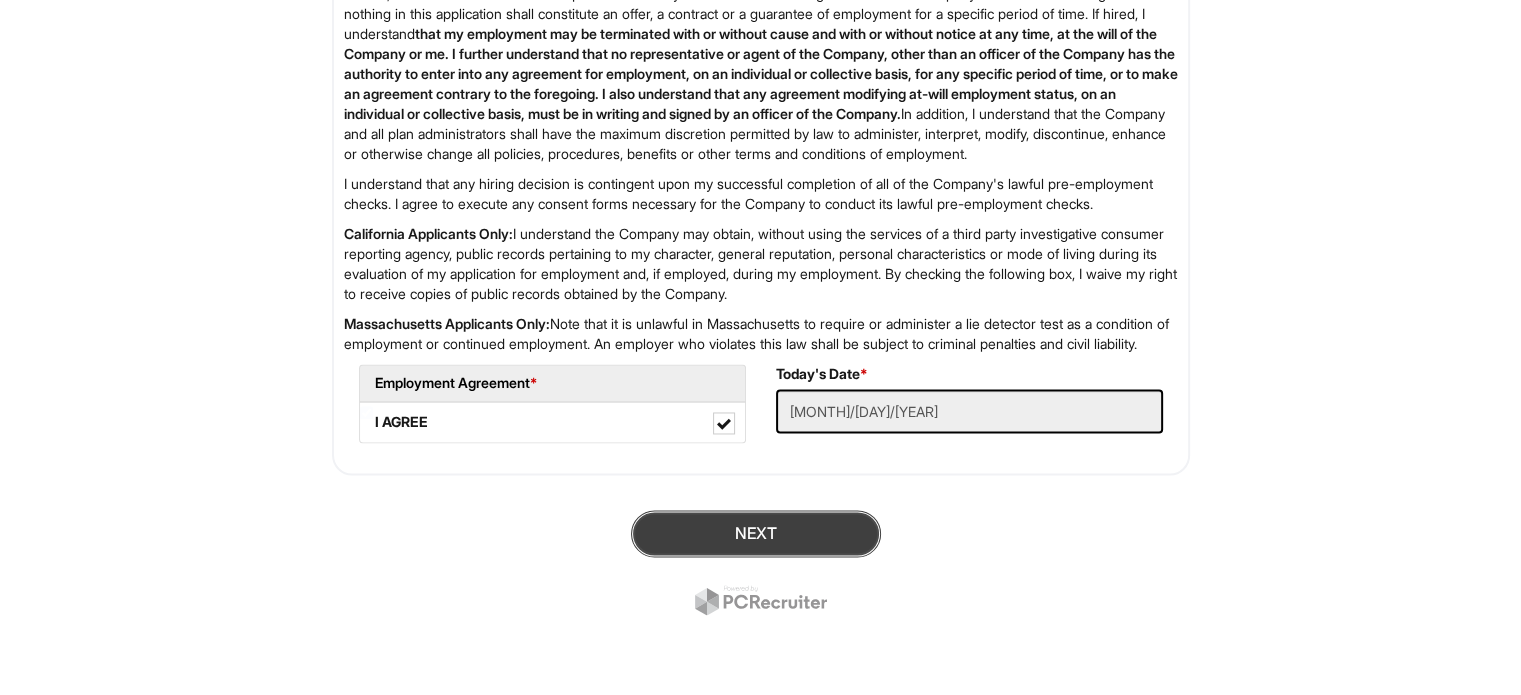 click on "Next" at bounding box center [756, 533] 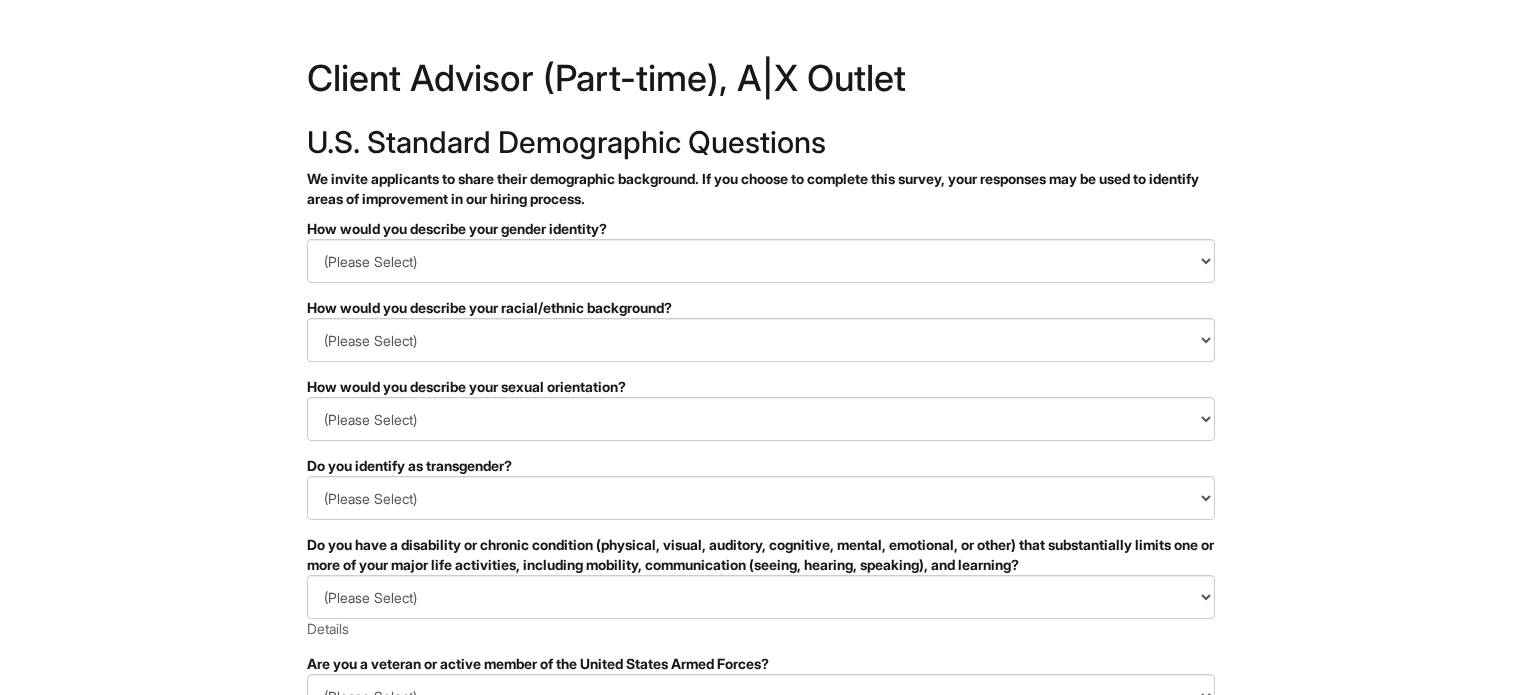 scroll, scrollTop: 0, scrollLeft: 0, axis: both 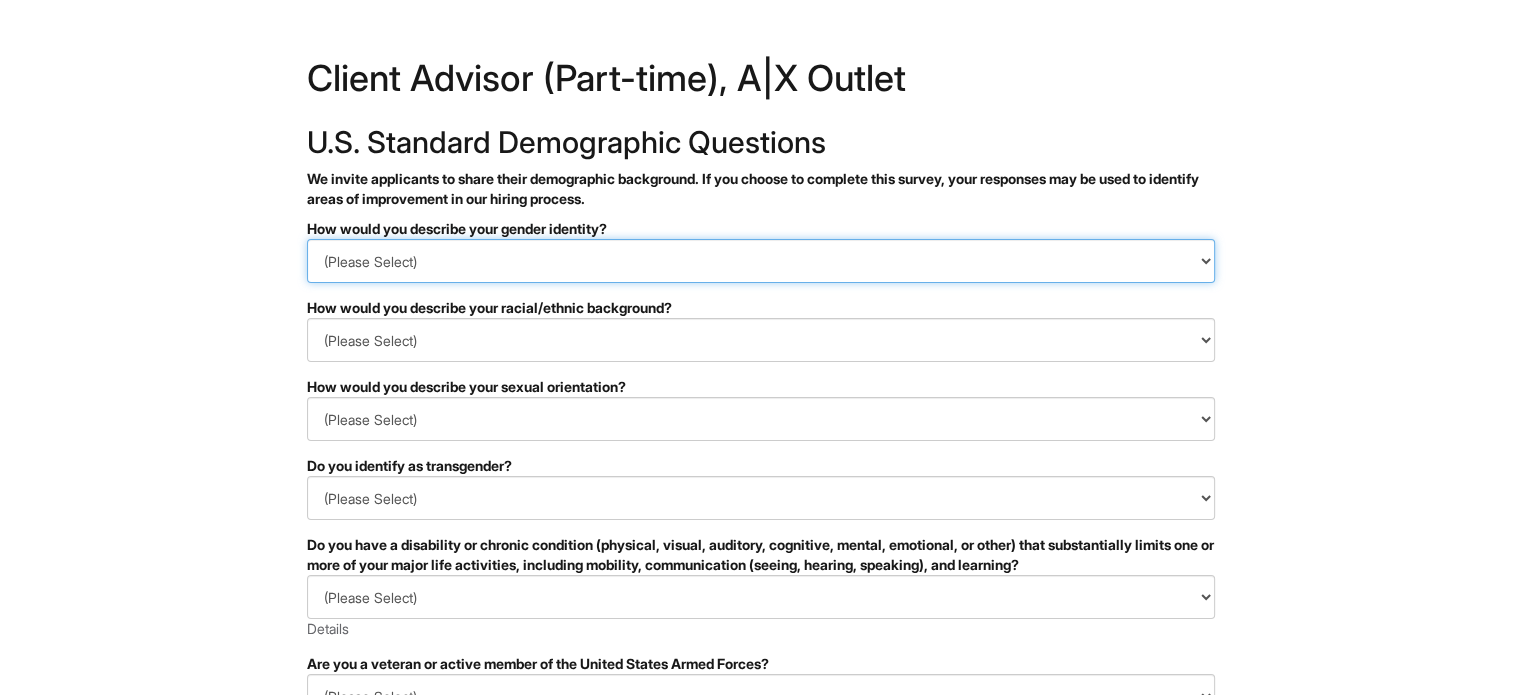 click on "(Please Select) Man Woman Non-binary I prefer to self-describe I don't wish to answer" at bounding box center (761, 261) 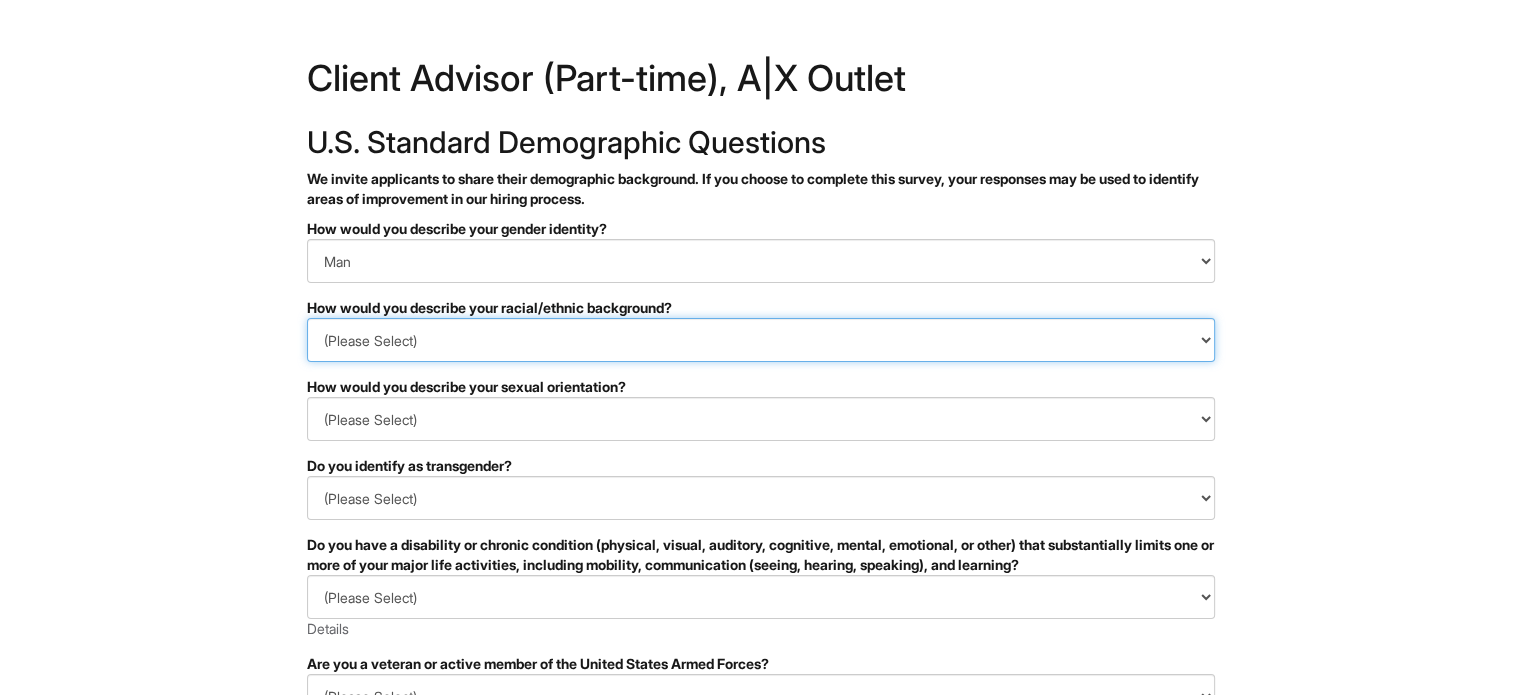 click on "(Please Select) Black or of African descent    East Asian    Hispanic, Latinx or of Spanish Origin    Indigenous, American Indian or Alaska Native    Middle Eastern or North African    Native Hawaiian or Pacific Islander    South Asian    Southeast Asian    White or European    I prefer to self-describe    I don't wish to answer" at bounding box center [761, 340] 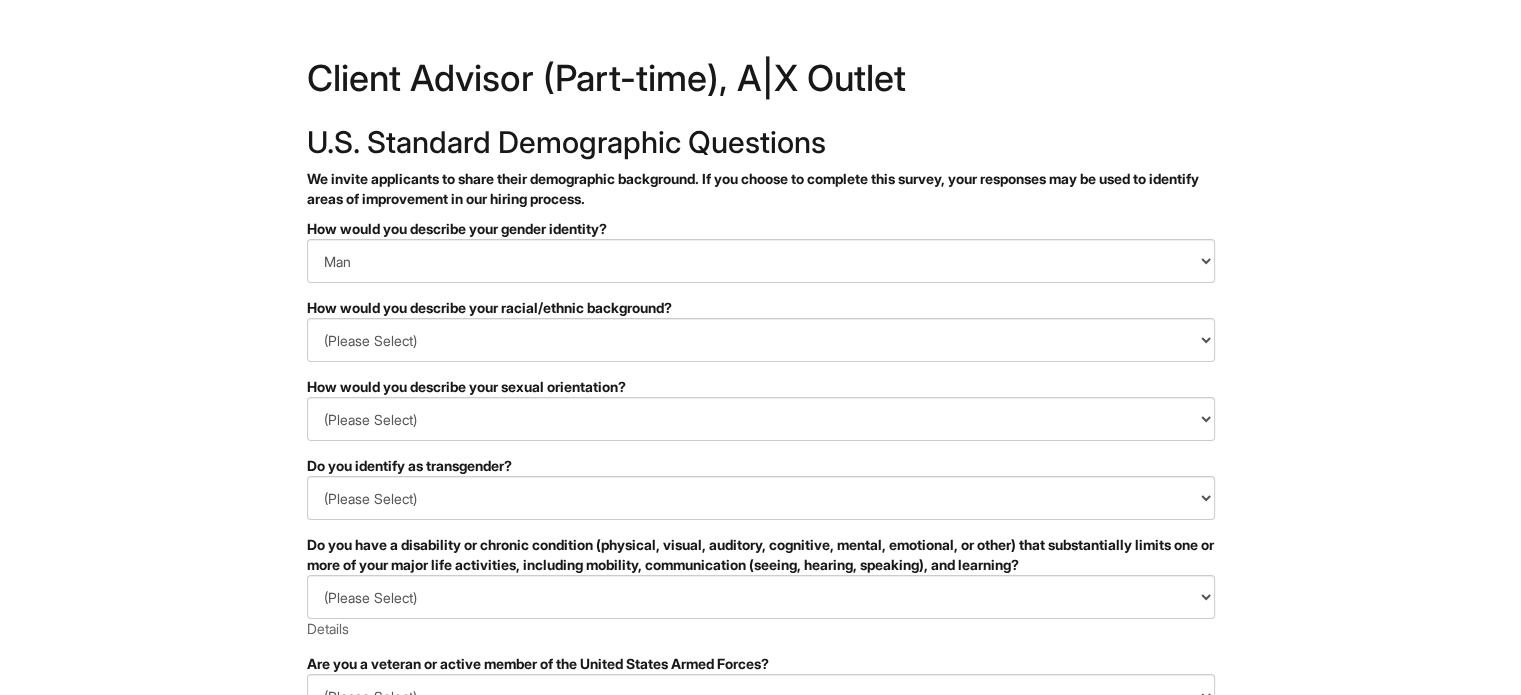 click on "How would you describe your racial/ethnic background?" at bounding box center [761, 308] 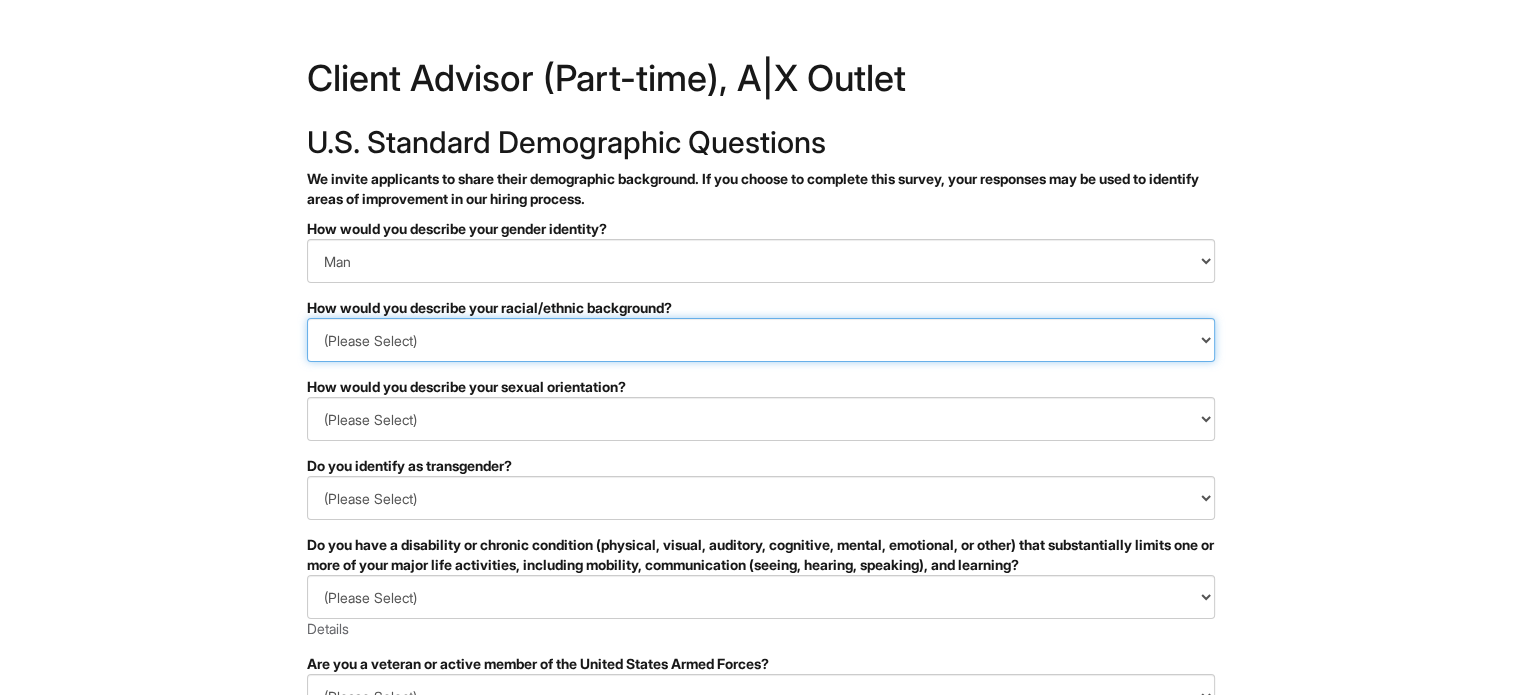 click on "(Please Select) Black or of African descent    East Asian    Hispanic, Latinx or of Spanish Origin    Indigenous, American Indian or Alaska Native    Middle Eastern or North African    Native Hawaiian or Pacific Islander    South Asian    Southeast Asian    White or European    I prefer to self-describe    I don't wish to answer" at bounding box center [761, 340] 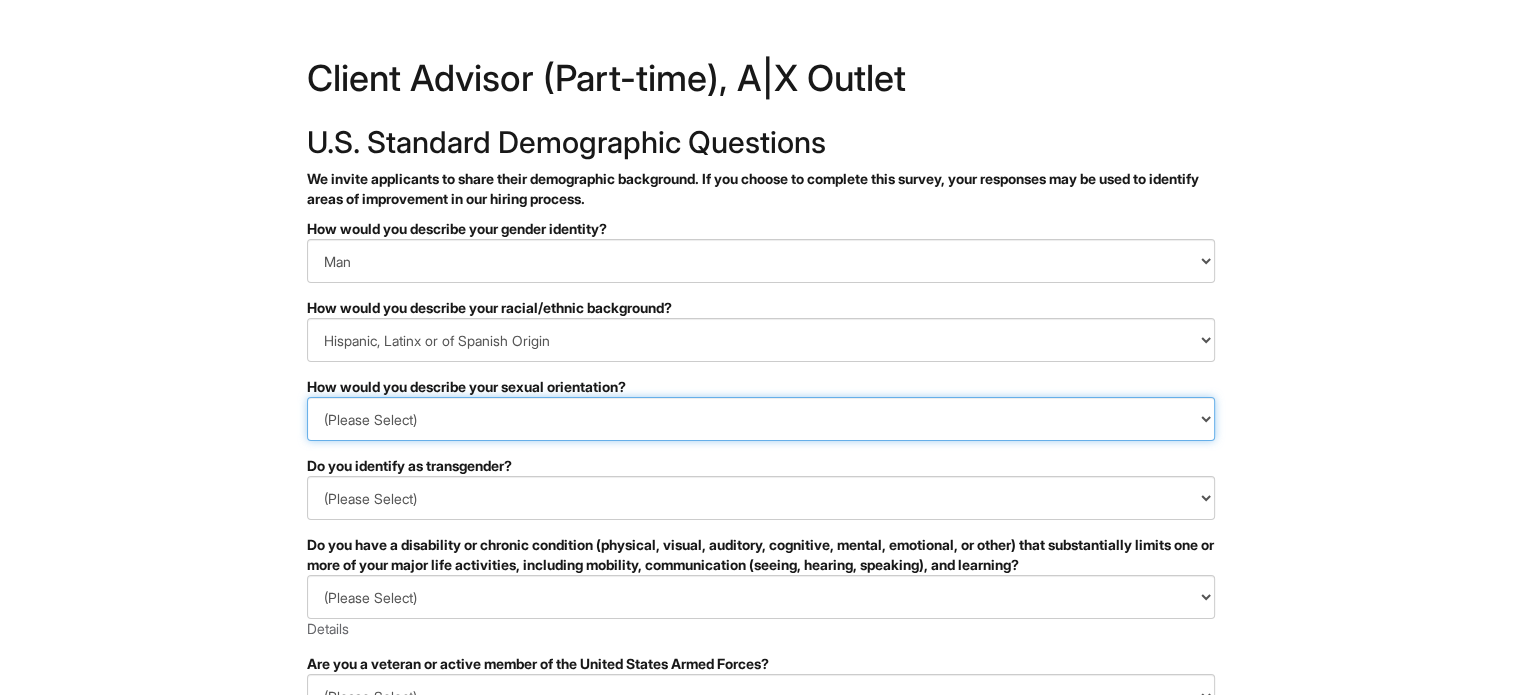 click on "(Please Select) Asexual Bisexual and/or pansexual Gay Heterosexual Lesbian Queer I prefer to self-describe I don't wish to answer" at bounding box center (761, 419) 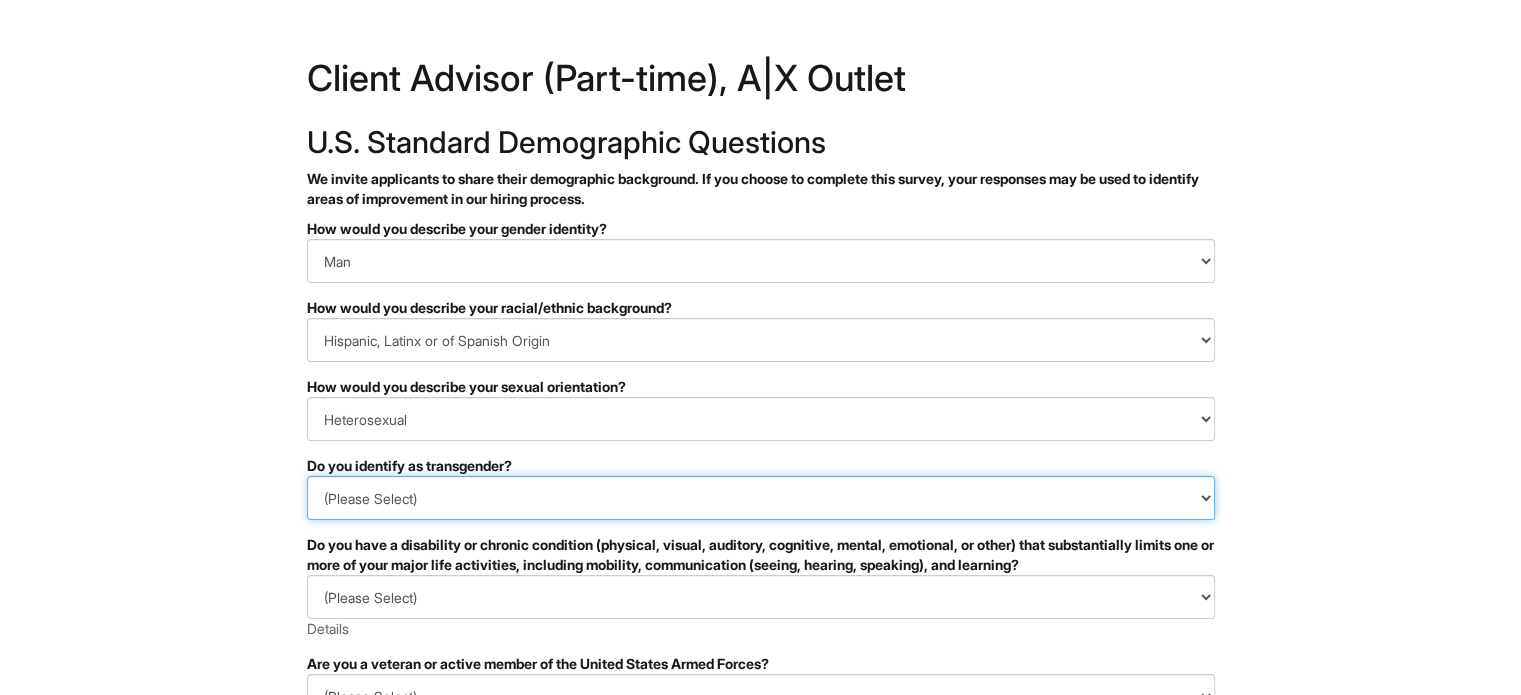 click on "(Please Select) Yes No I prefer to self-describe I don't wish to answer" at bounding box center (761, 498) 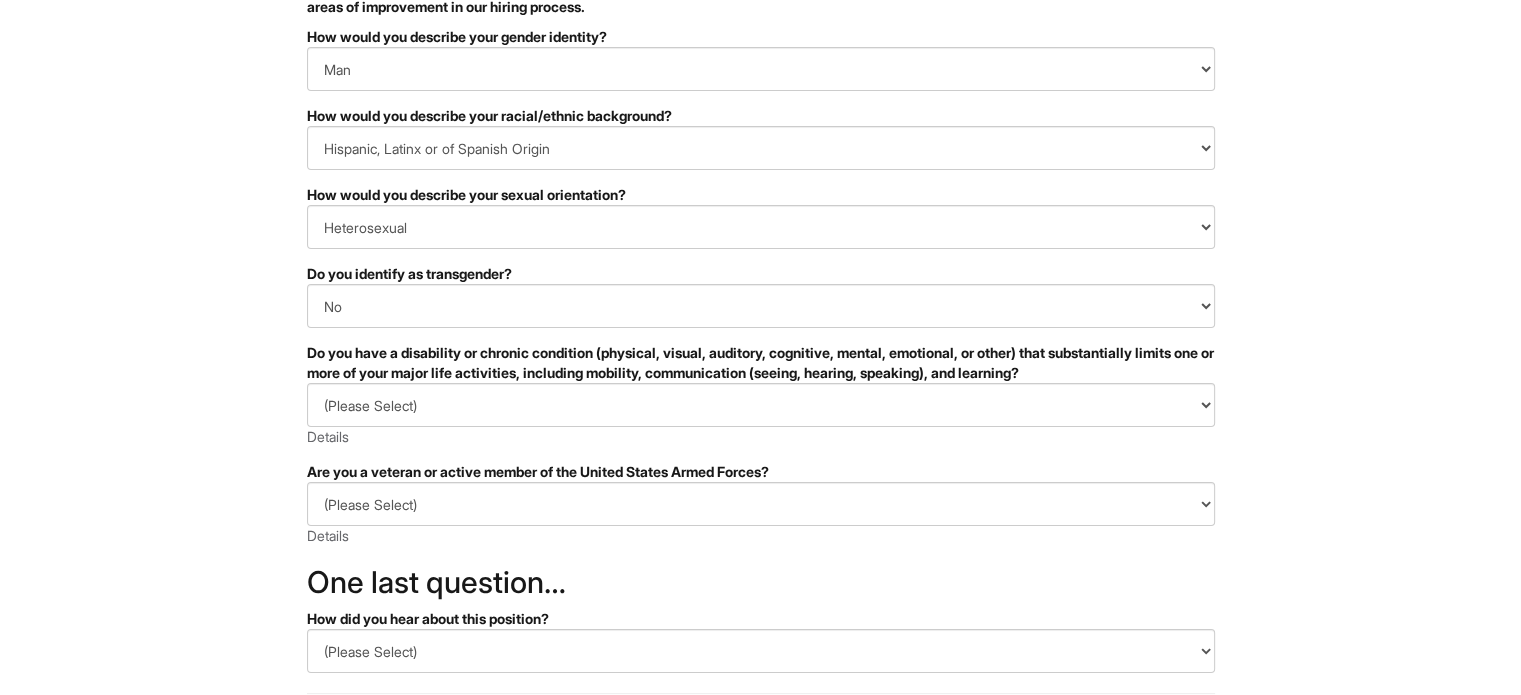 scroll, scrollTop: 200, scrollLeft: 0, axis: vertical 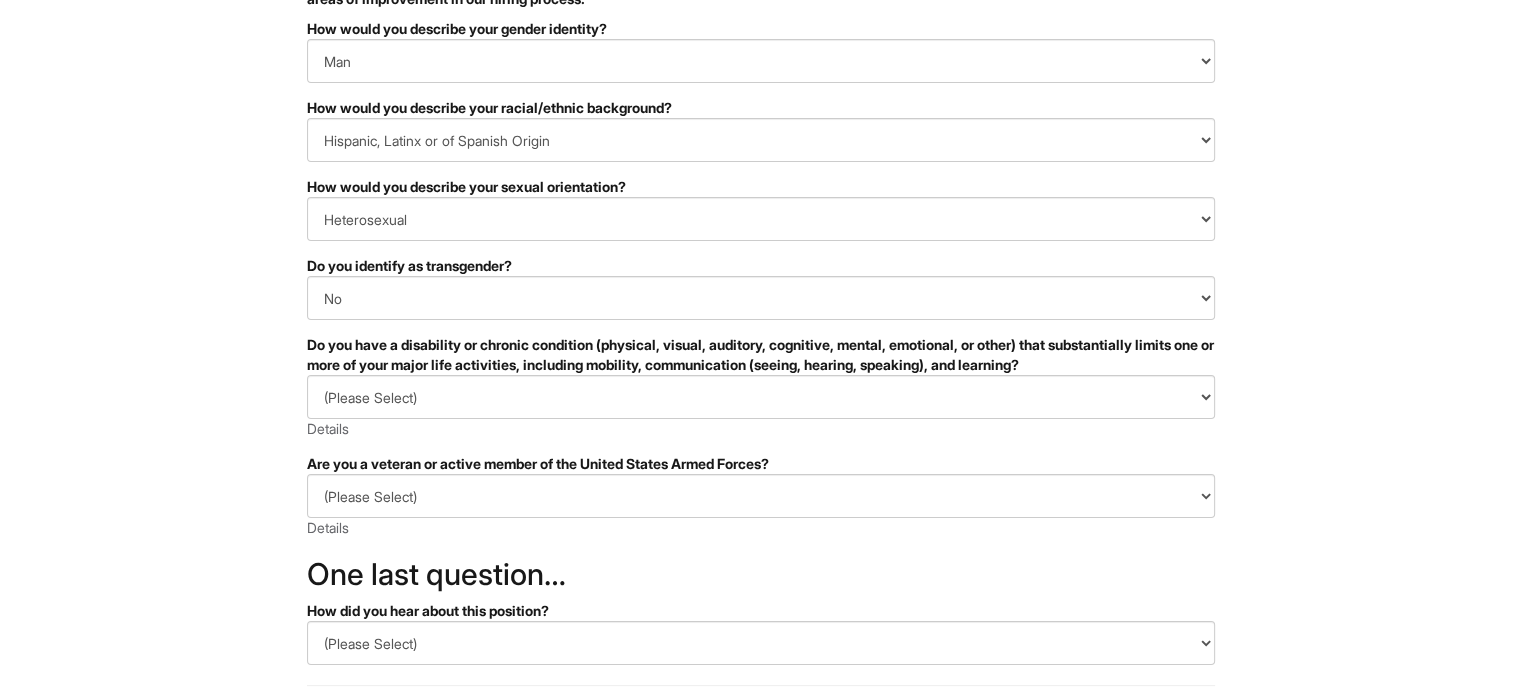 click on "Do you have a disability or chronic condition (physical, visual, auditory, cognitive, mental,
emotional, or other) that substantially limits one or more of your major life activities, including mobility, communication (seeing, hearing, speaking), and learning?" at bounding box center [761, 355] 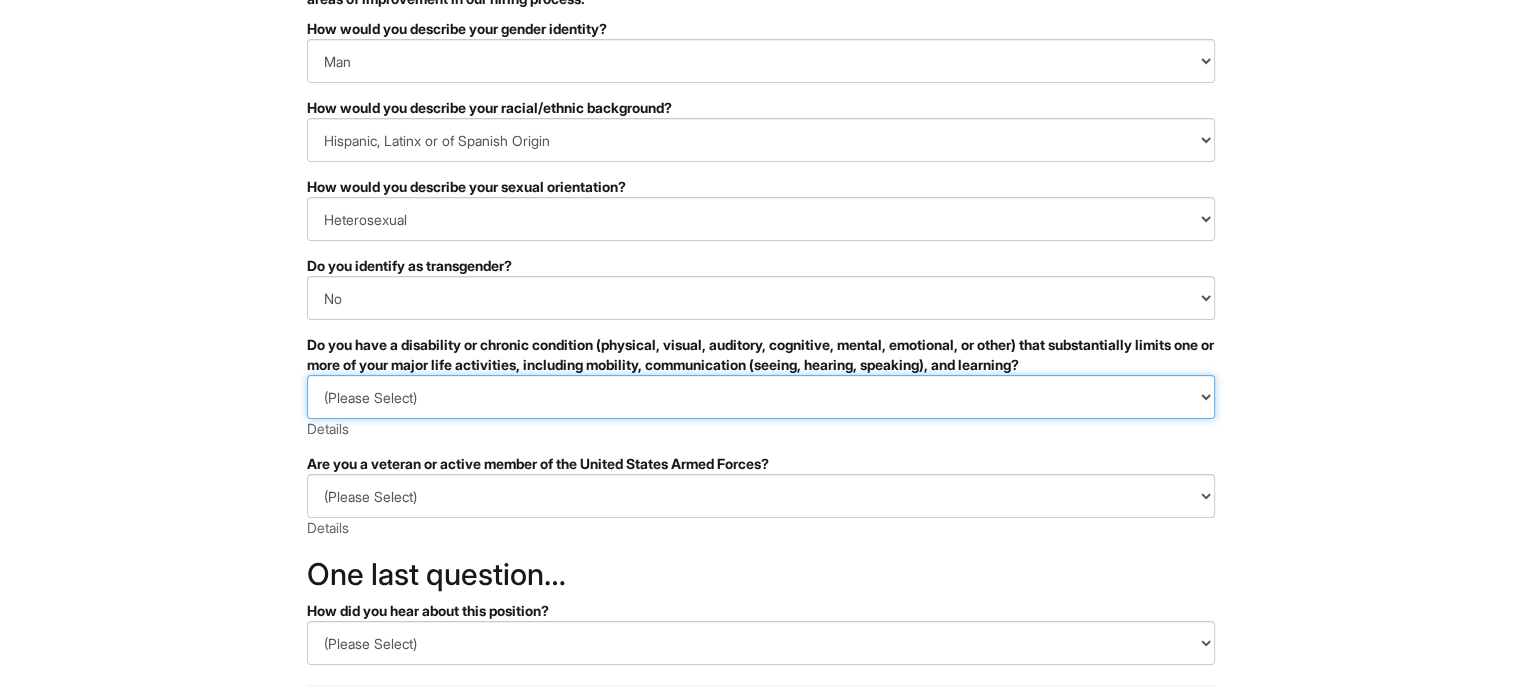 drag, startPoint x: 373, startPoint y: 394, endPoint x: 372, endPoint y: 415, distance: 21.023796 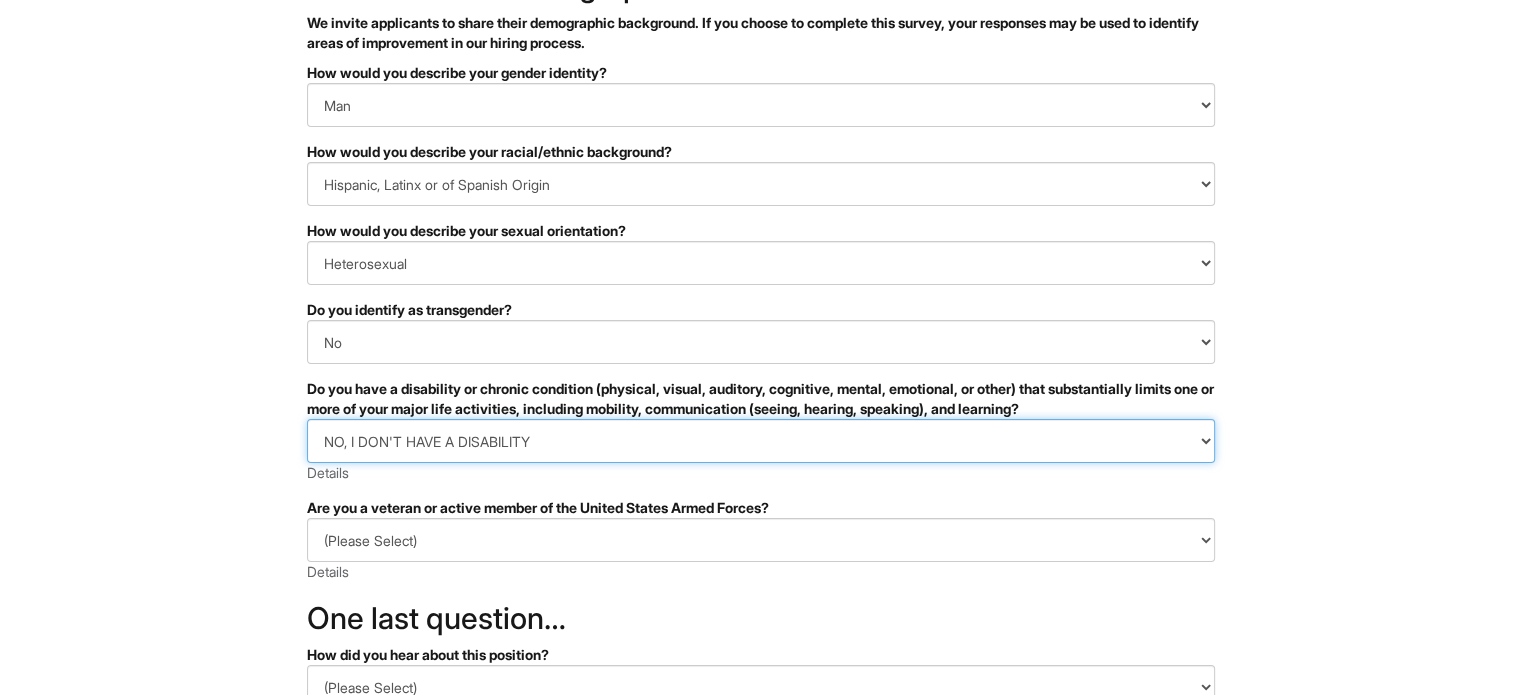 scroll, scrollTop: 100, scrollLeft: 0, axis: vertical 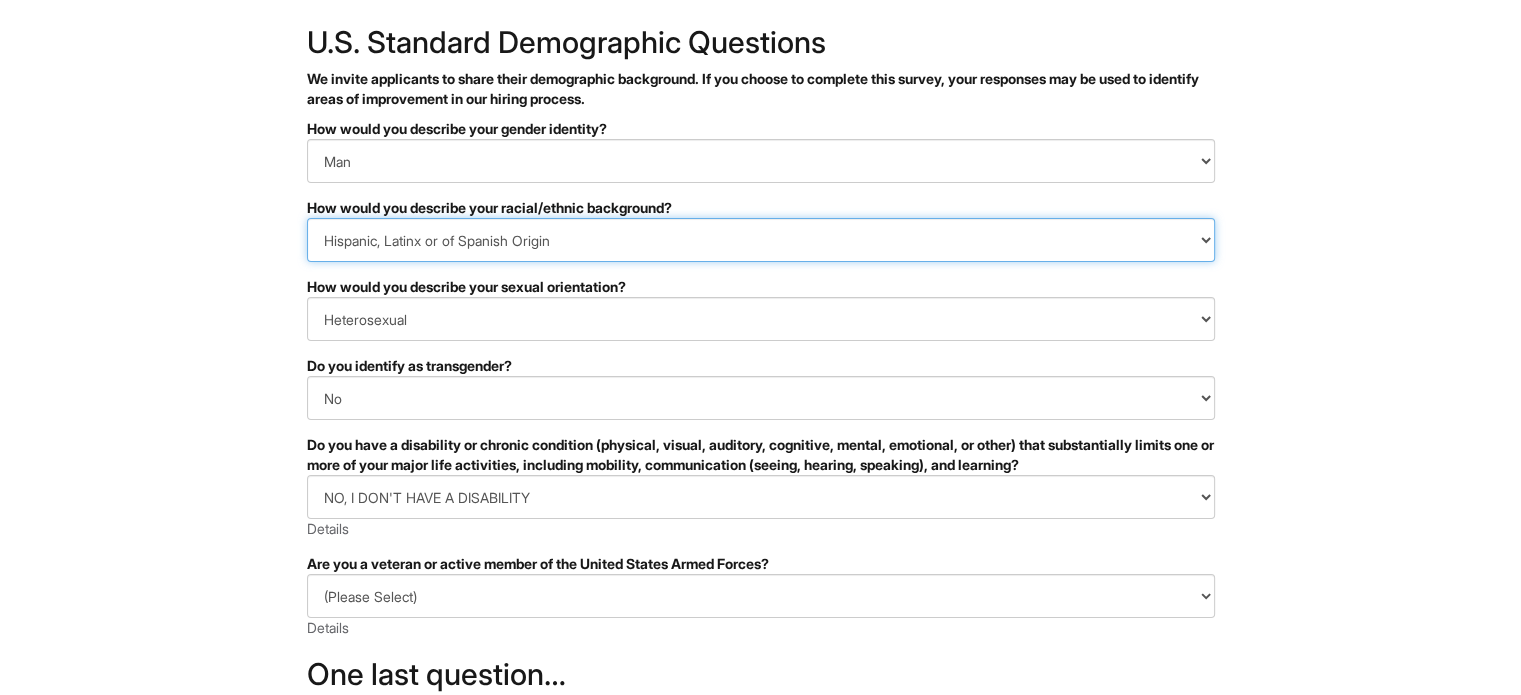 click on "(Please Select) Black or of African descent    East Asian    Hispanic, Latinx or of Spanish Origin    Indigenous, American Indian or Alaska Native    Middle Eastern or North African    Native Hawaiian or Pacific Islander    South Asian    Southeast Asian    White or European    I prefer to self-describe    I don't wish to answer" at bounding box center (761, 240) 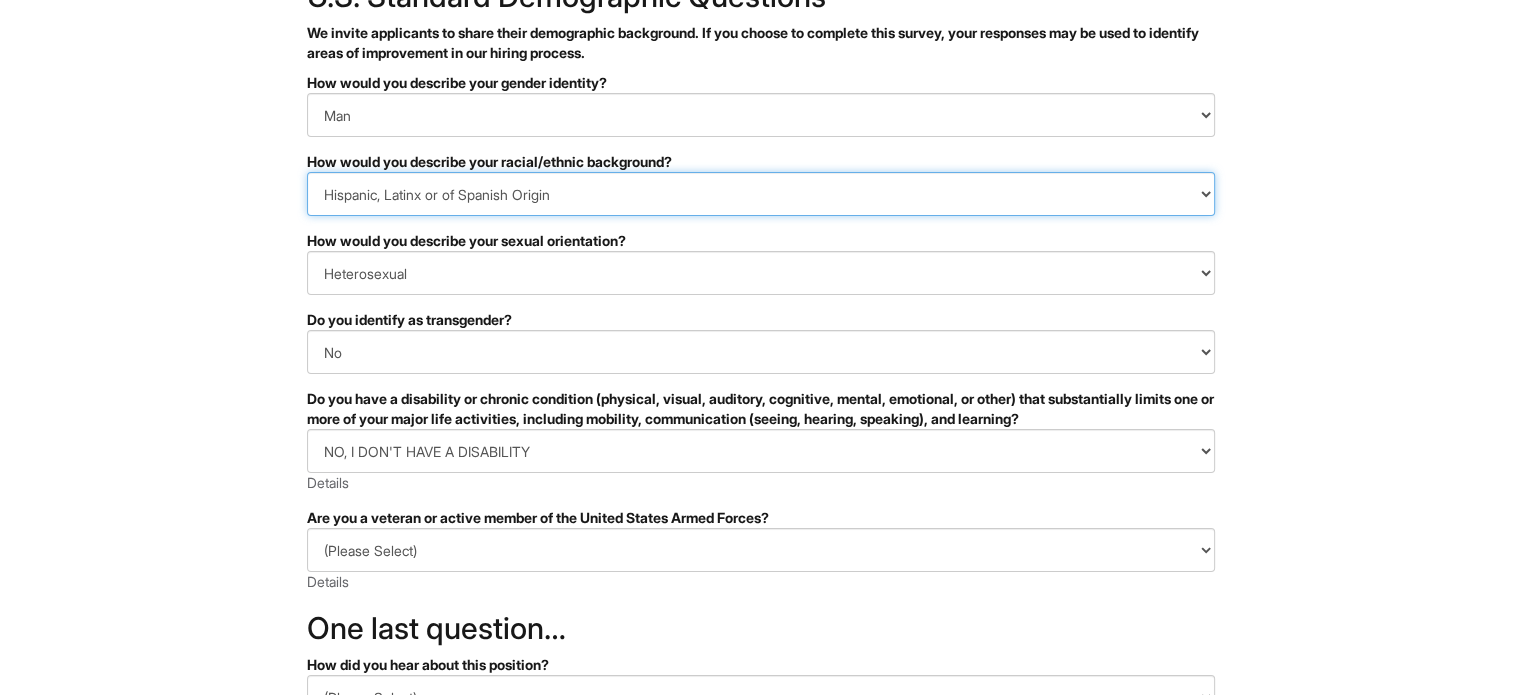 scroll, scrollTop: 300, scrollLeft: 0, axis: vertical 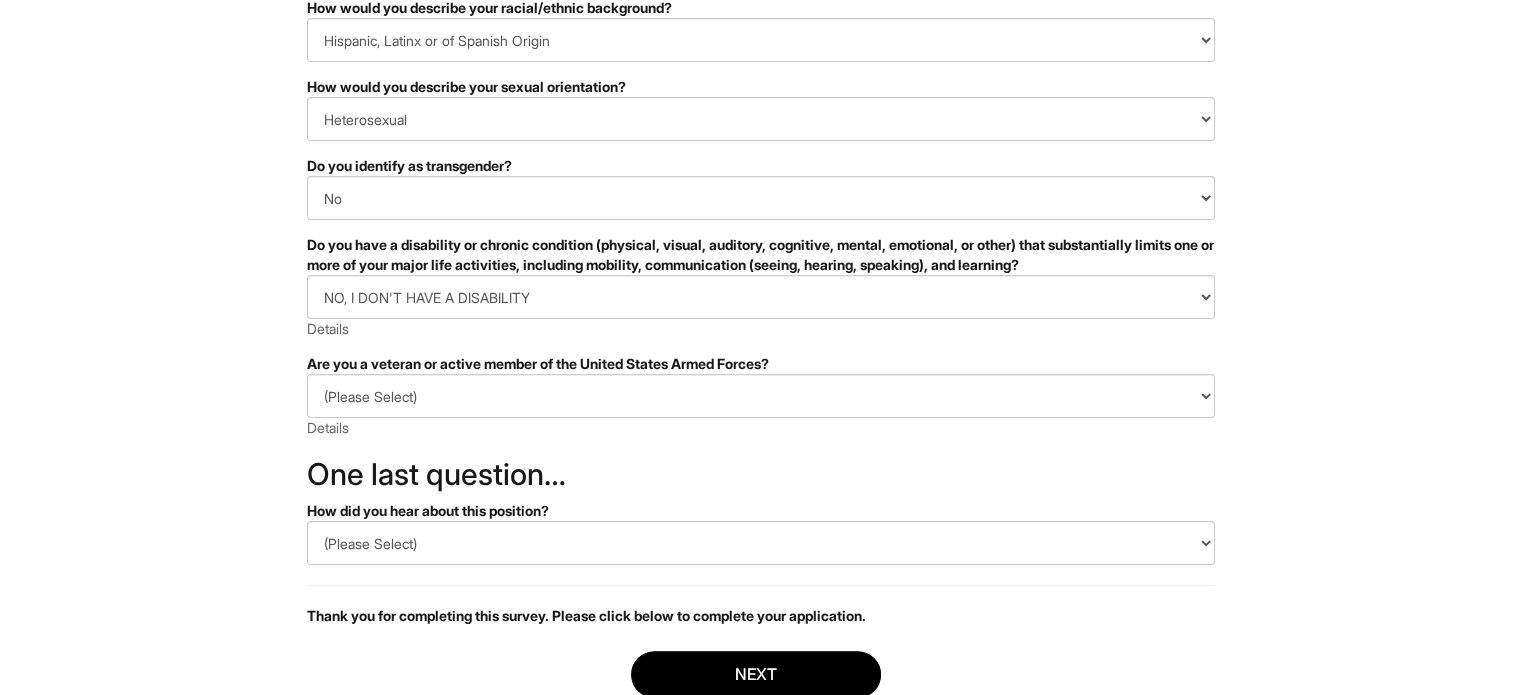 click on "(Please Select) I IDENTIFY AS ONE OR MORE OF THE CLASSIFICATIONS OF PROTECTED VETERANS LISTED I AM NOT A PROTECTED VETERAN I PREFER NOT TO ANSWER Details" at bounding box center (761, 406) 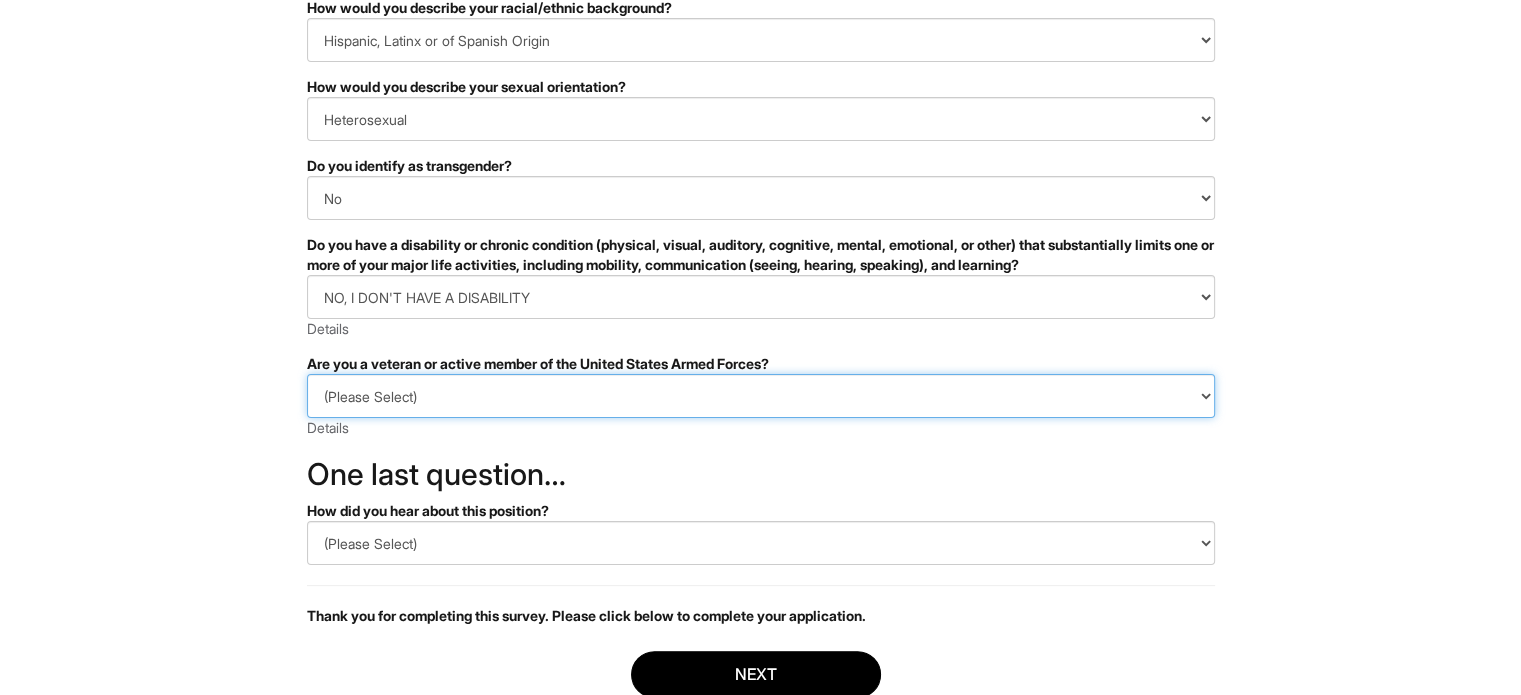 click on "(Please Select) I IDENTIFY AS ONE OR MORE OF THE CLASSIFICATIONS OF PROTECTED VETERANS LISTED I AM NOT A PROTECTED VETERAN I PREFER NOT TO ANSWER" at bounding box center (761, 396) 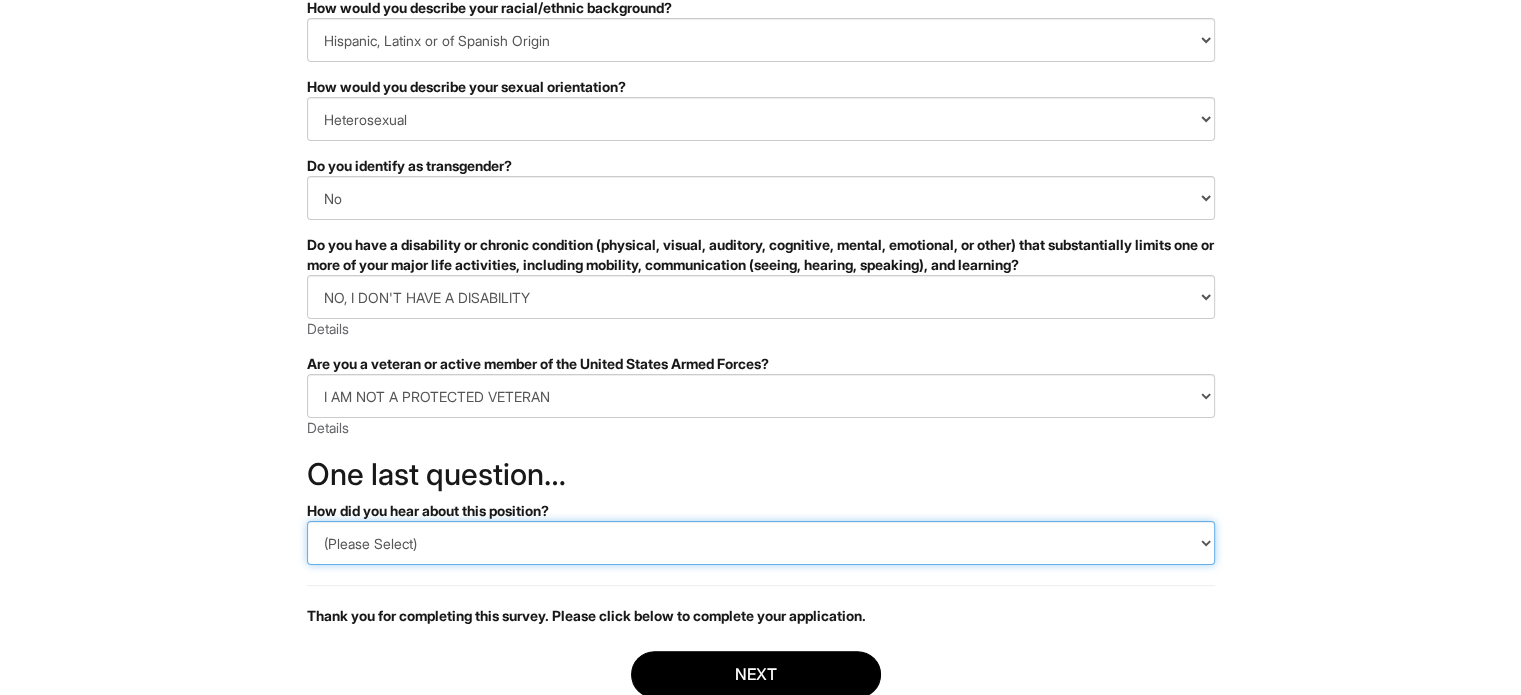 click on "(Please Select) CareerBuilder Indeed LinkedIn Monster Referral Other" at bounding box center [761, 543] 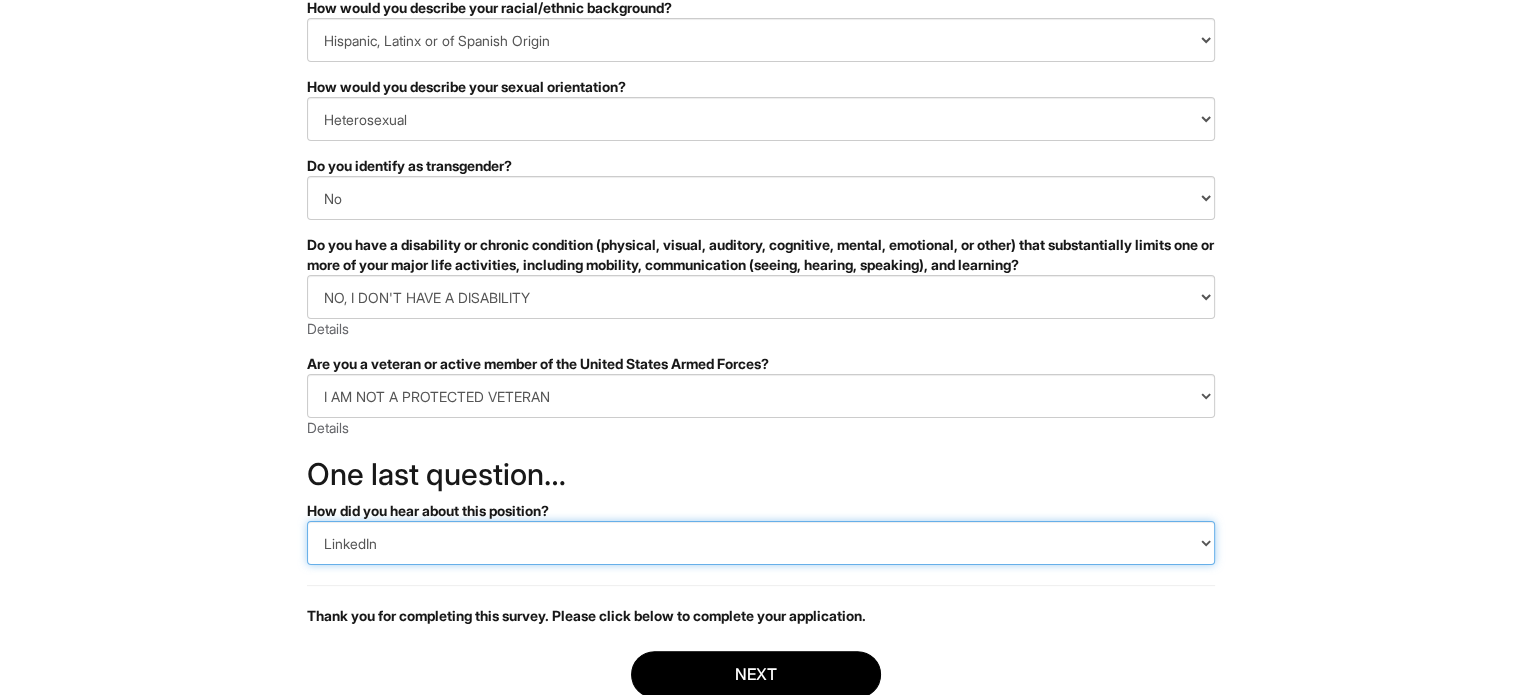 click on "(Please Select) CareerBuilder Indeed LinkedIn Monster Referral Other" at bounding box center [761, 543] 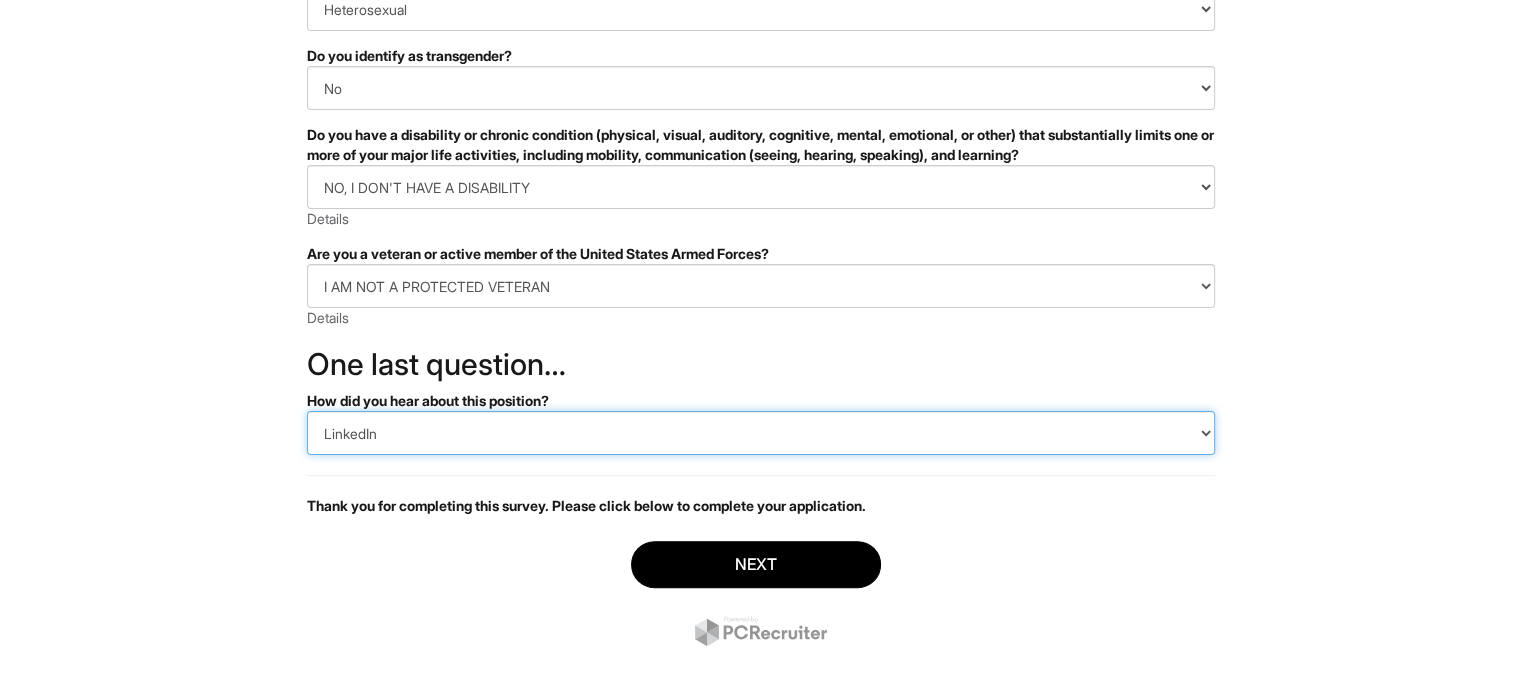 scroll, scrollTop: 430, scrollLeft: 0, axis: vertical 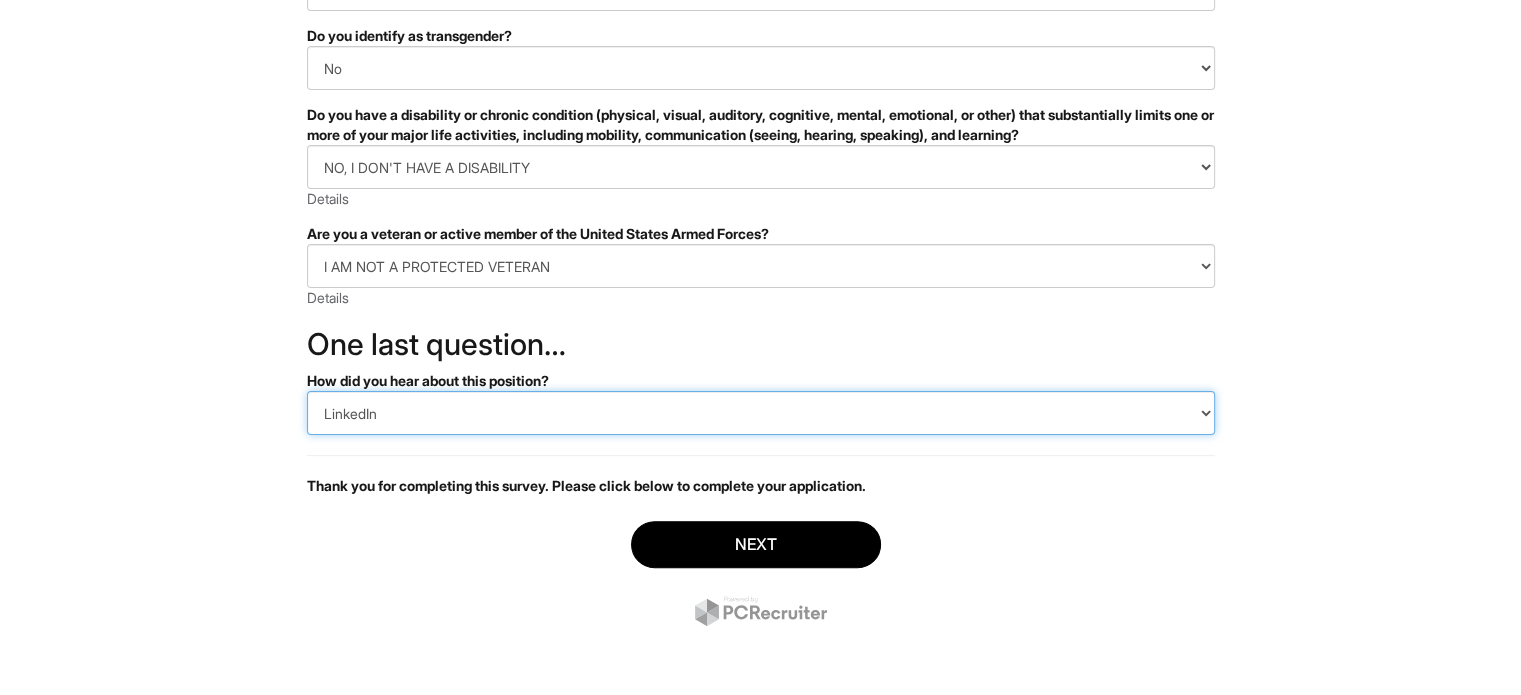click on "(Please Select) CareerBuilder Indeed LinkedIn Monster Referral Other" at bounding box center [761, 413] 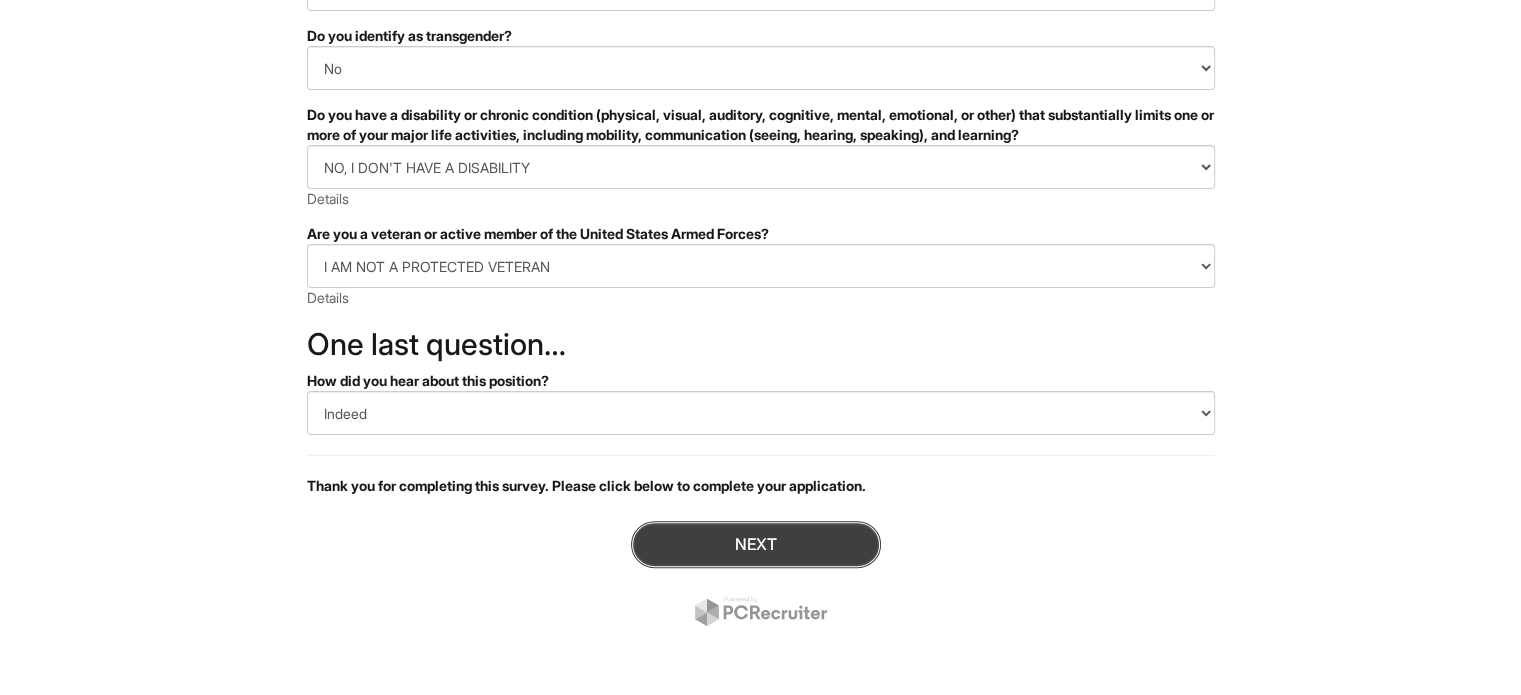 click on "Next" at bounding box center [756, 544] 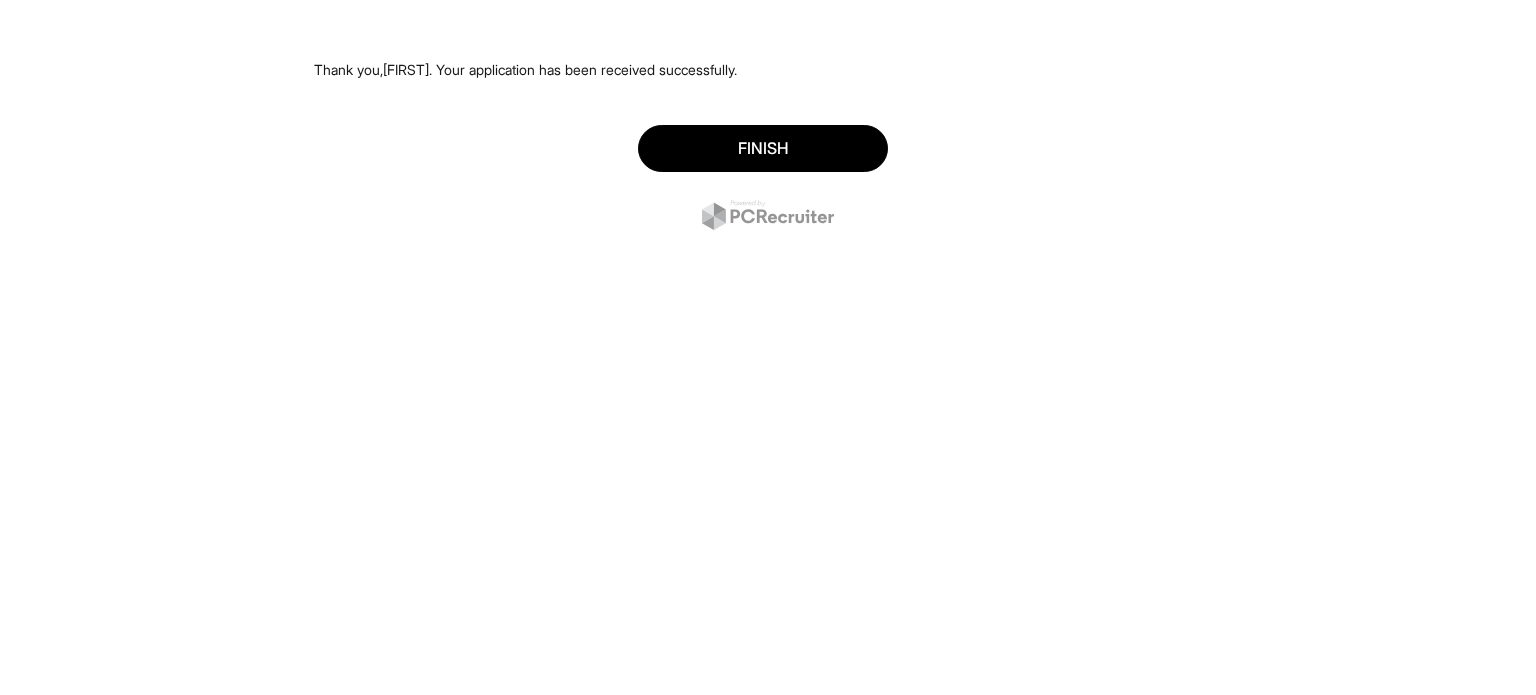 scroll, scrollTop: 0, scrollLeft: 0, axis: both 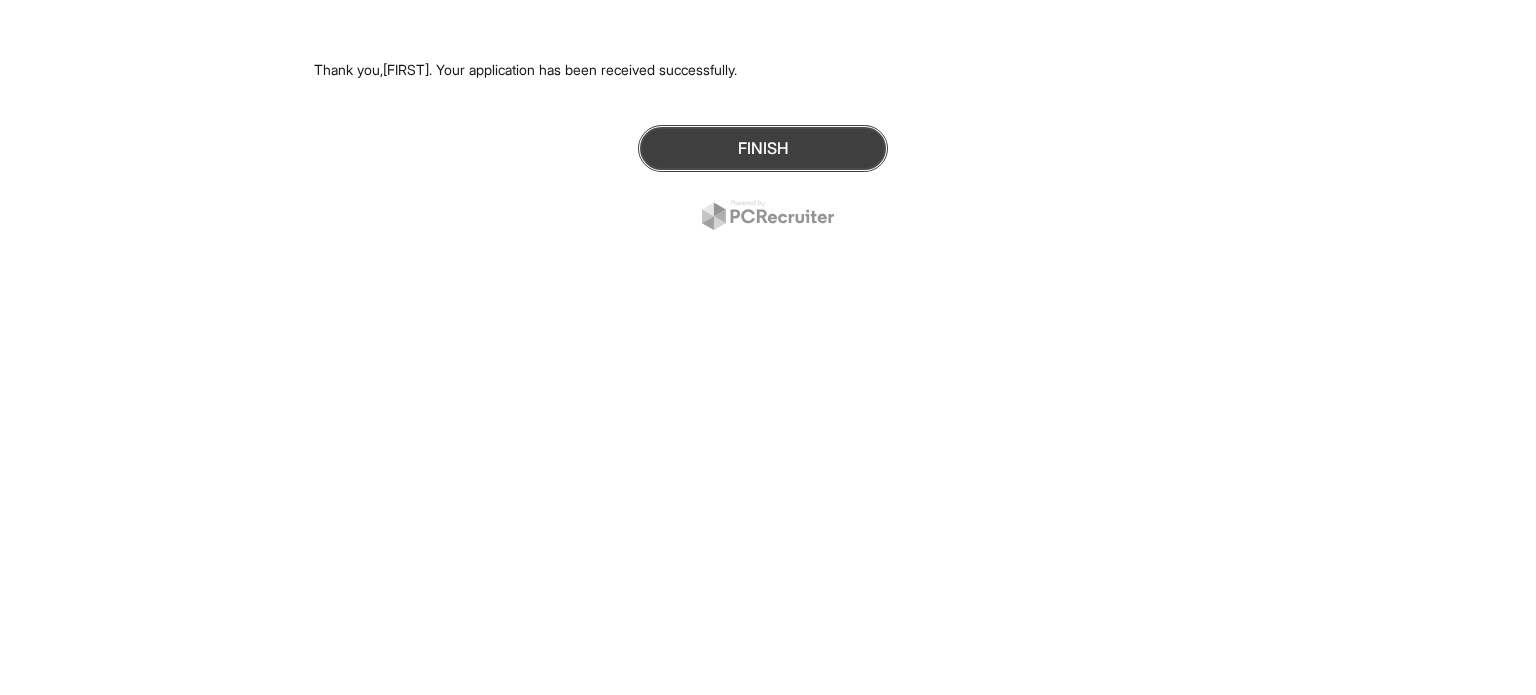 click on "Finish" at bounding box center [763, 148] 